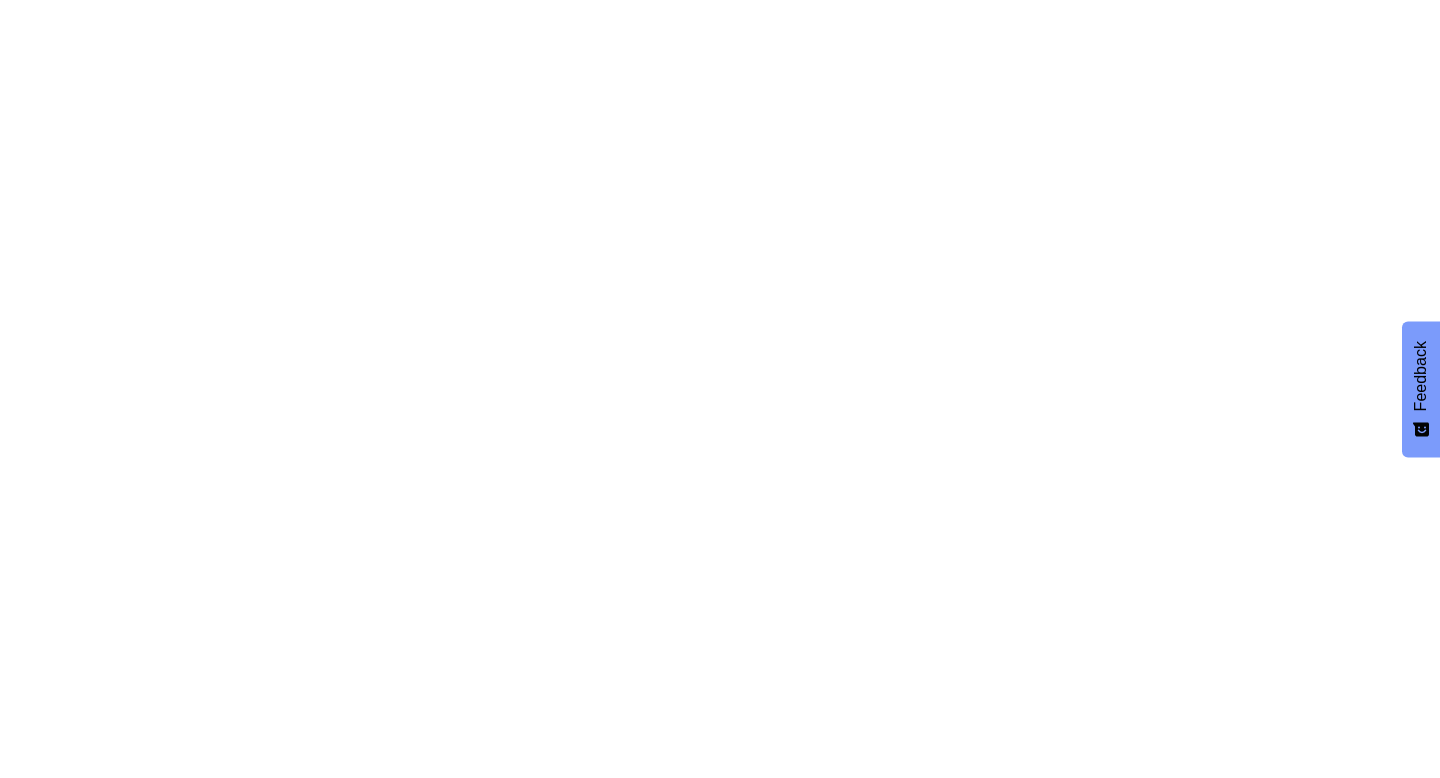 scroll, scrollTop: 0, scrollLeft: 0, axis: both 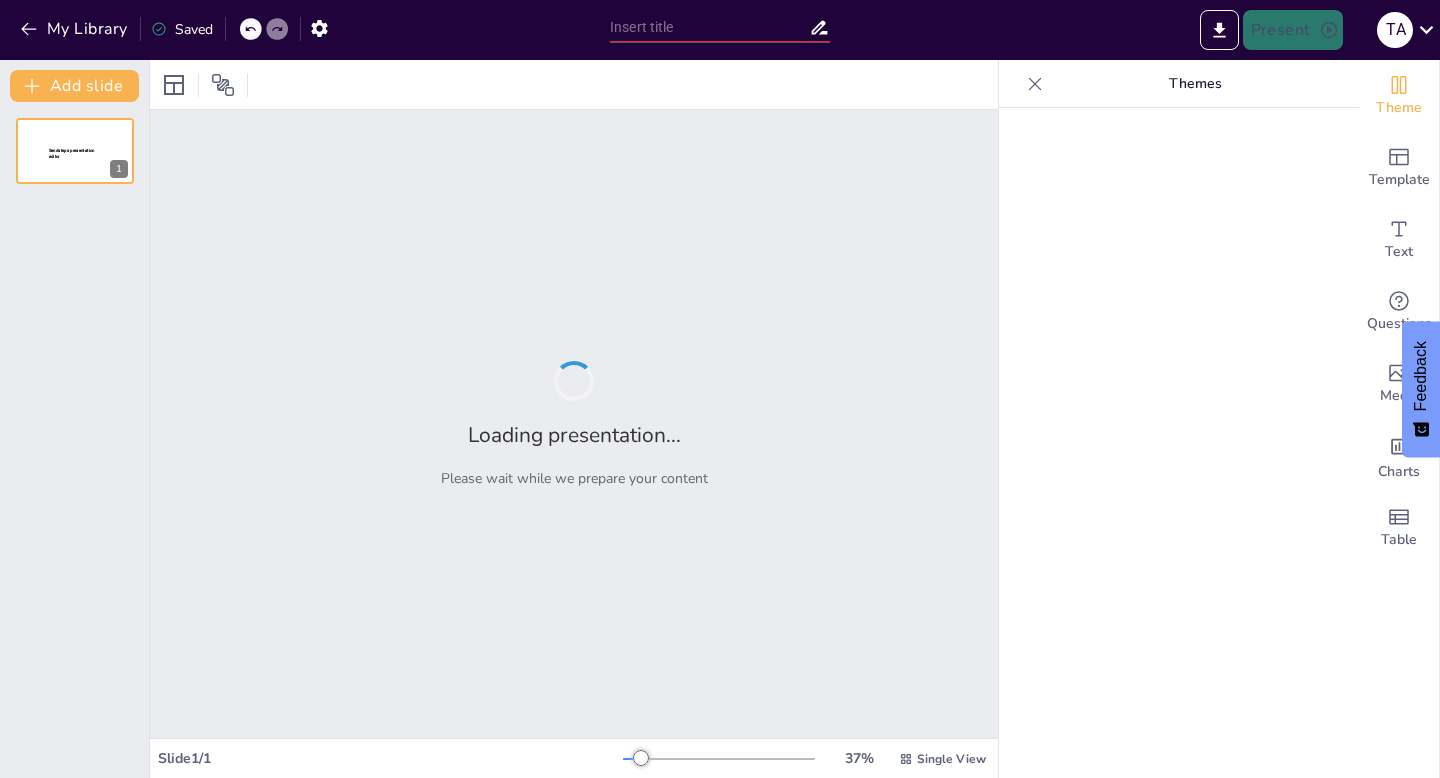 type on "The tales of the monkey king" 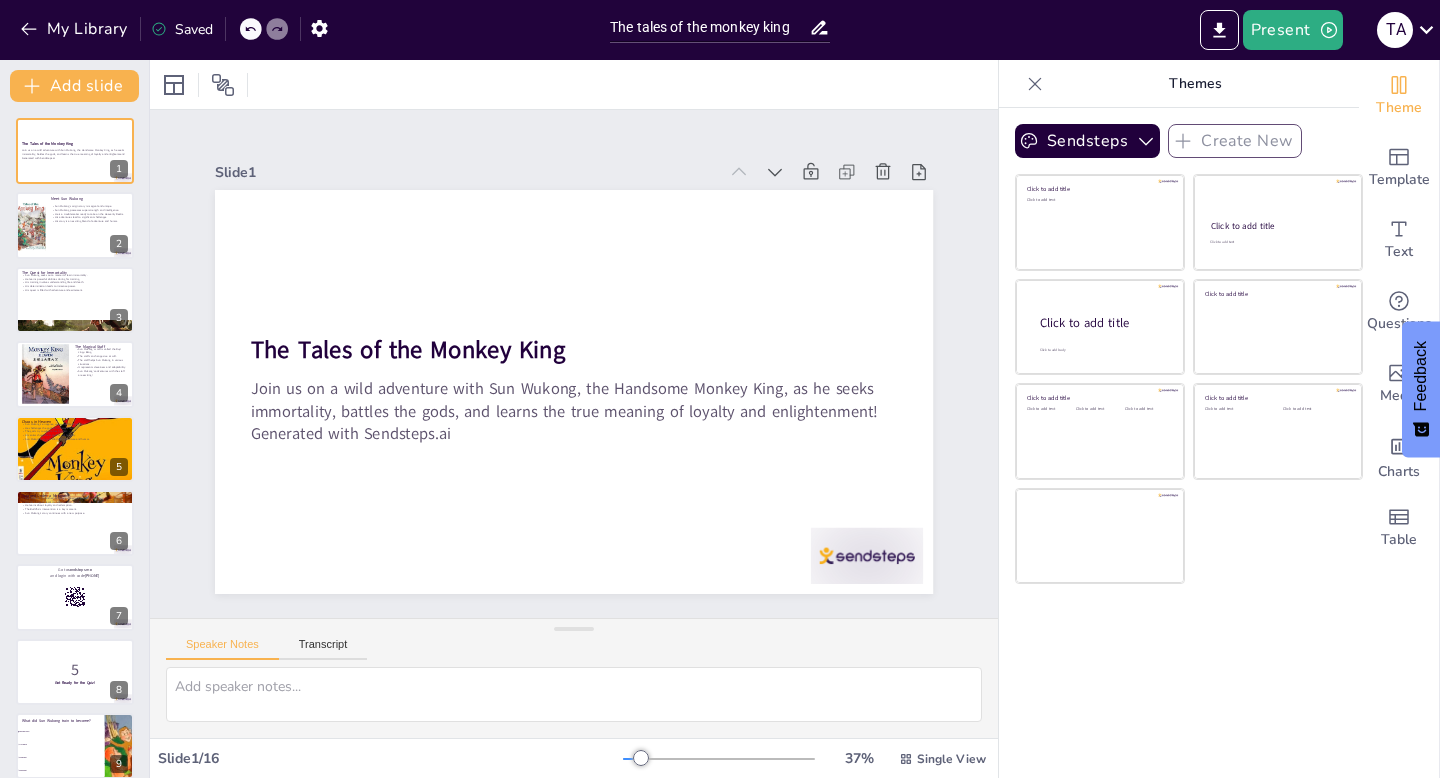 checkbox on "true" 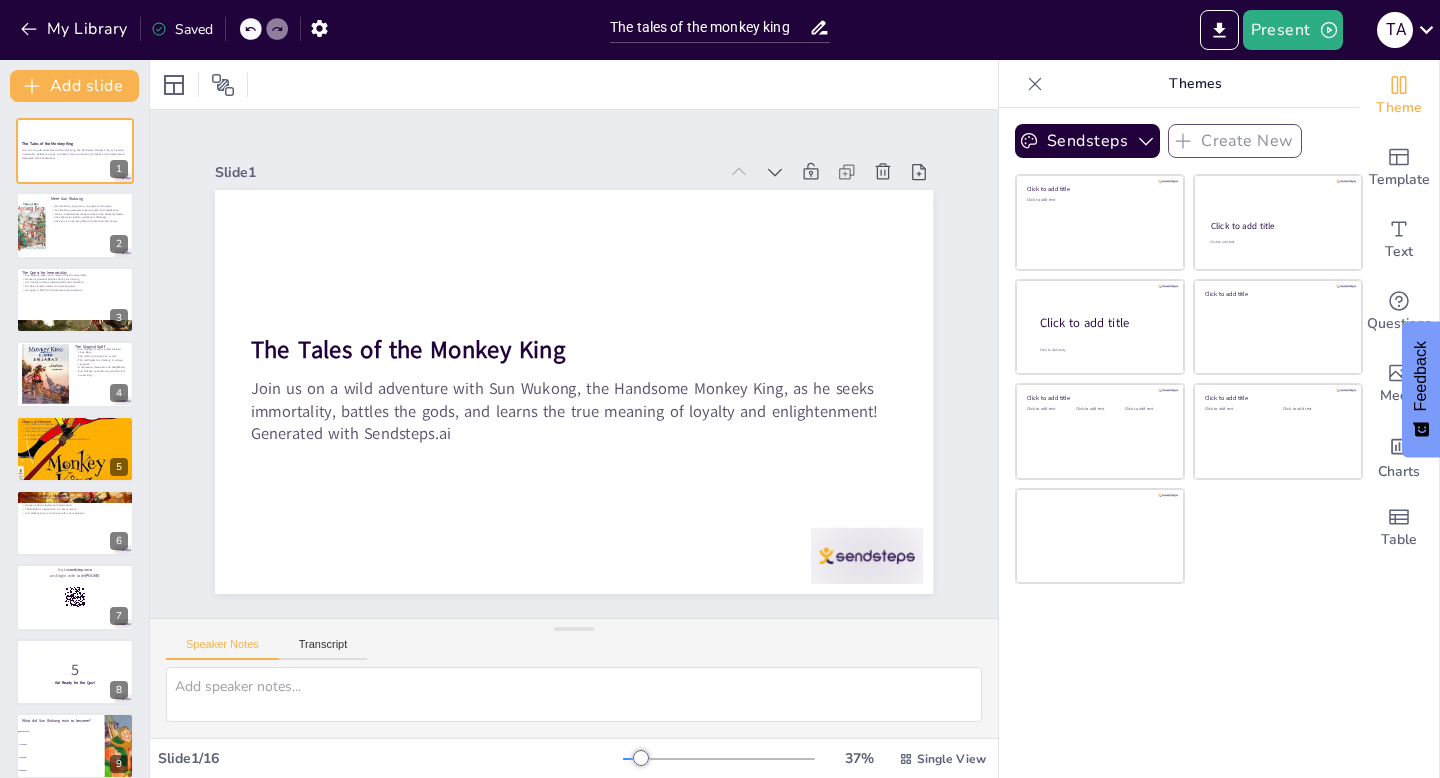 checkbox on "true" 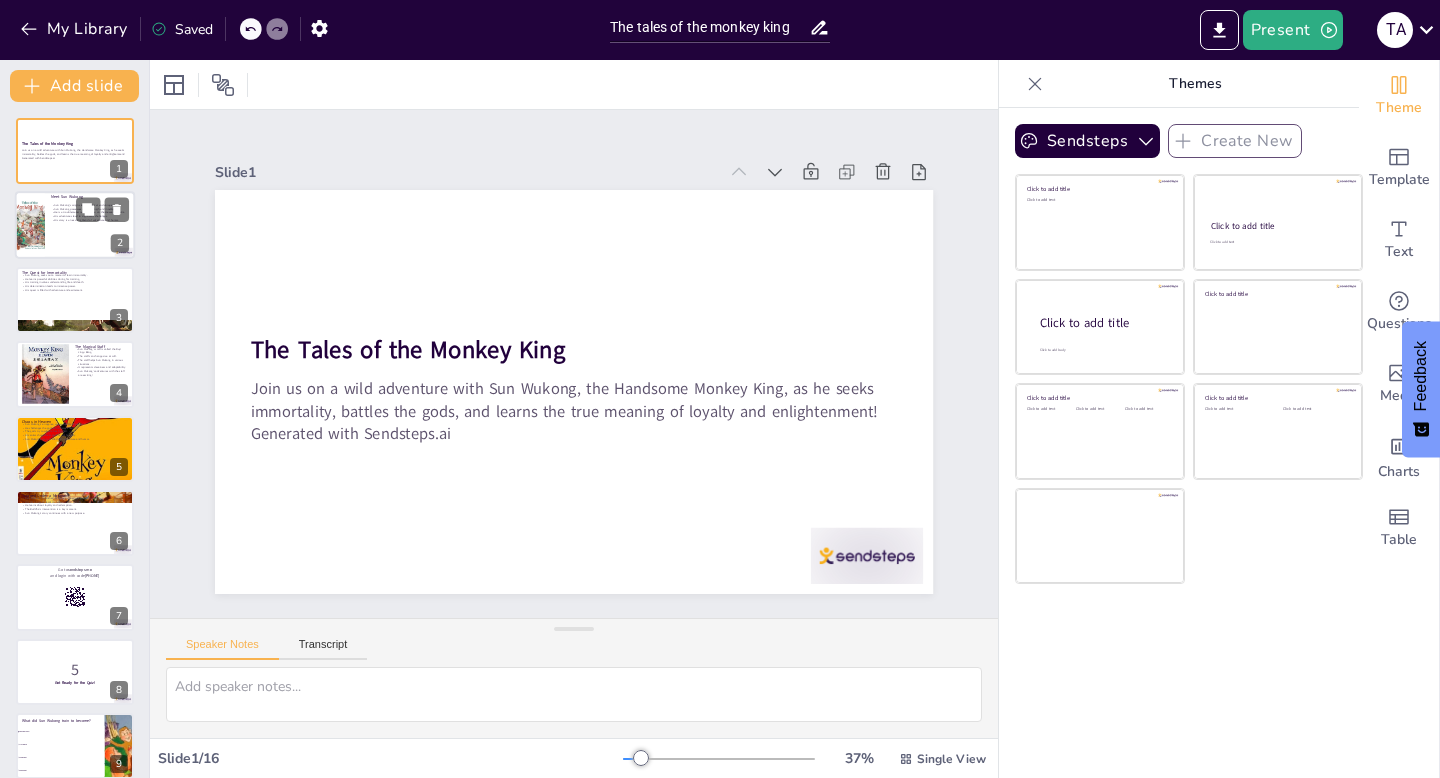 checkbox on "true" 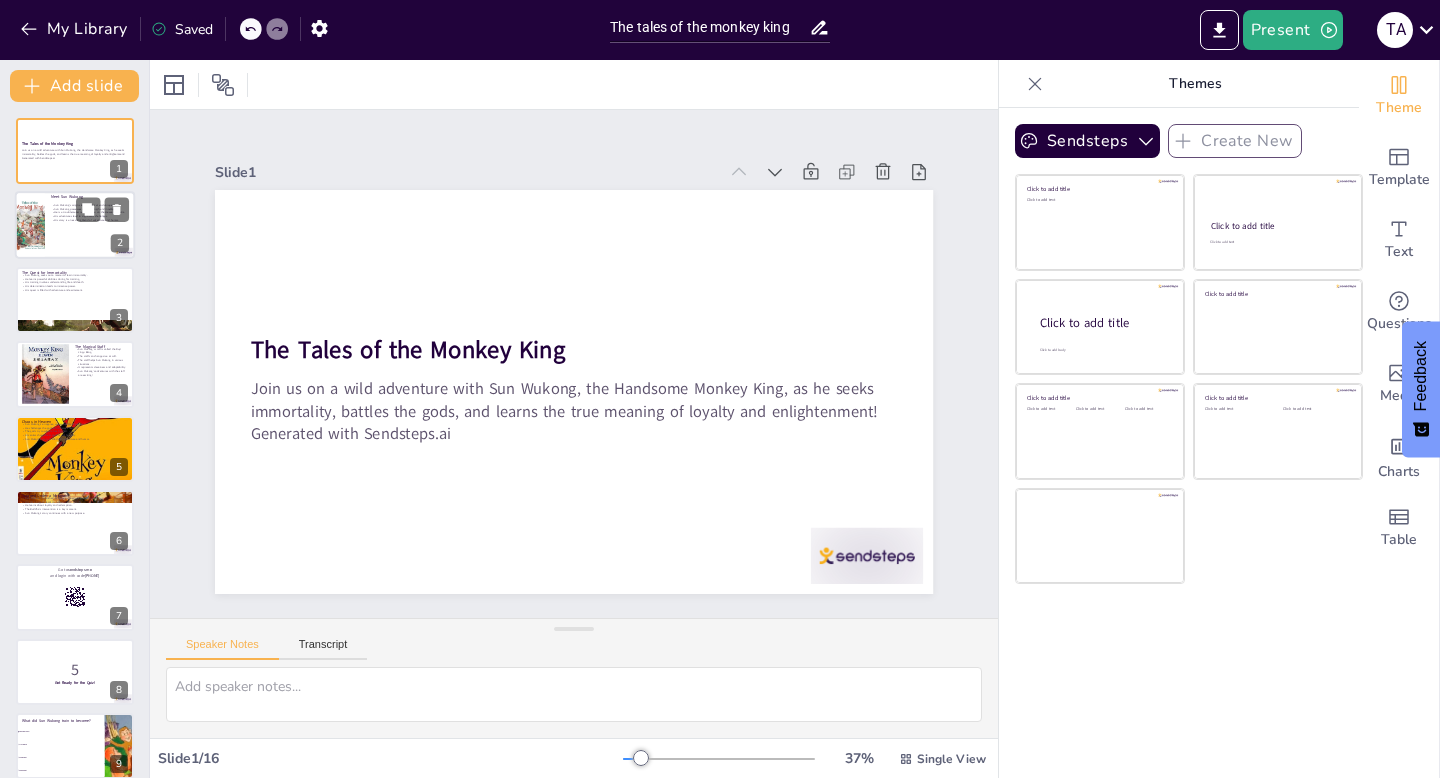 checkbox on "true" 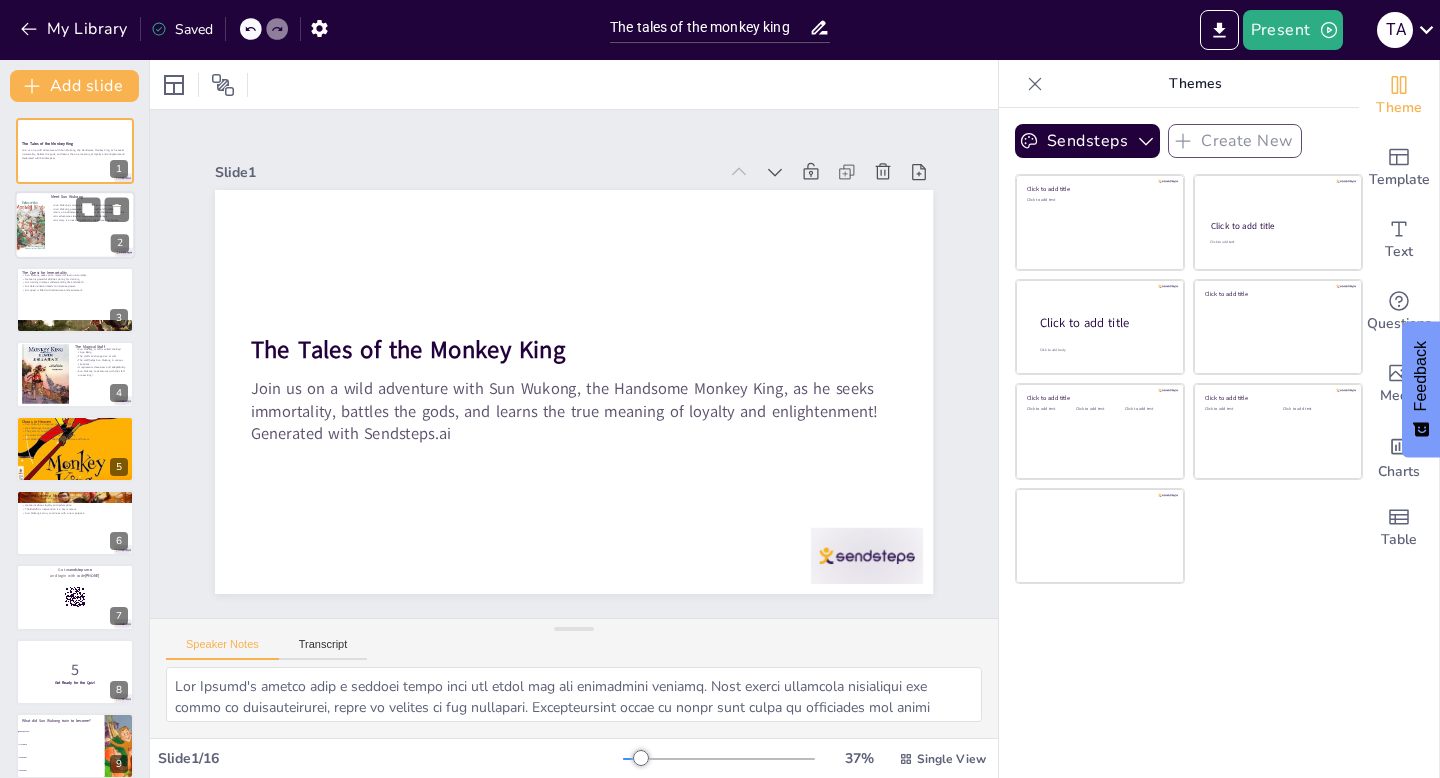 checkbox on "true" 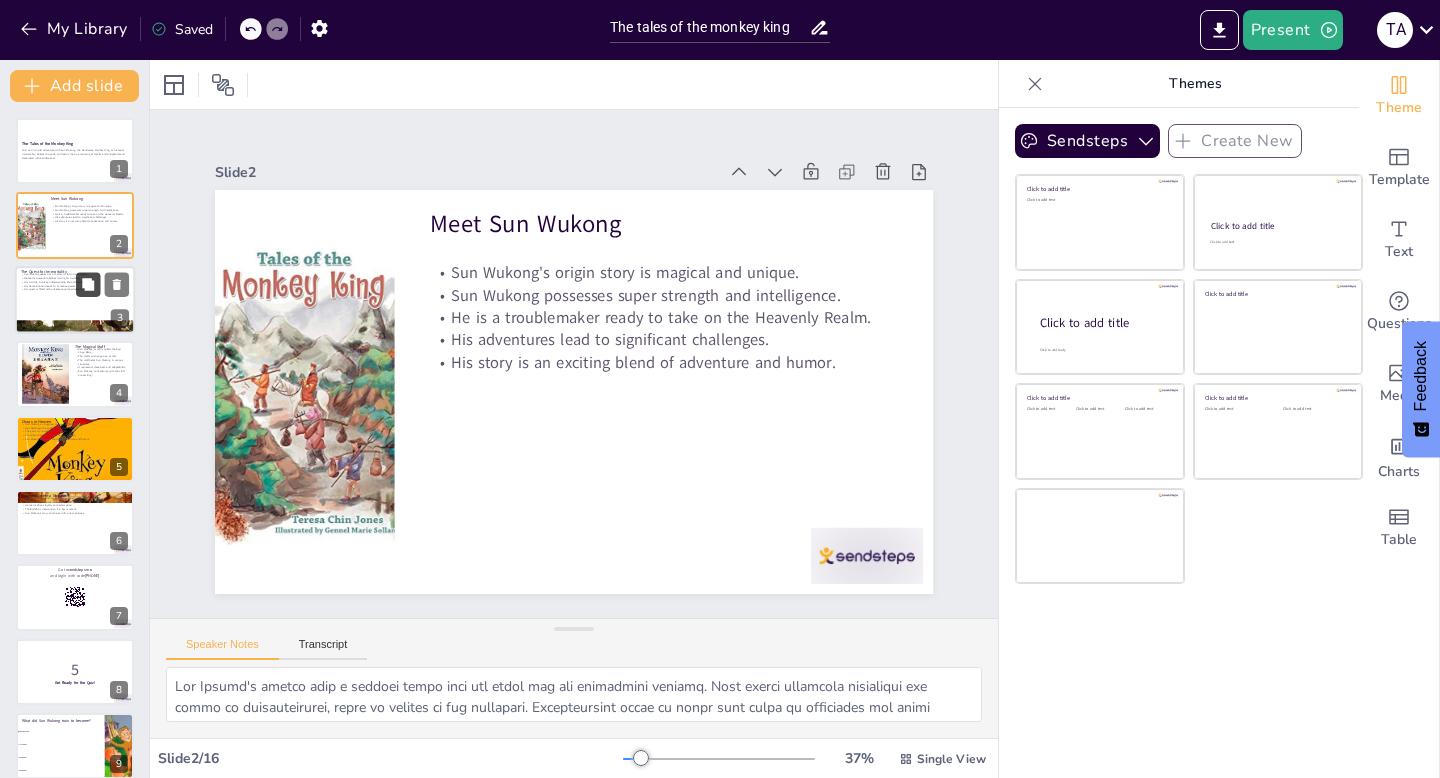 checkbox on "true" 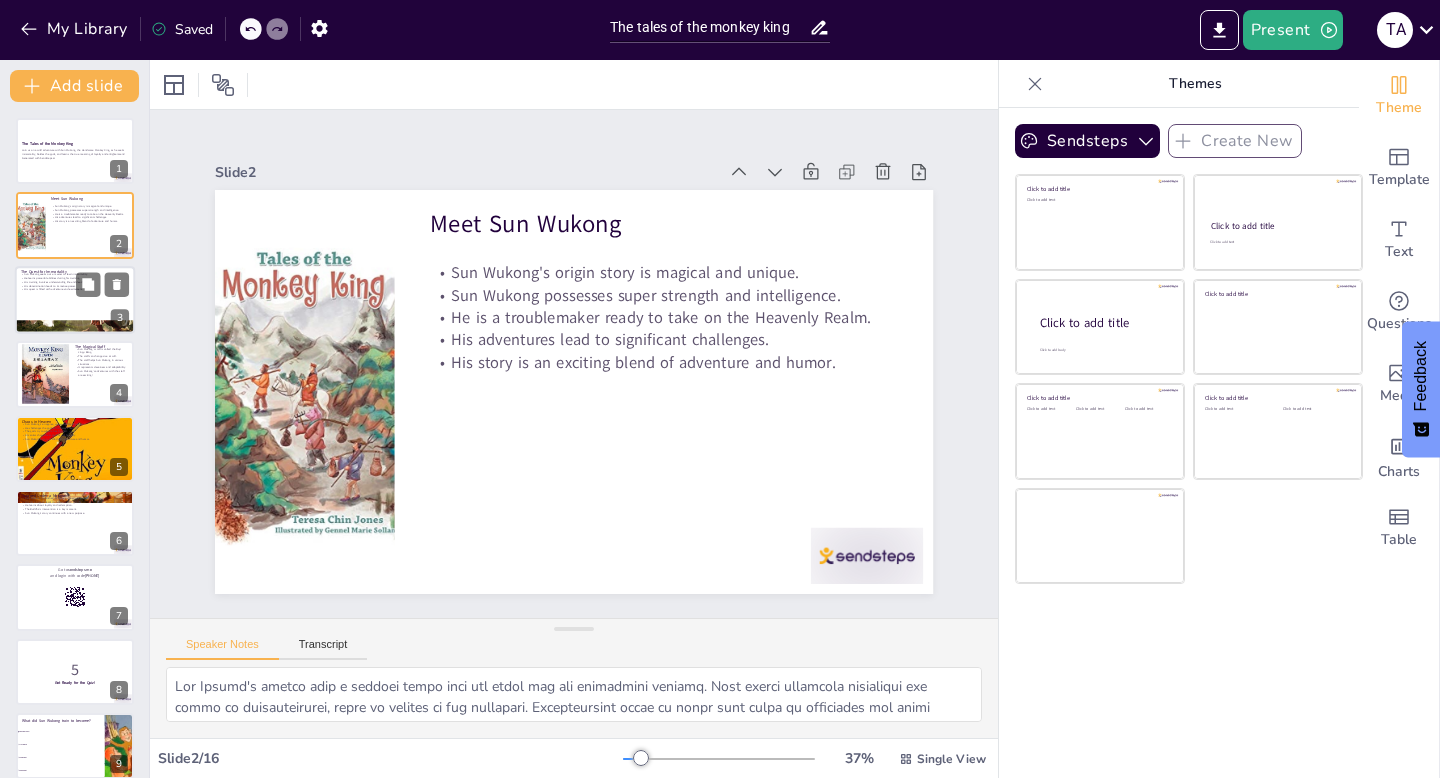 checkbox on "true" 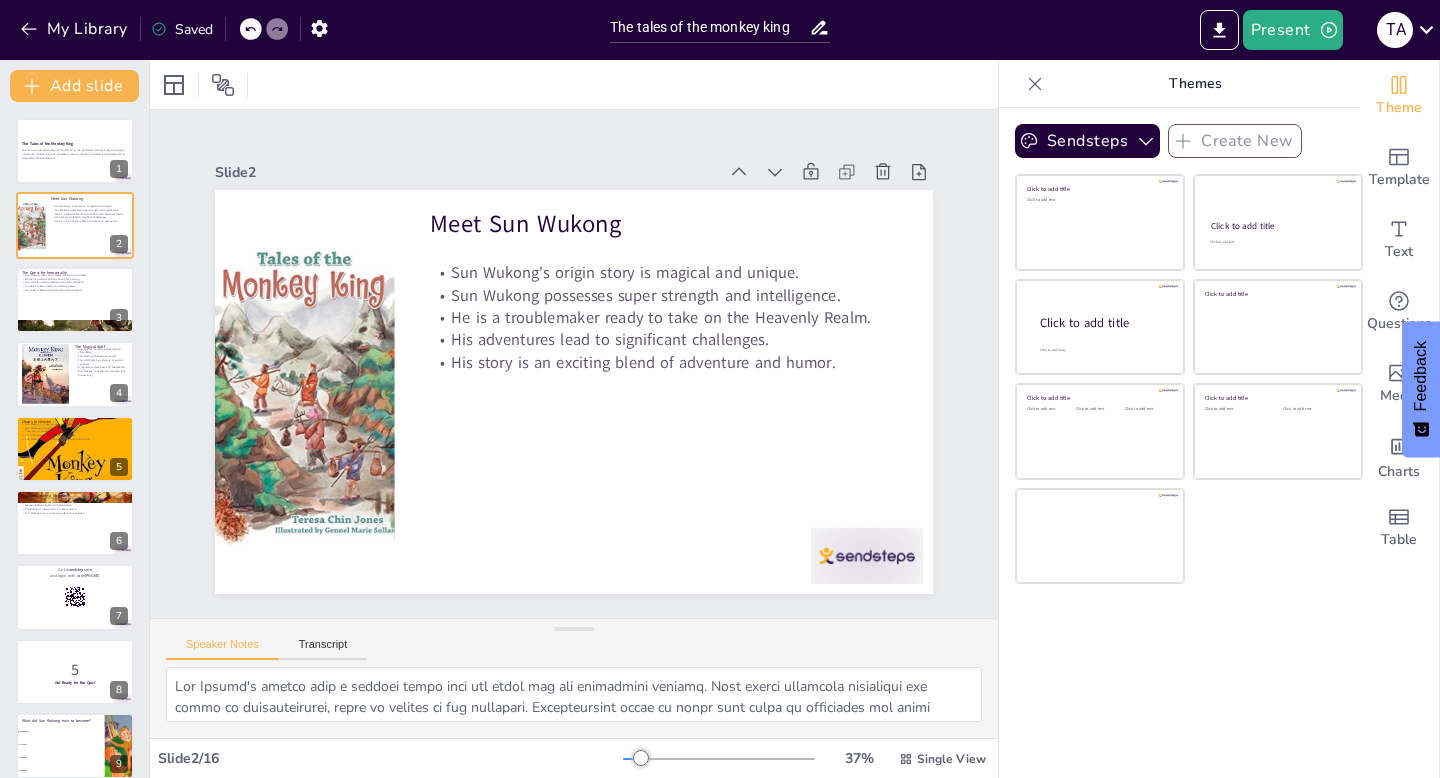 checkbox on "true" 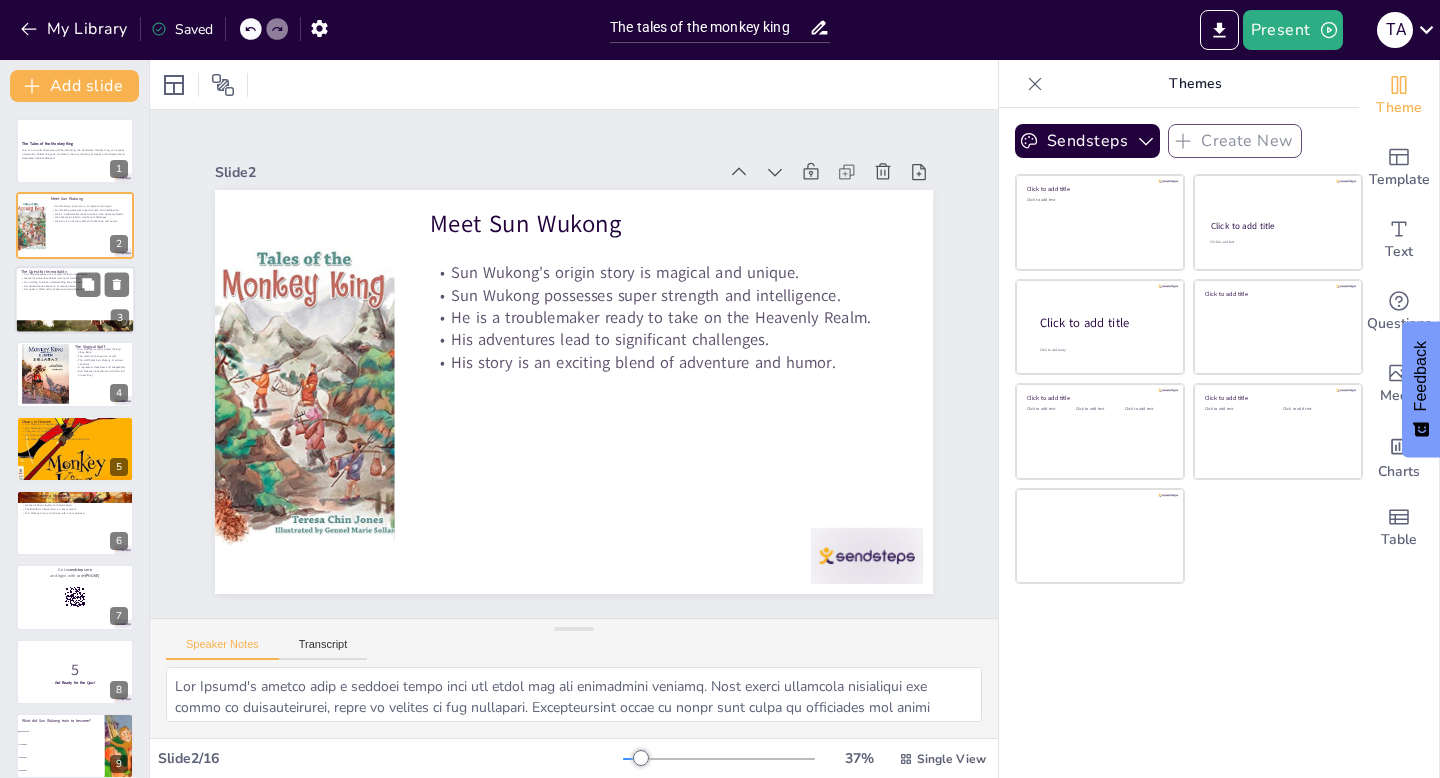 checkbox on "true" 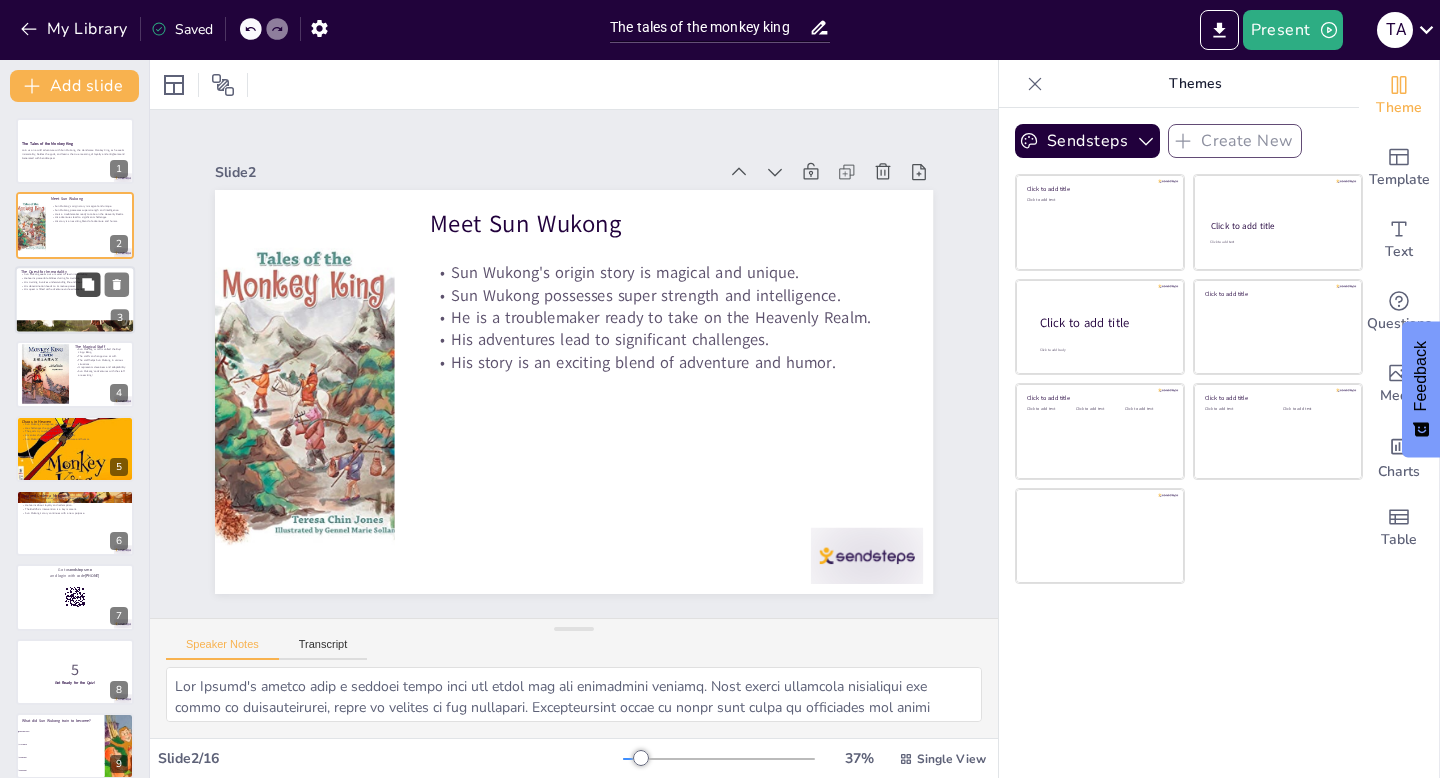 checkbox on "true" 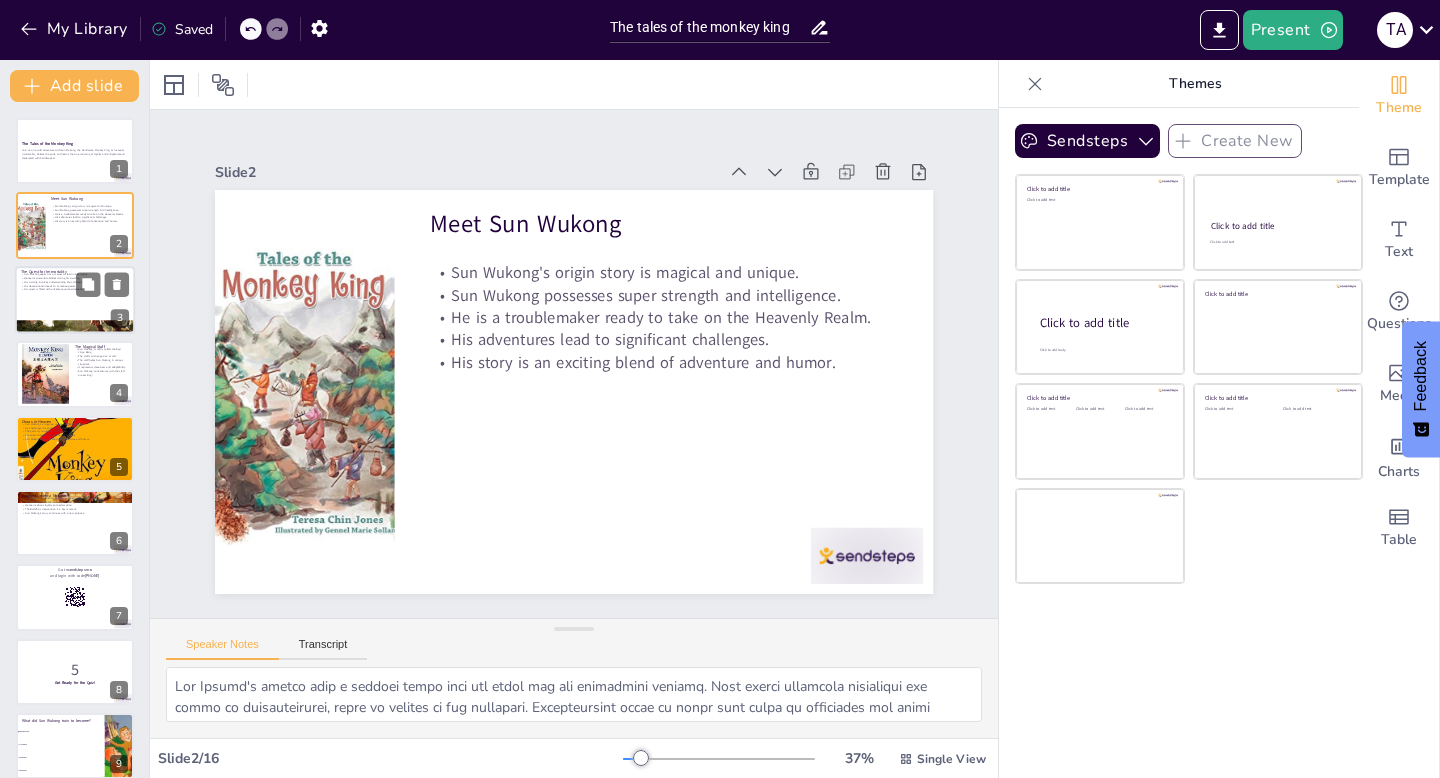 checkbox on "true" 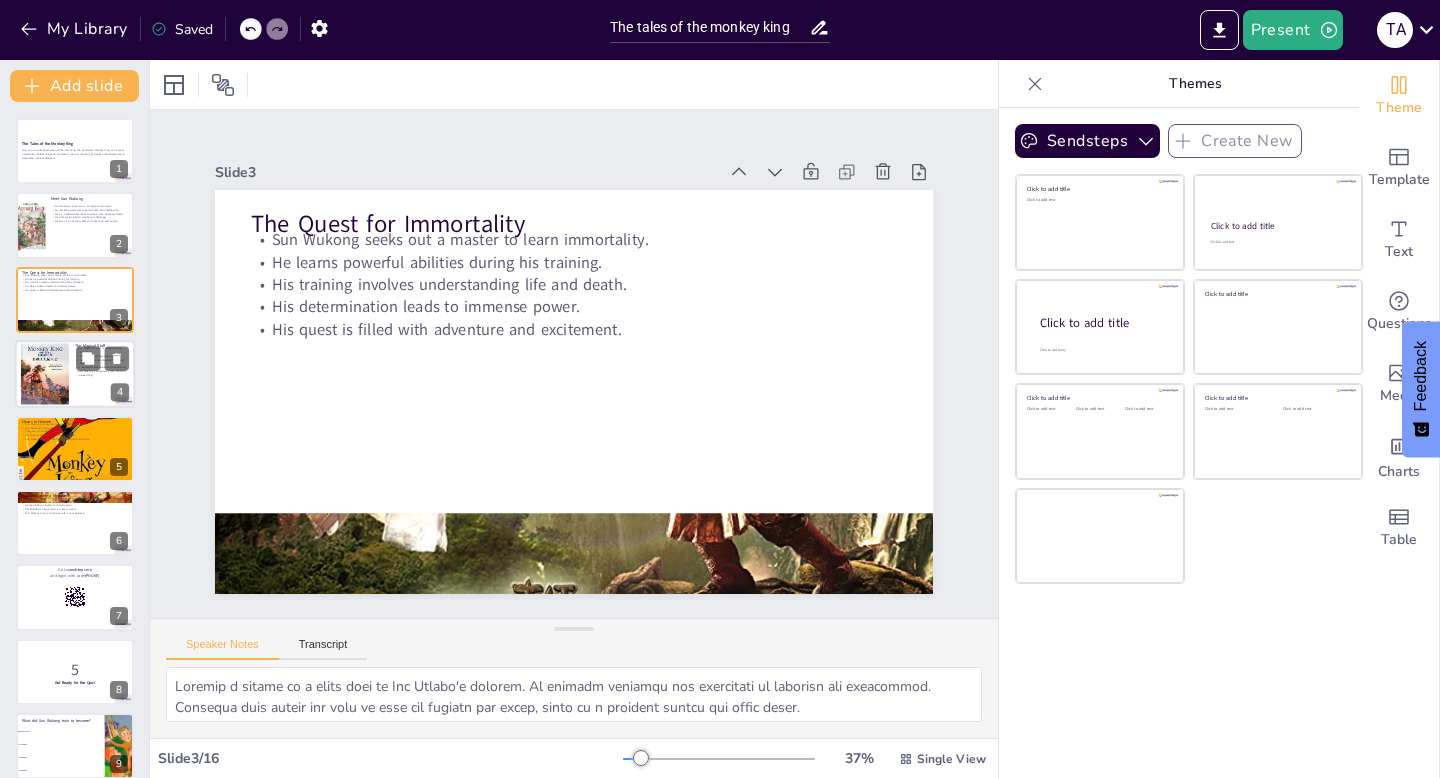 checkbox on "true" 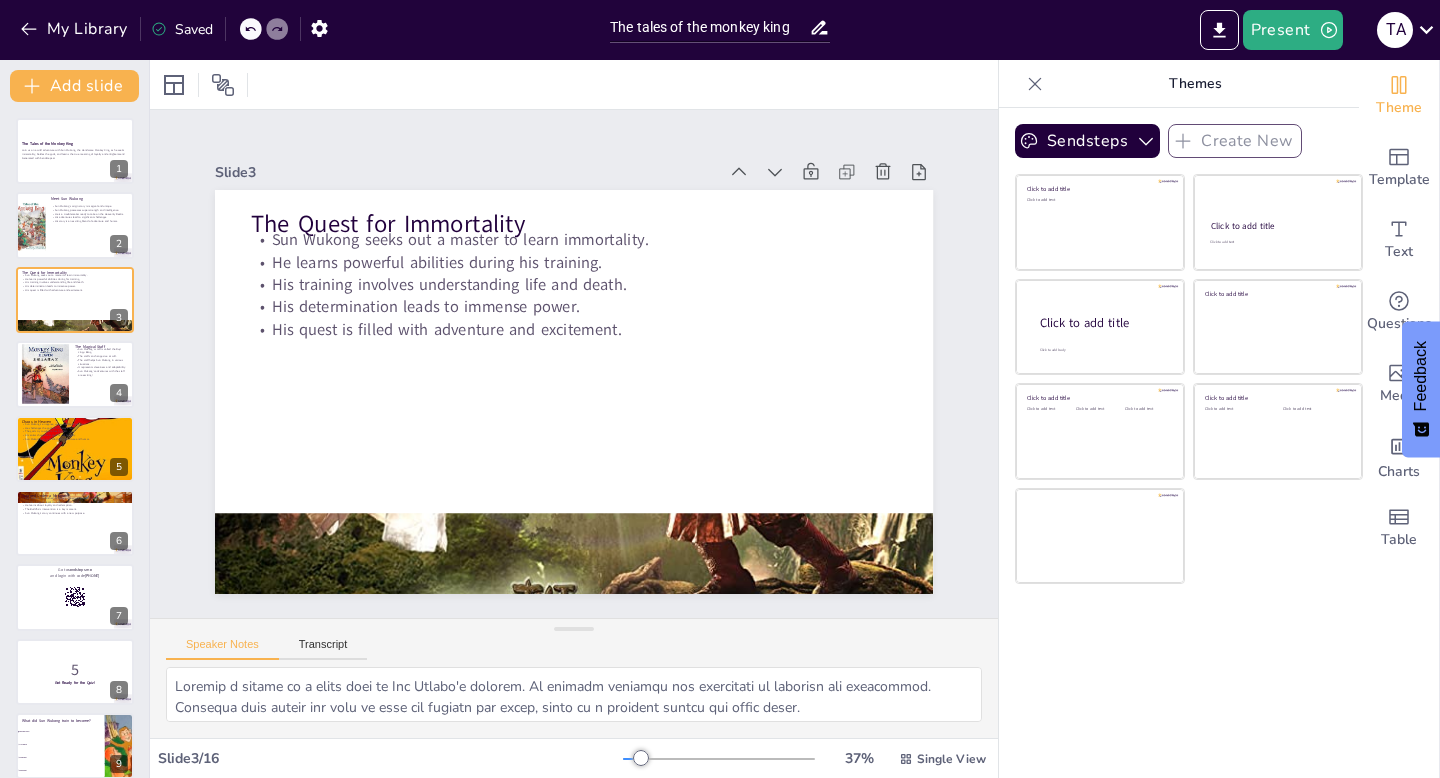 checkbox on "true" 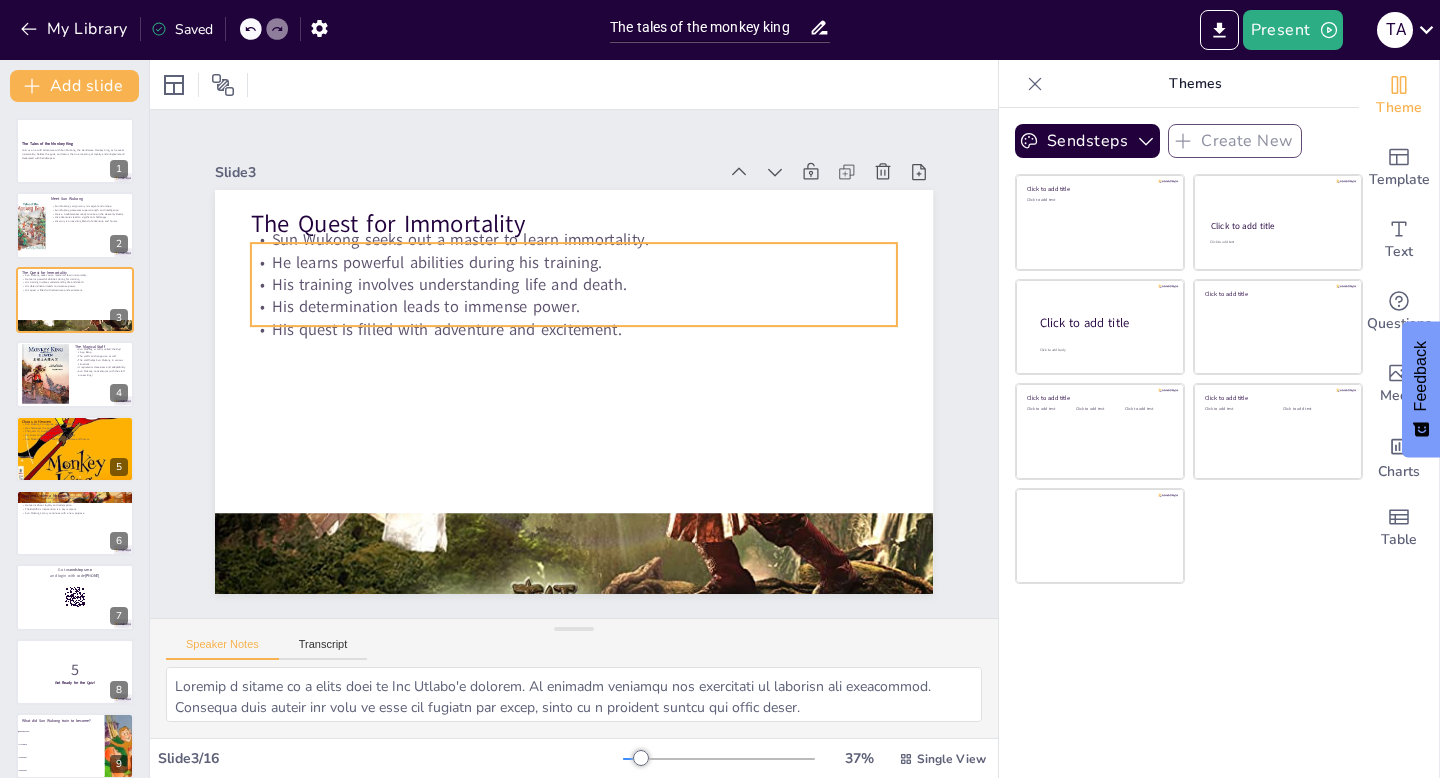 checkbox on "true" 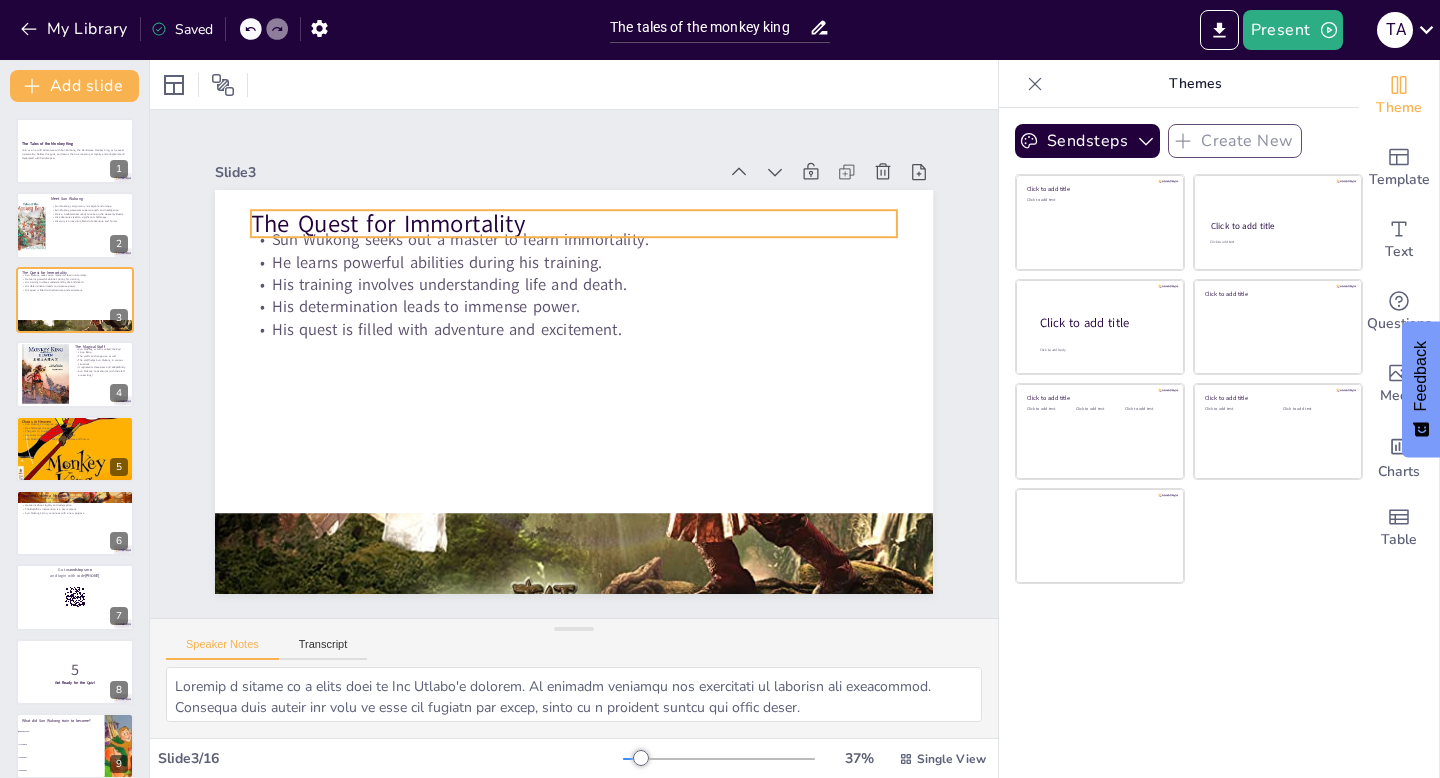 checkbox on "true" 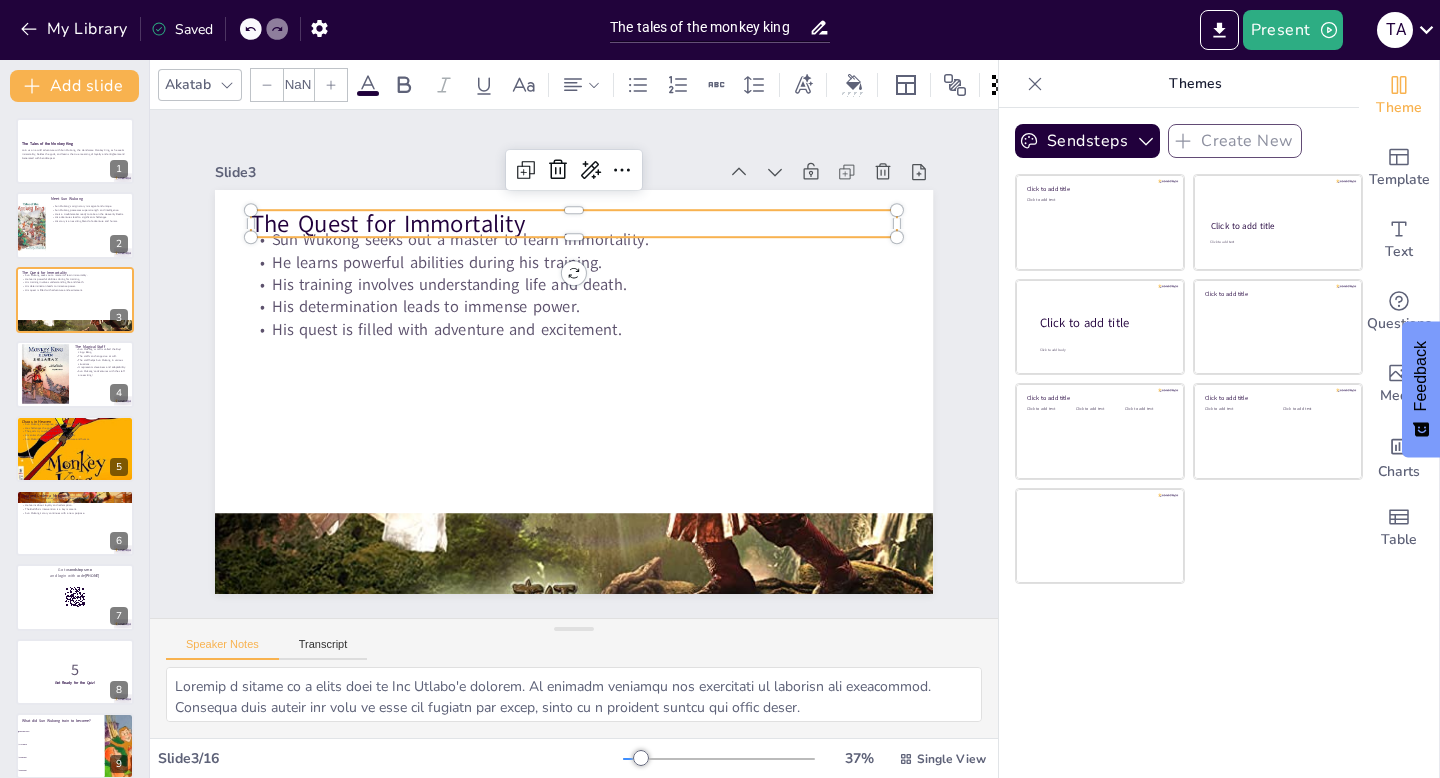 type on "48" 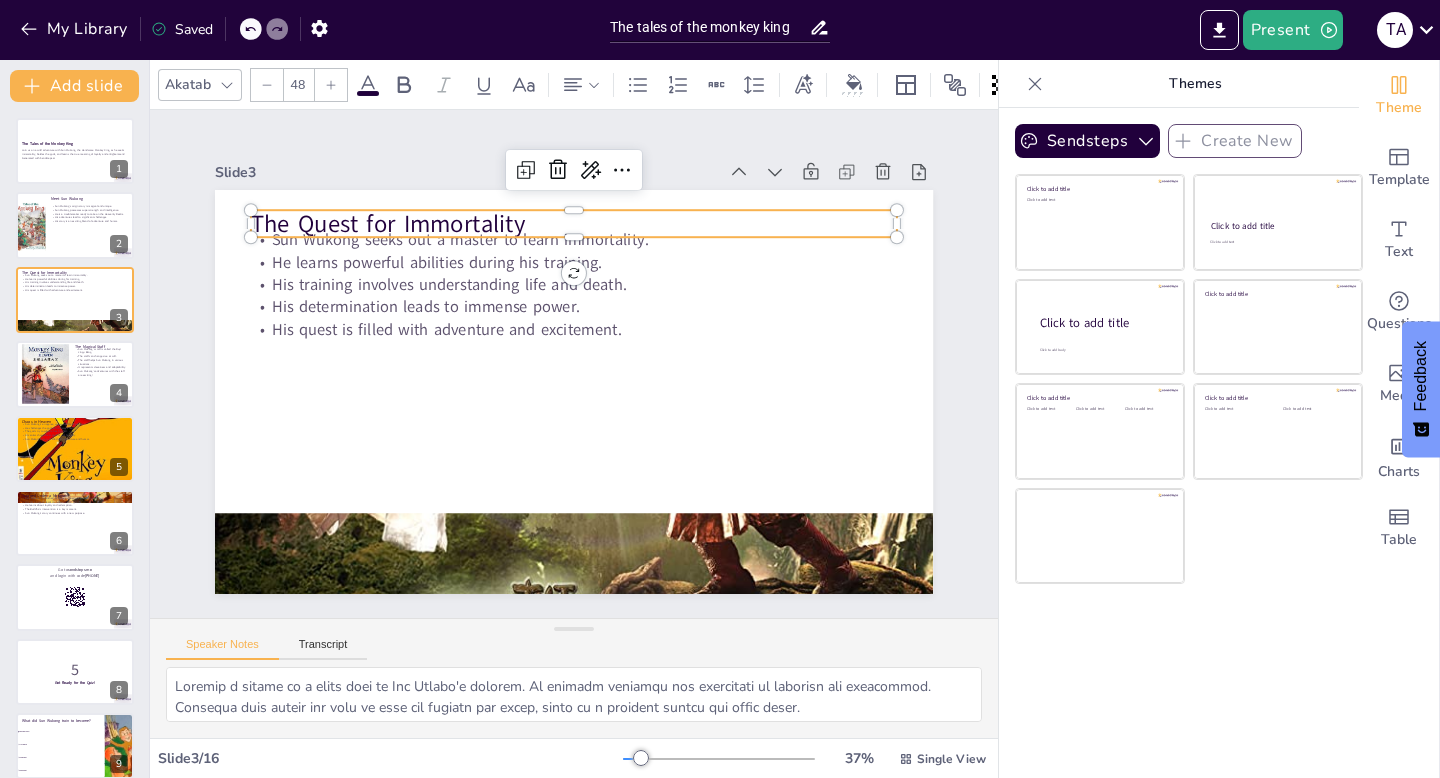 click on "The Quest for Immortality" at bounding box center (588, 224) 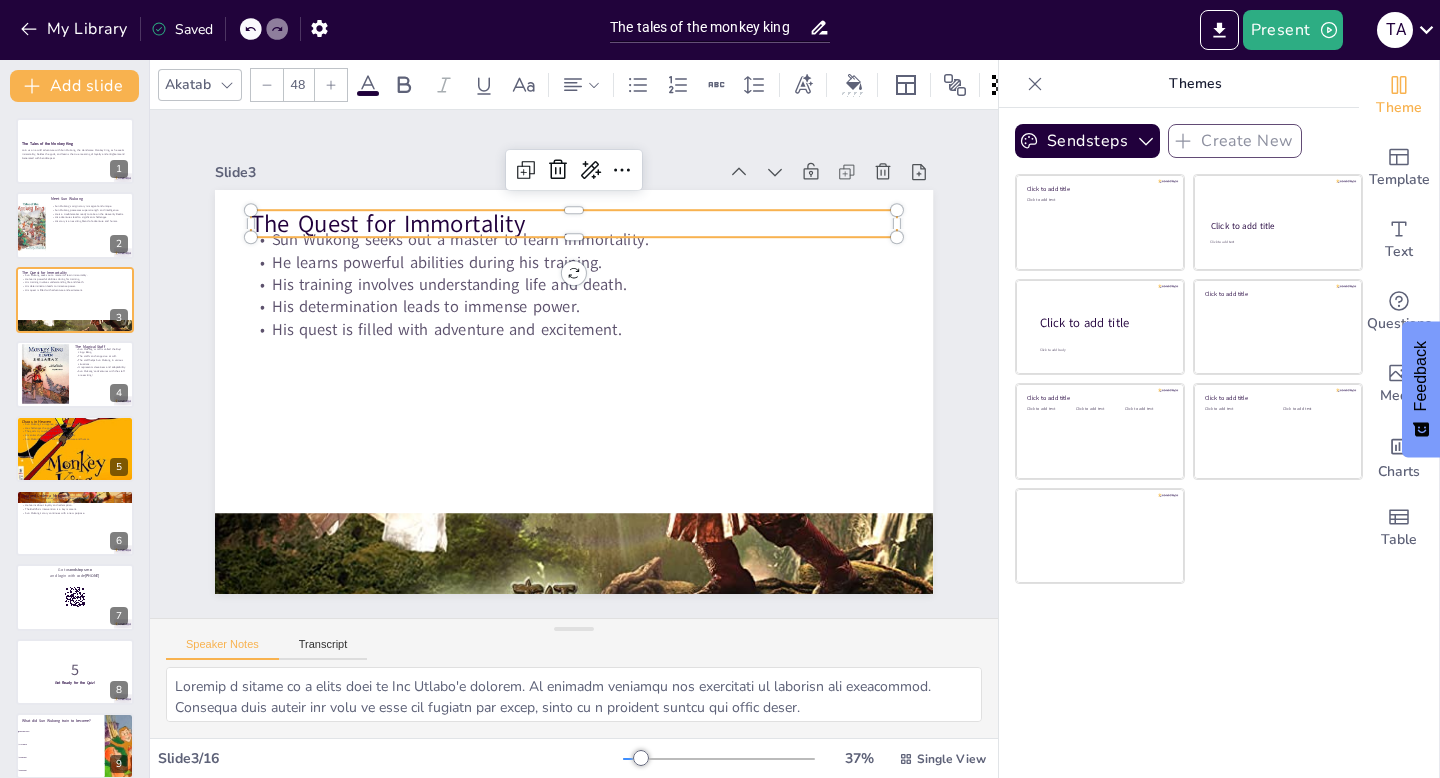 checkbox on "true" 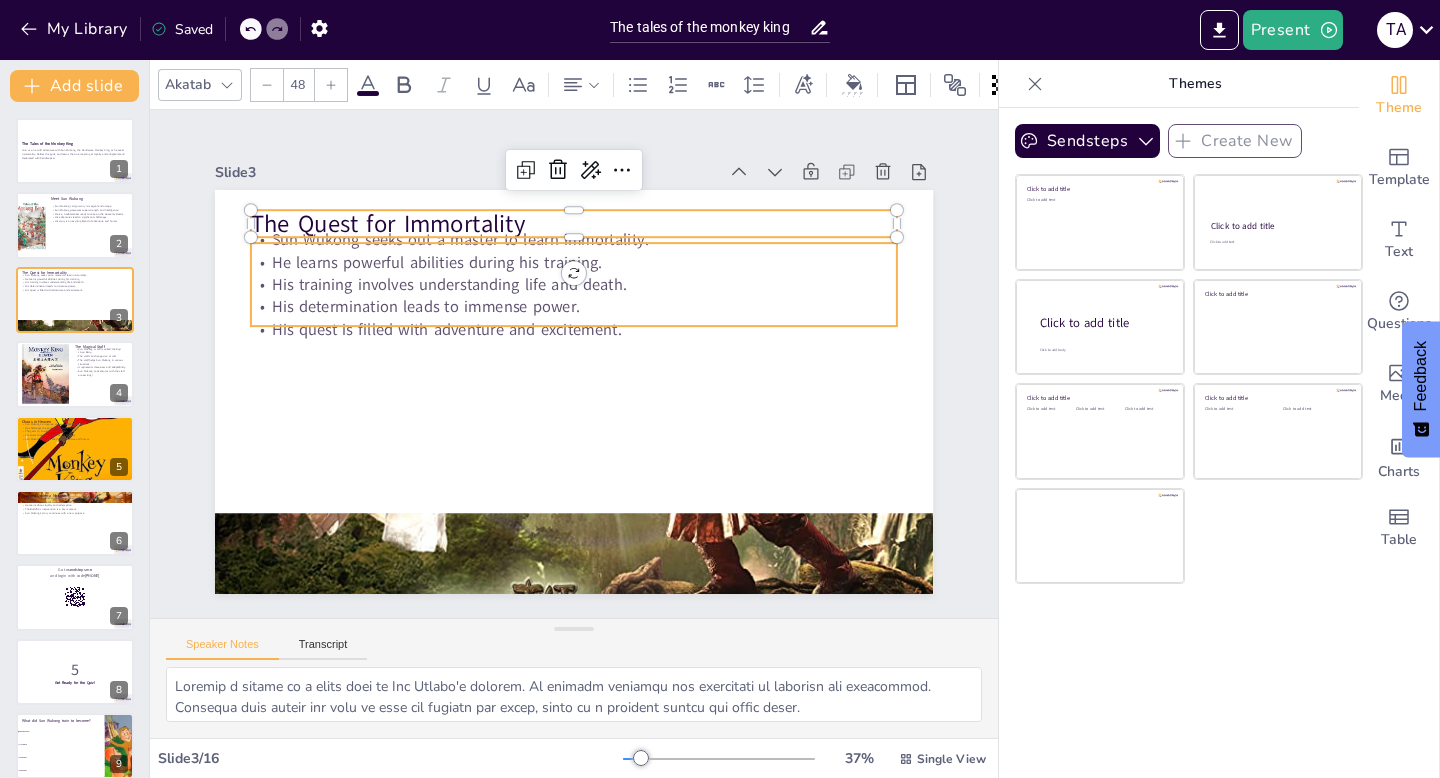 checkbox on "true" 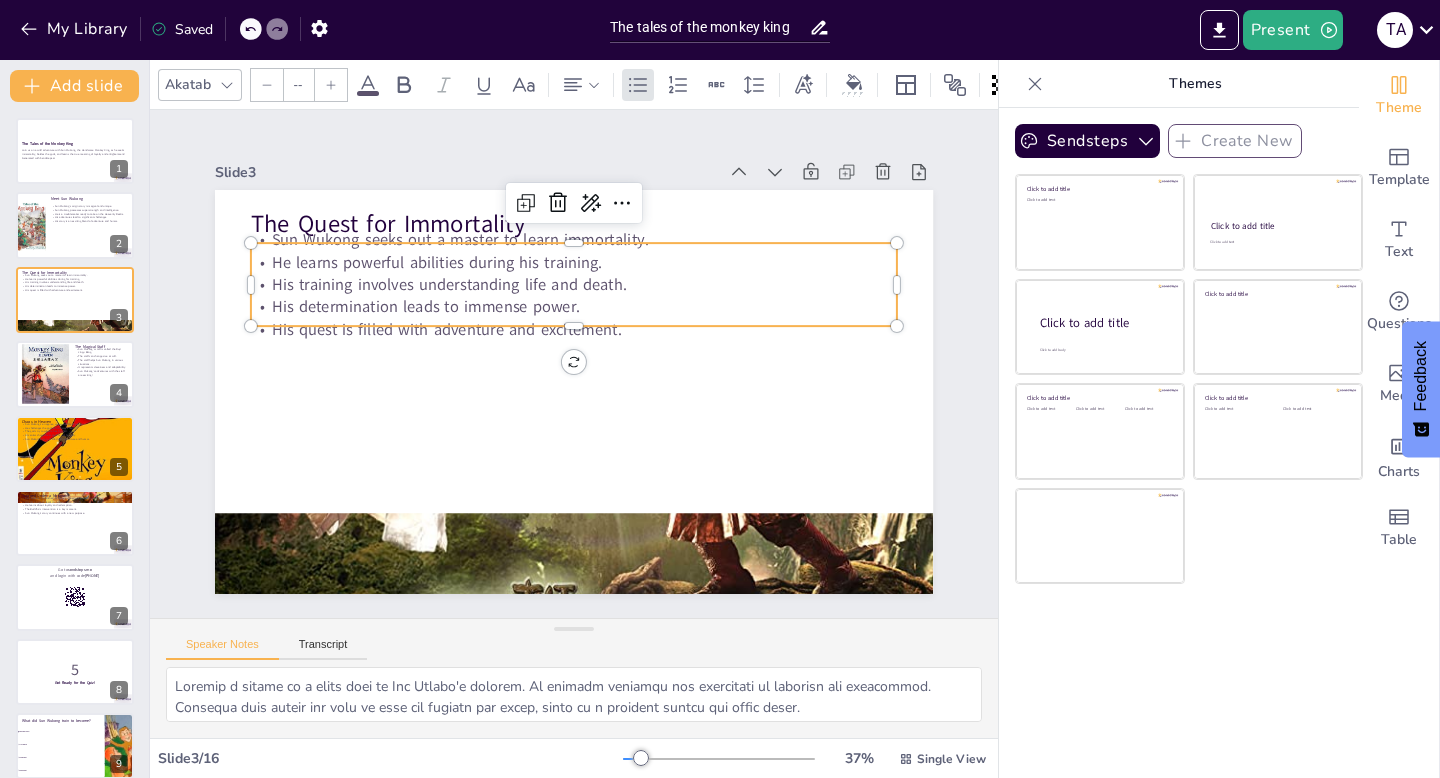 type on "32" 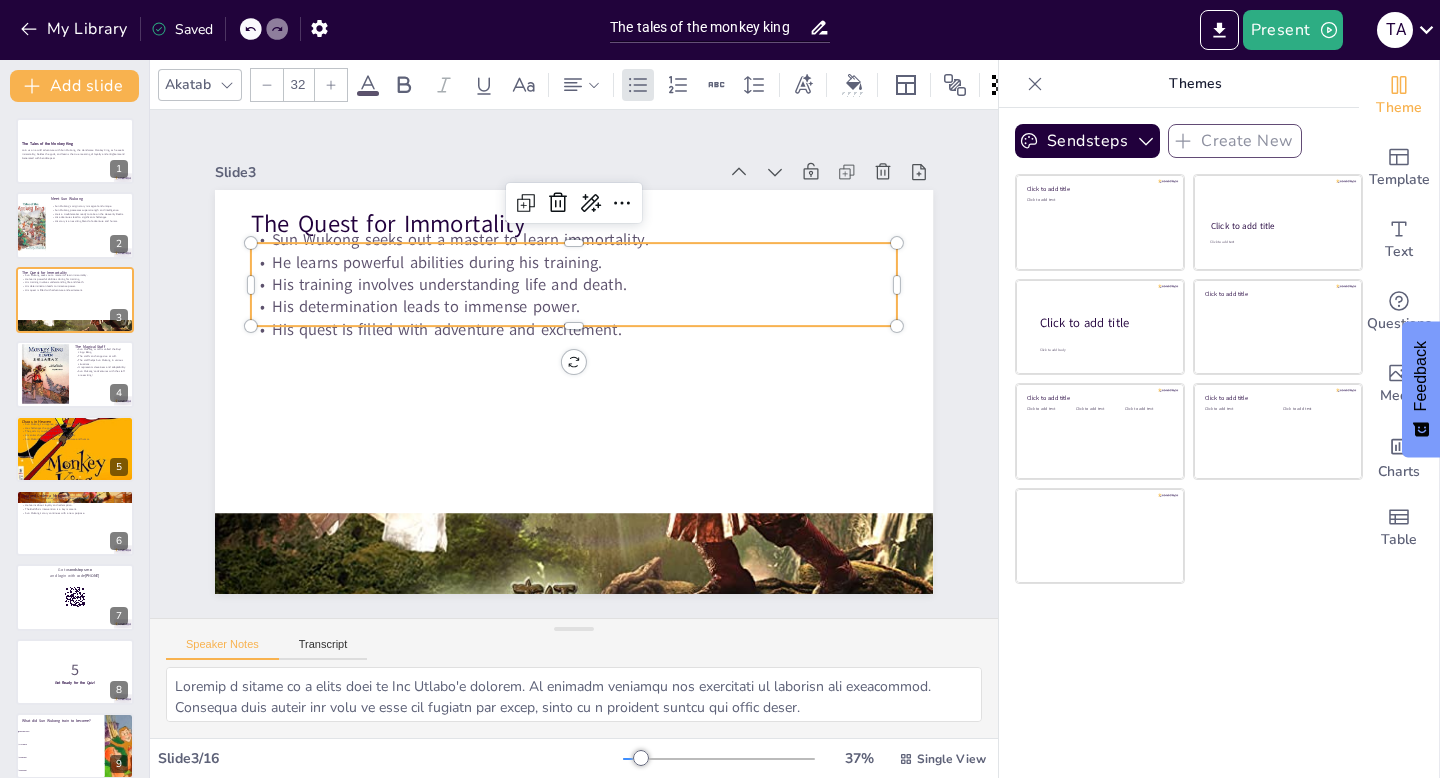 click on "He learns powerful abilities during his training." at bounding box center [574, 262] 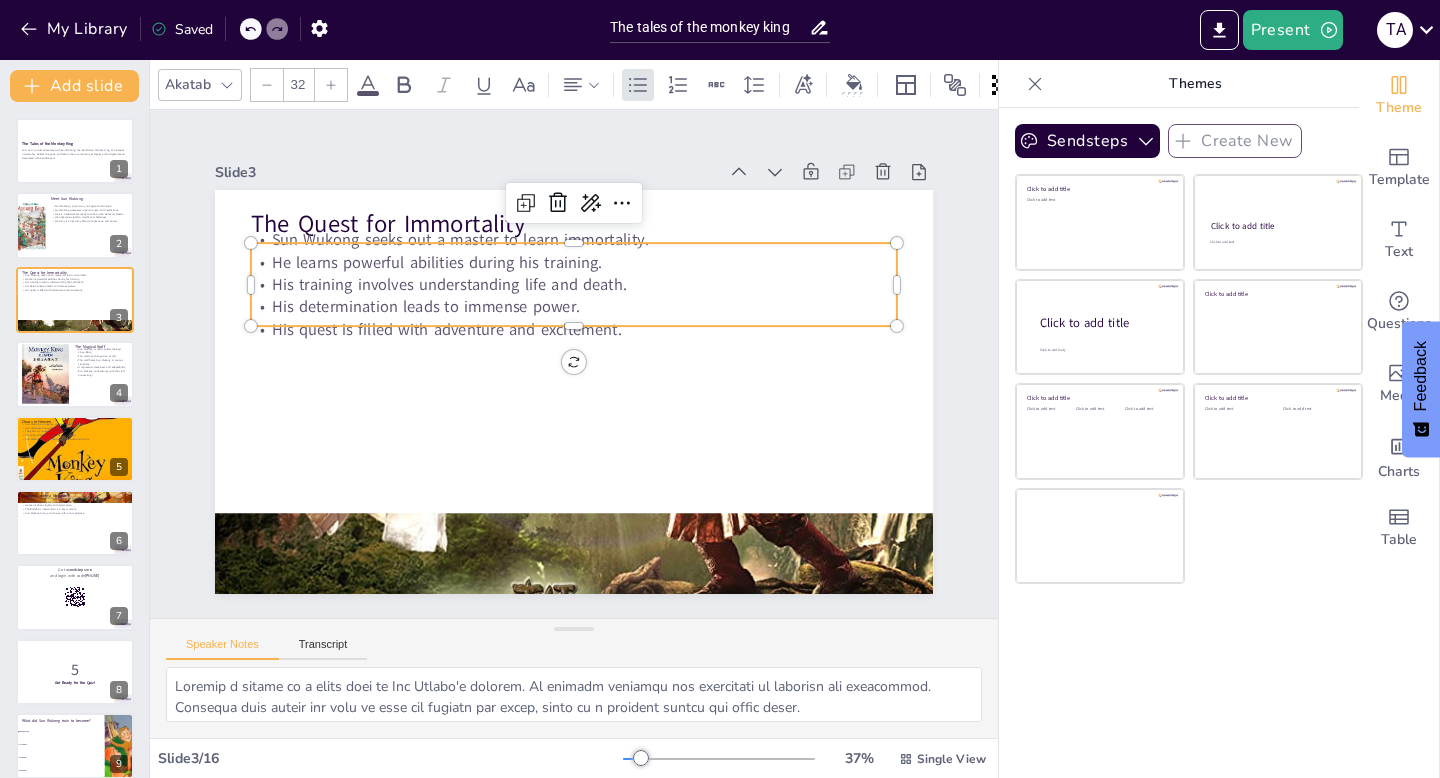 checkbox on "true" 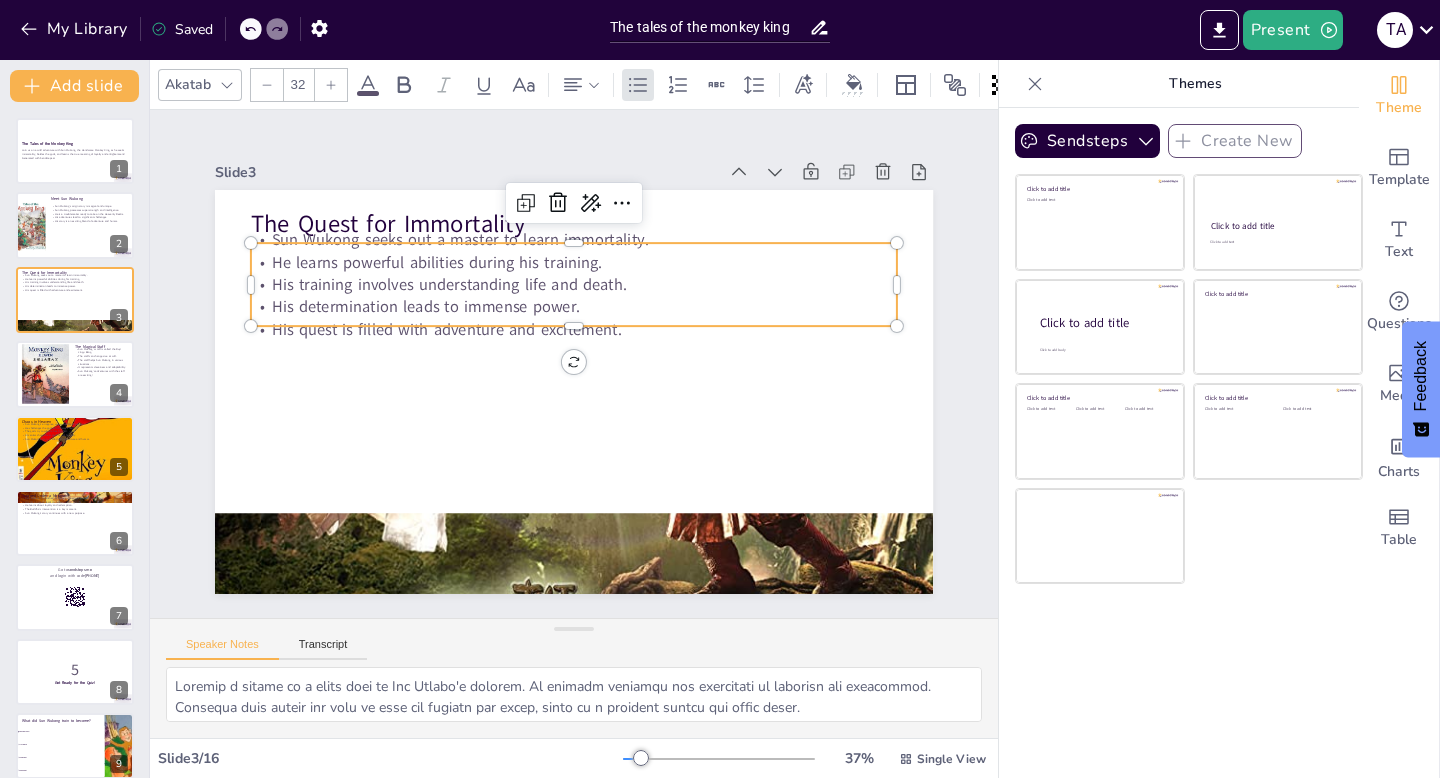 type 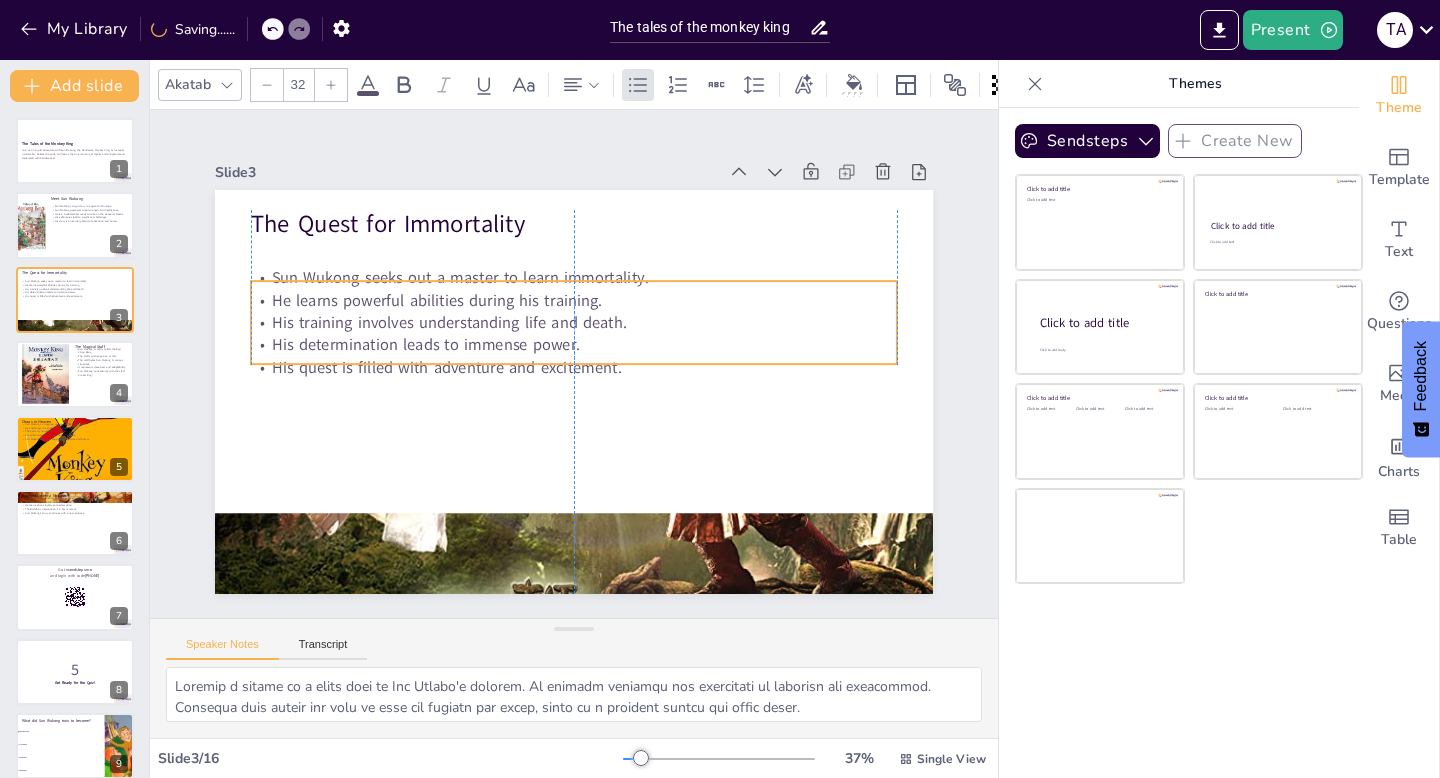 drag, startPoint x: 664, startPoint y: 266, endPoint x: 664, endPoint y: 304, distance: 38 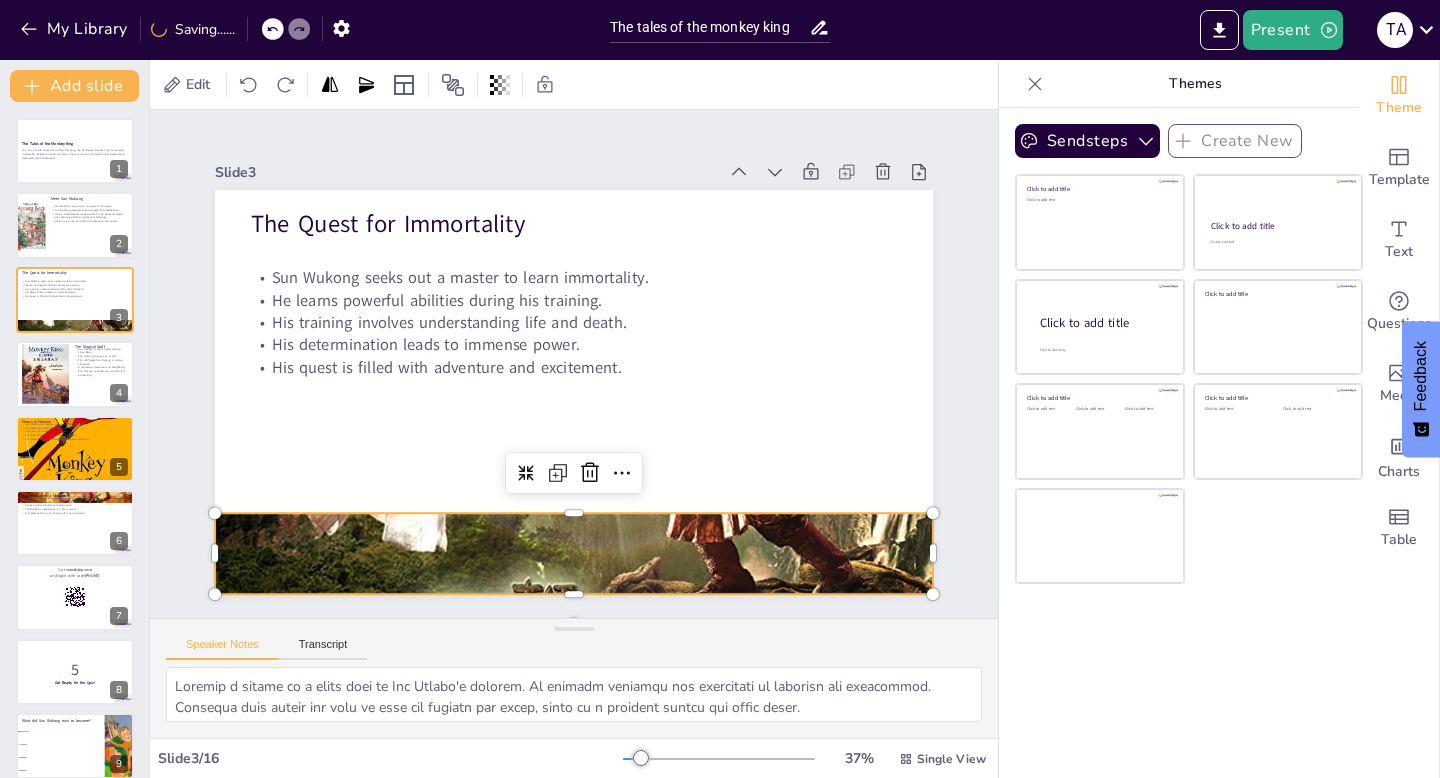 click at bounding box center [554, 552] 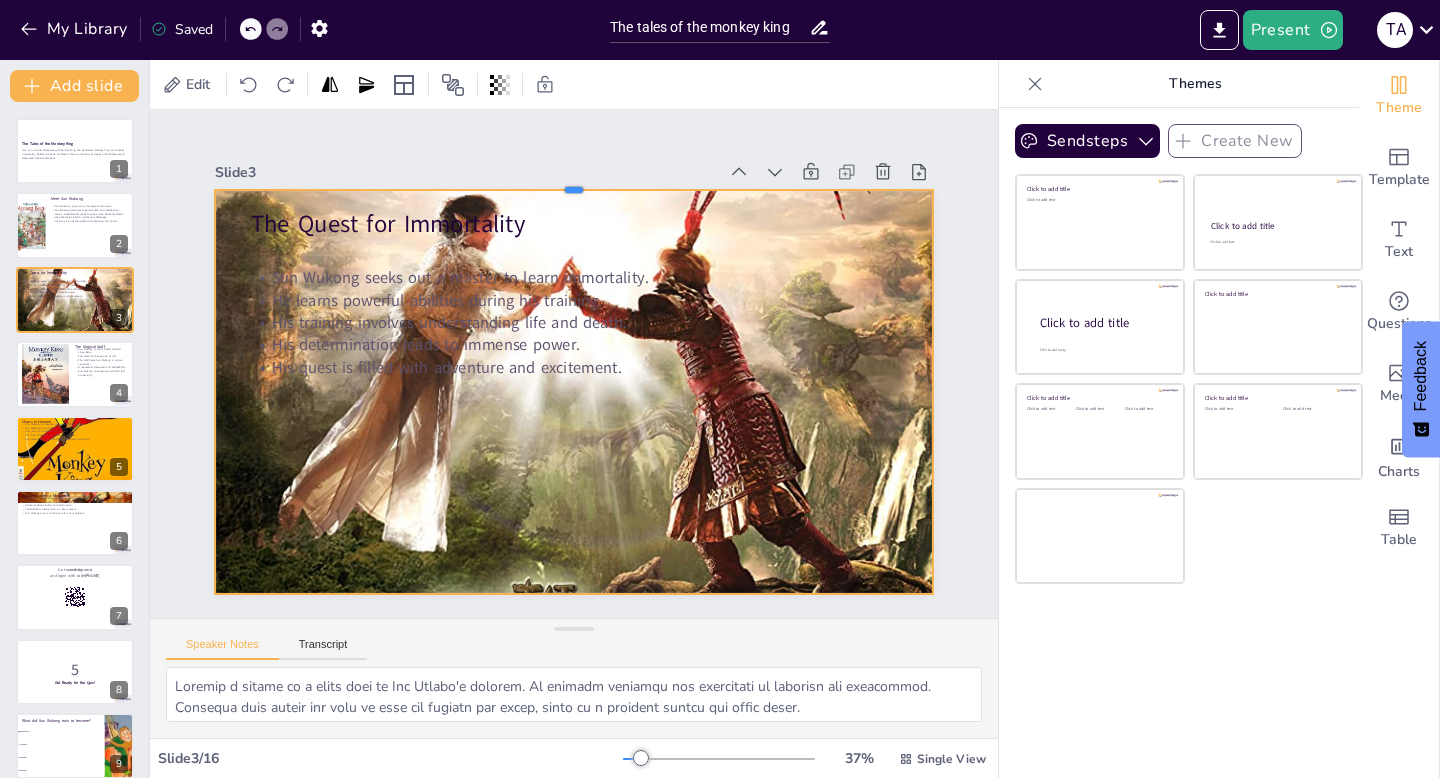 drag, startPoint x: 569, startPoint y: 512, endPoint x: 592, endPoint y: 189, distance: 323.81784 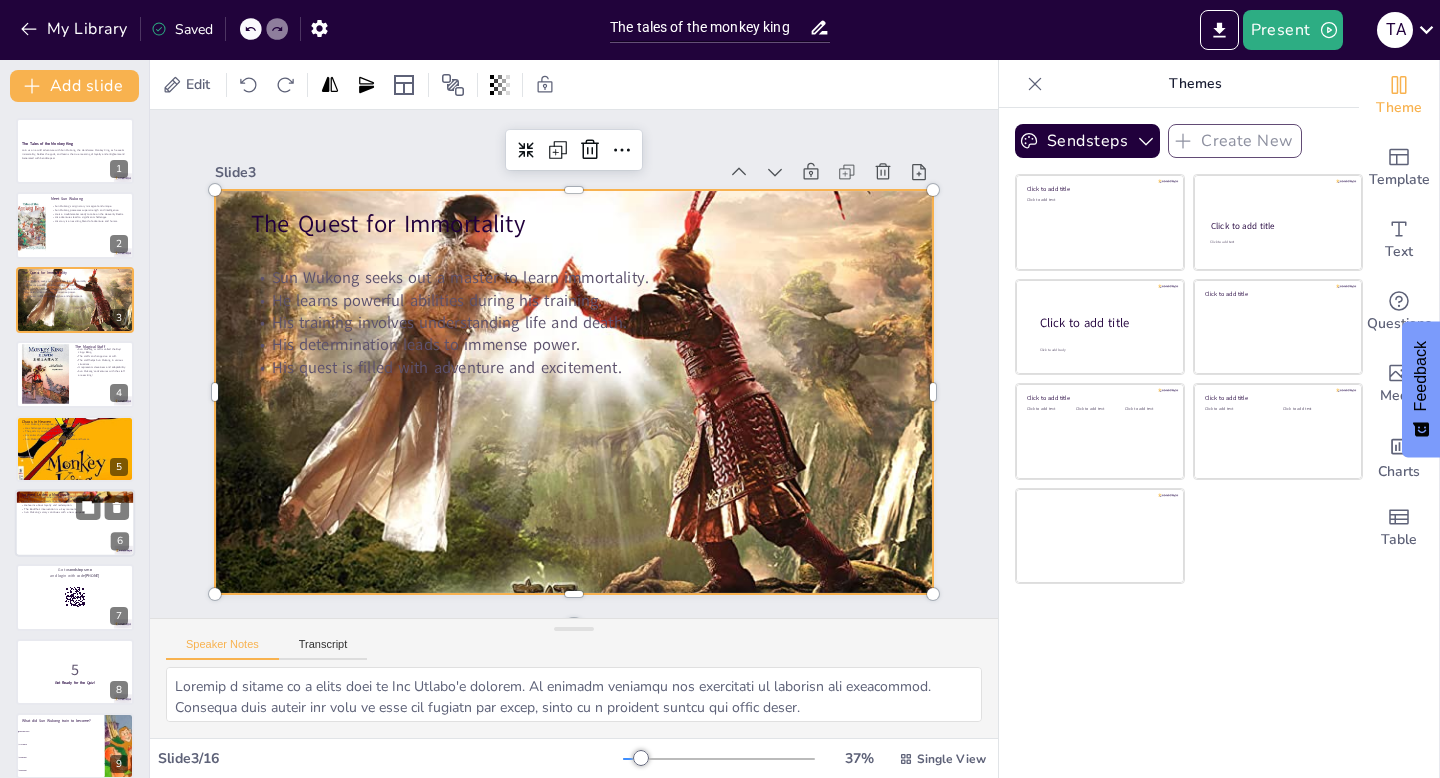 click at bounding box center (75, 523) 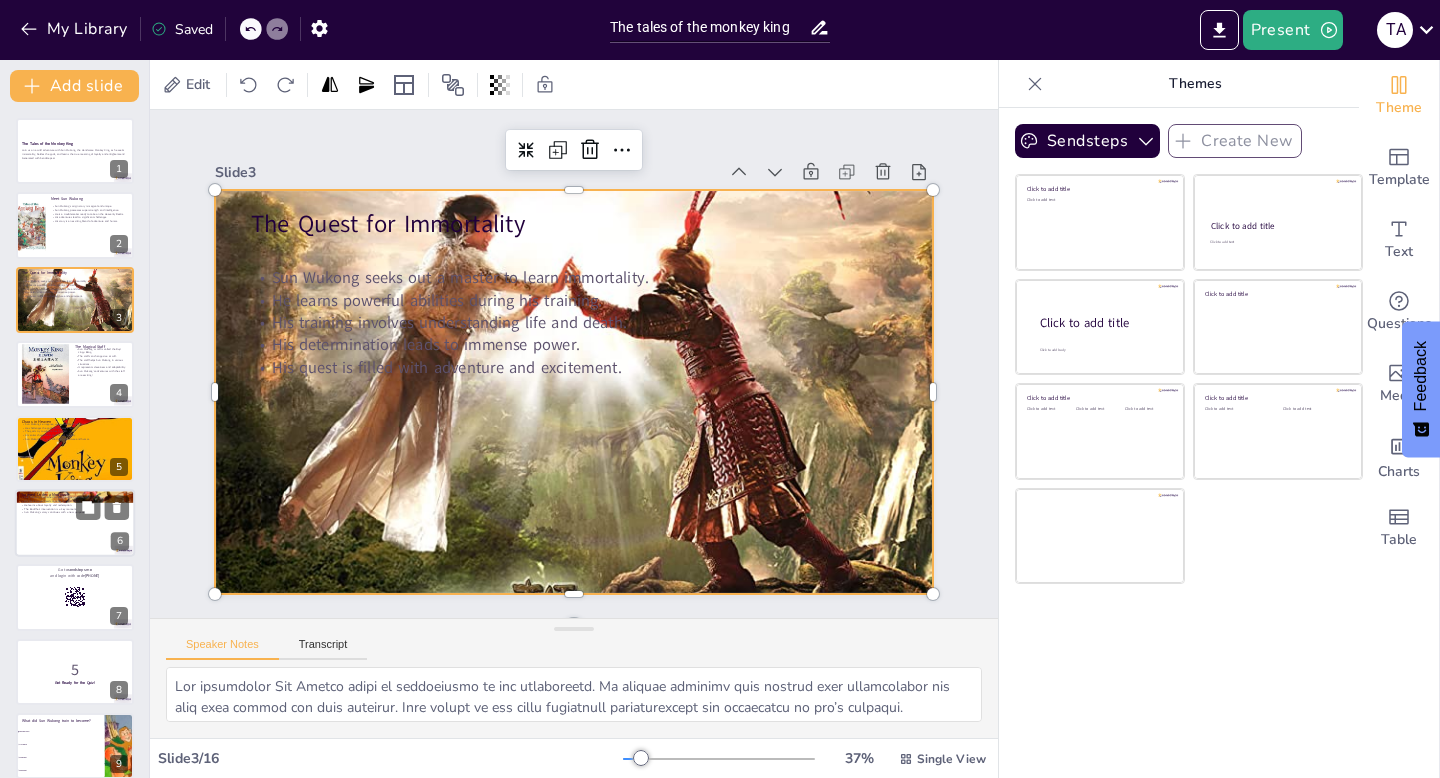 scroll, scrollTop: 83, scrollLeft: 0, axis: vertical 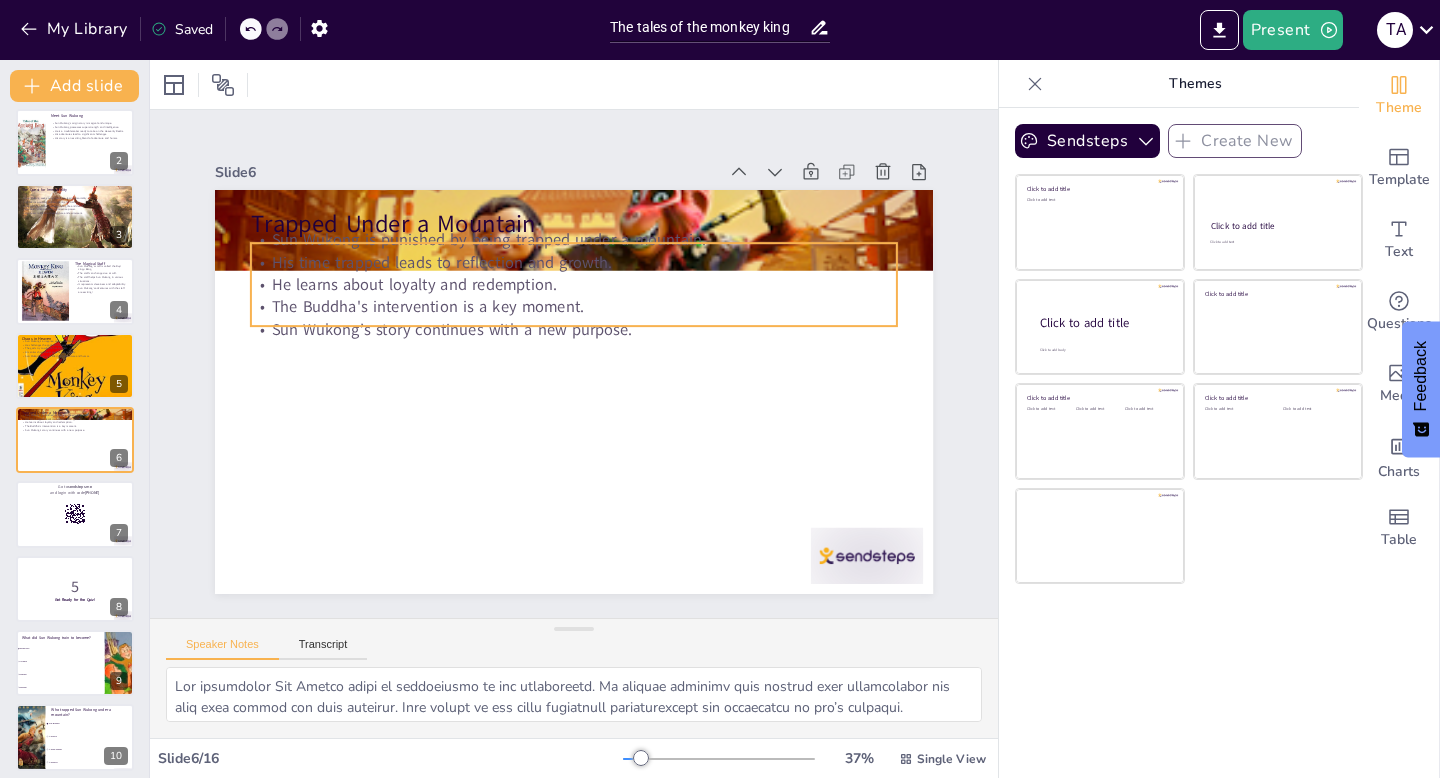 click on "His time trapped leads to reflection and growth." at bounding box center (584, 263) 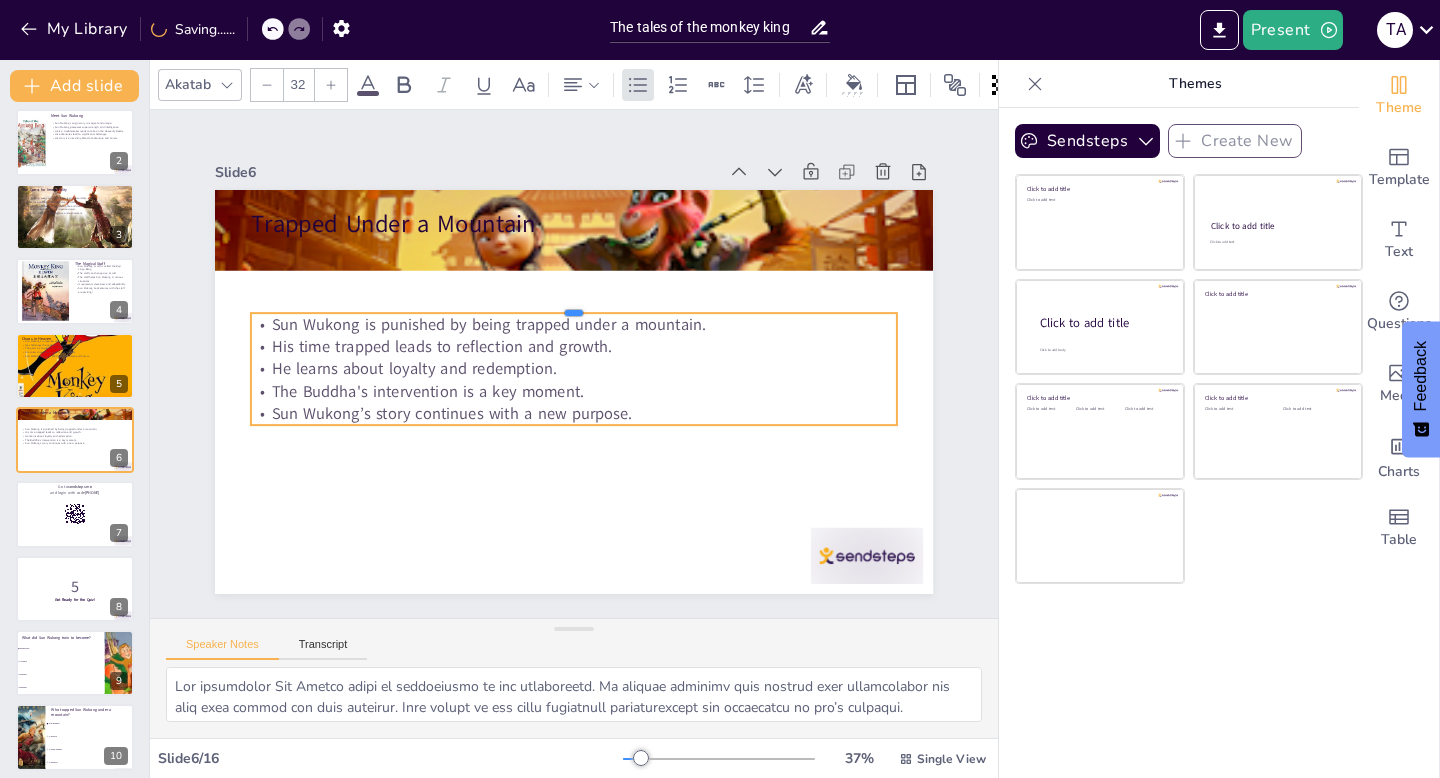 drag, startPoint x: 651, startPoint y: 242, endPoint x: 653, endPoint y: 312, distance: 70.028564 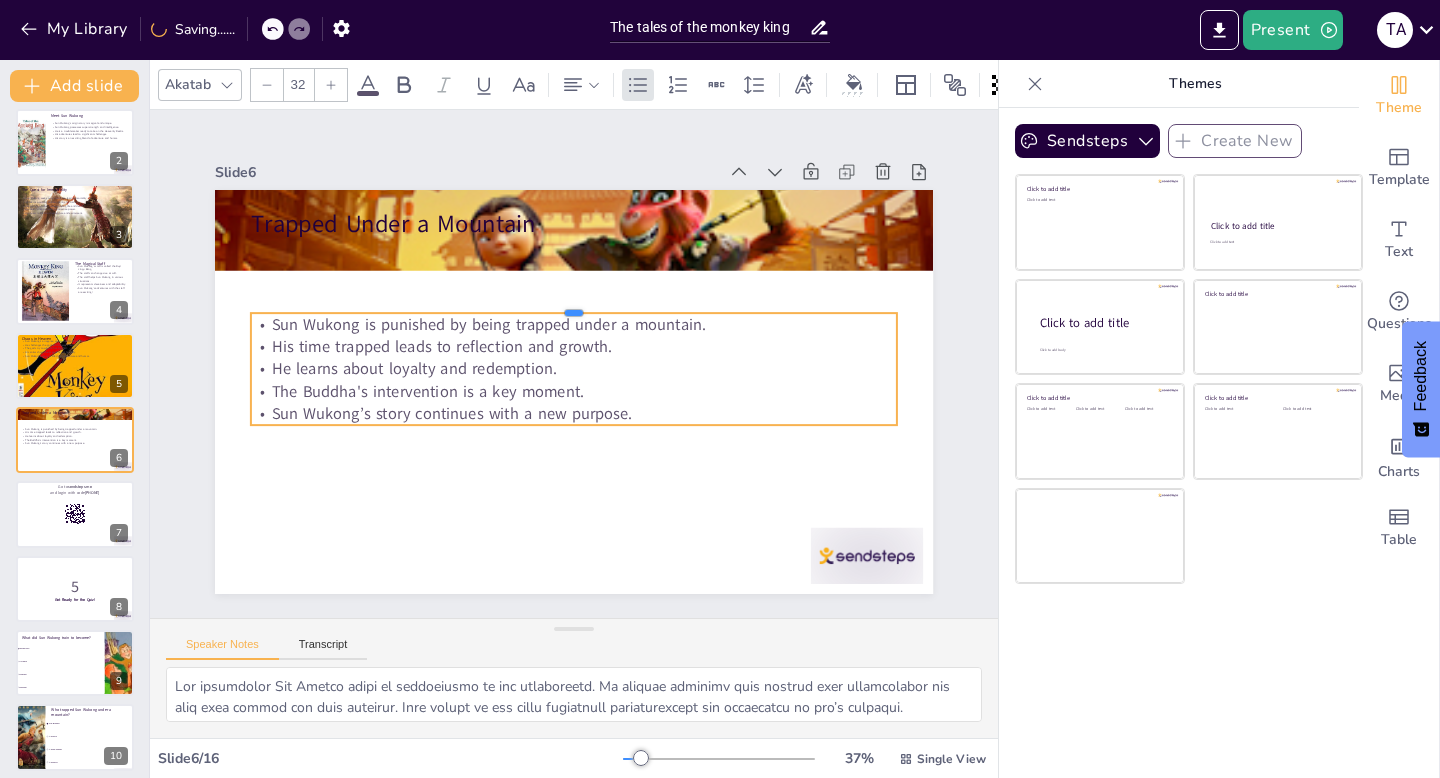 click at bounding box center (574, 305) 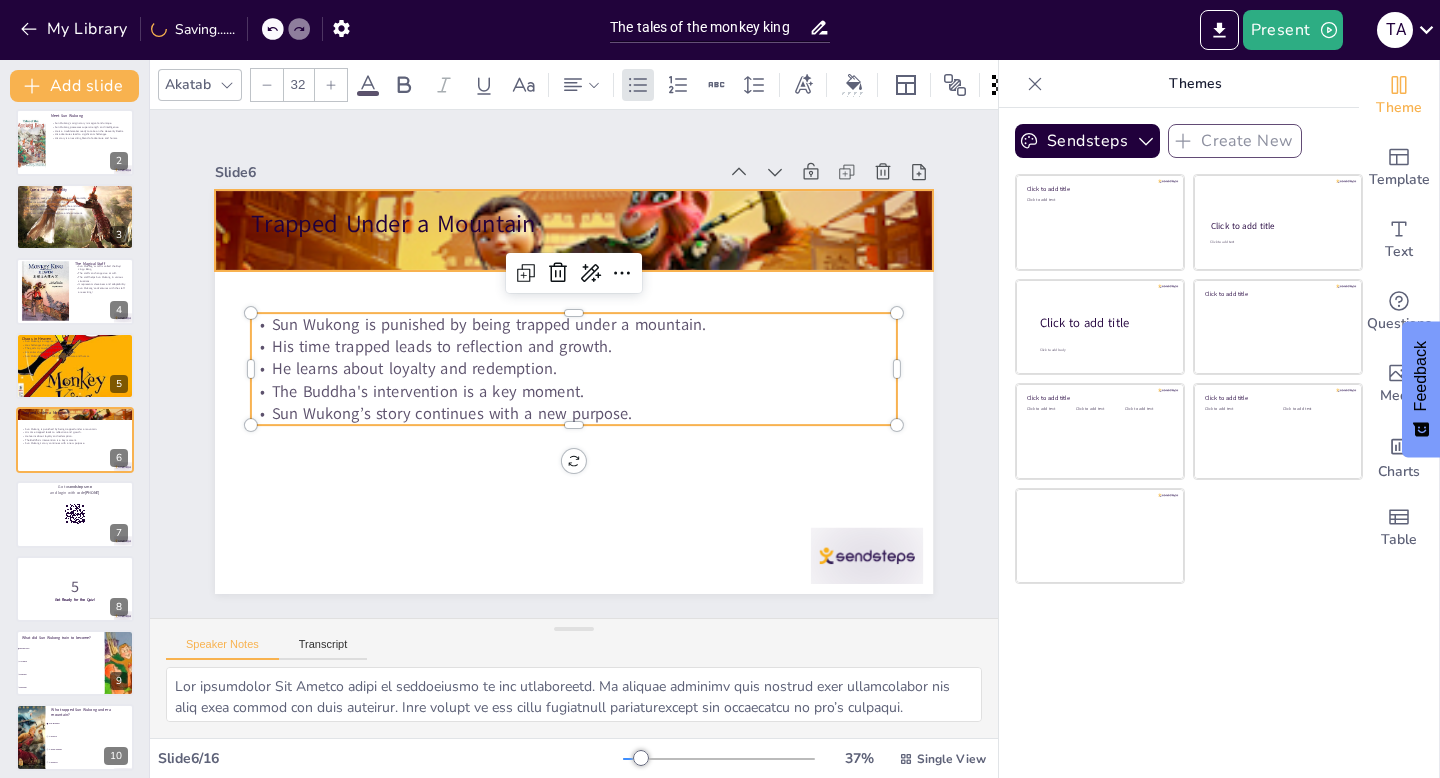 click at bounding box center [560, 496] 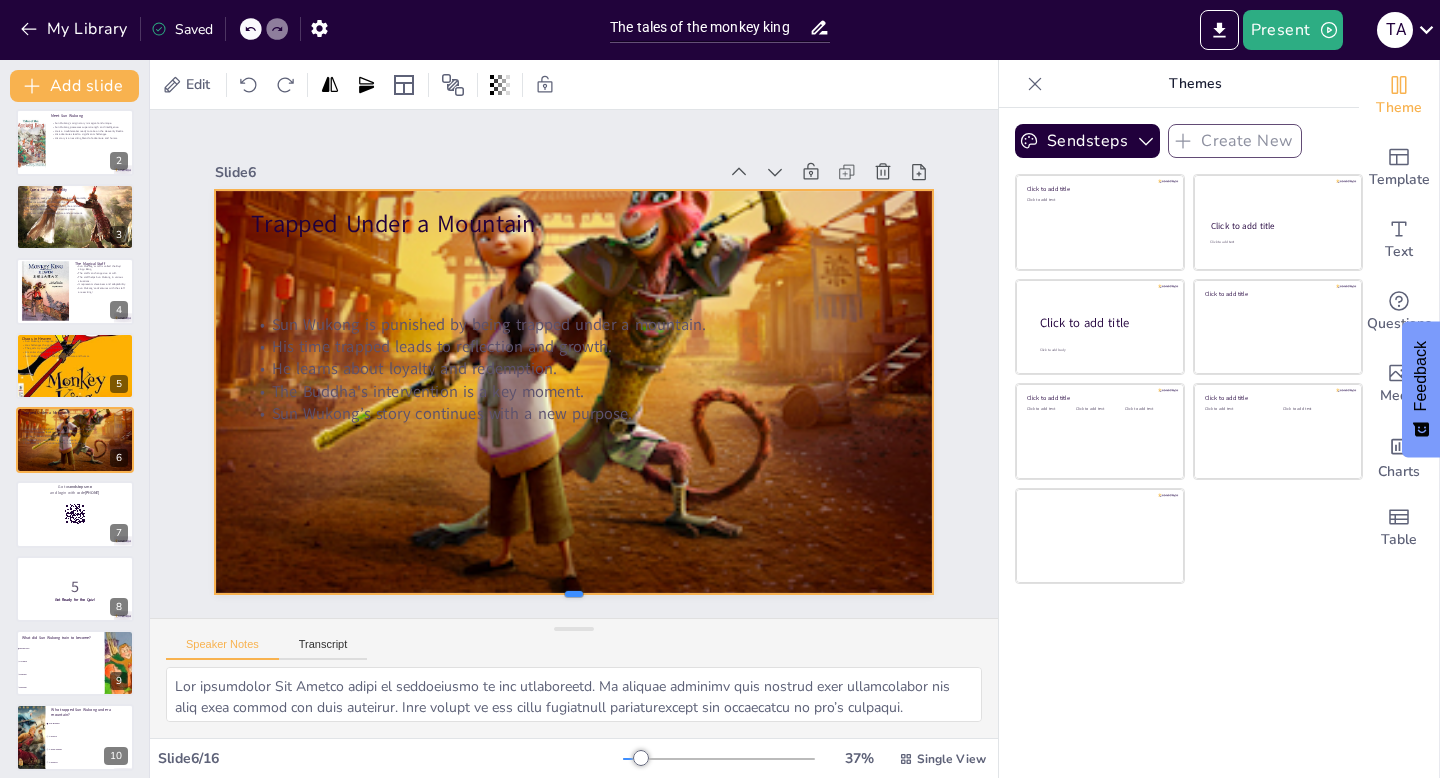 drag, startPoint x: 569, startPoint y: 272, endPoint x: 588, endPoint y: 595, distance: 323.55835 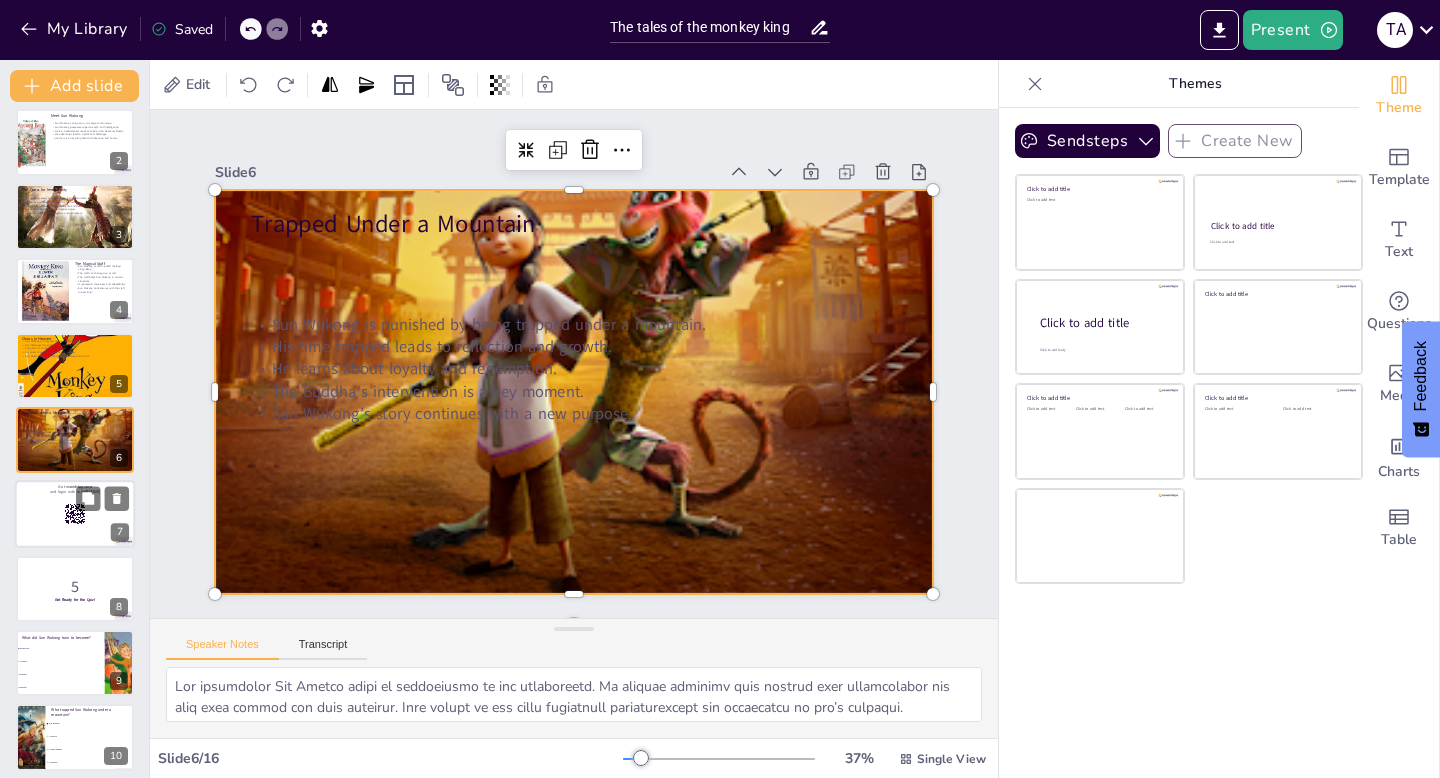 click at bounding box center (75, 515) 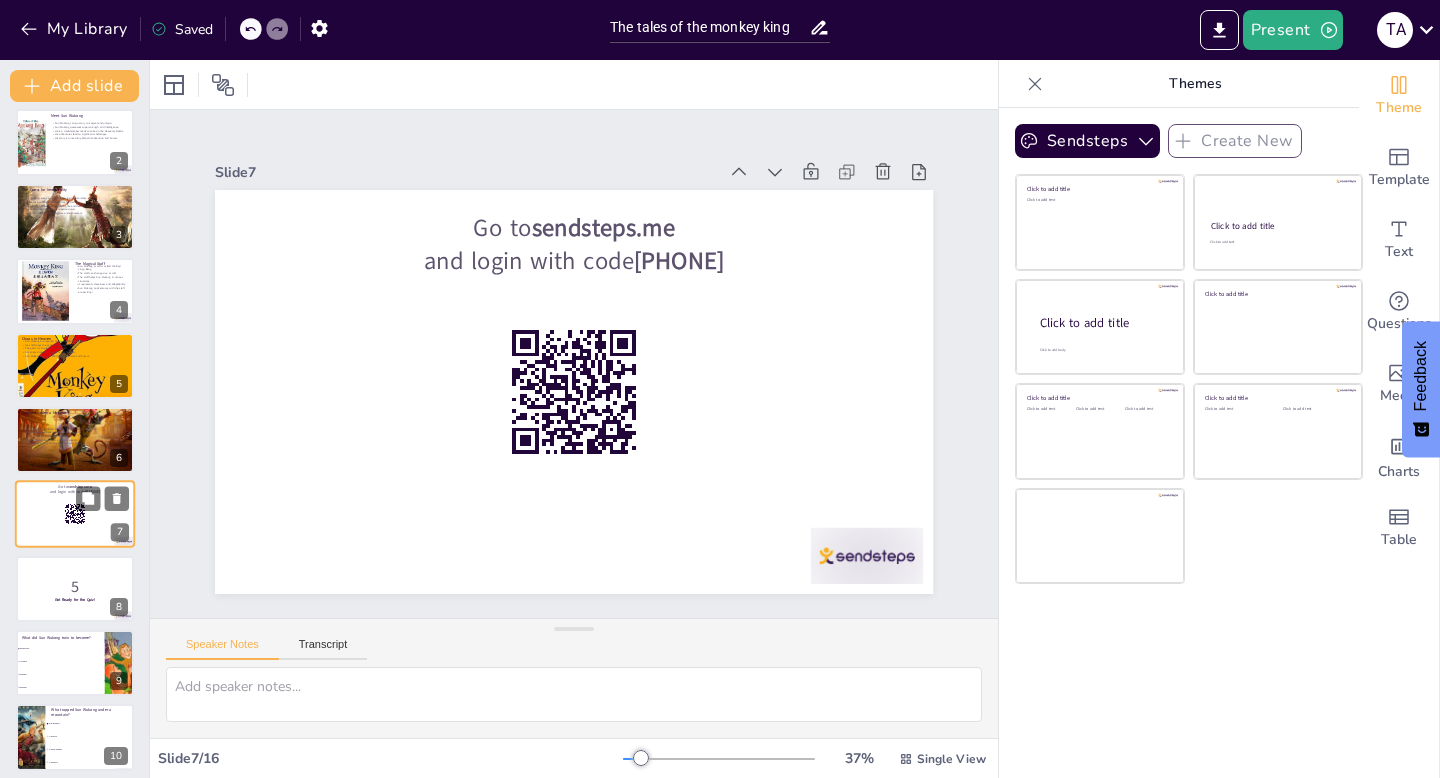 scroll, scrollTop: 157, scrollLeft: 0, axis: vertical 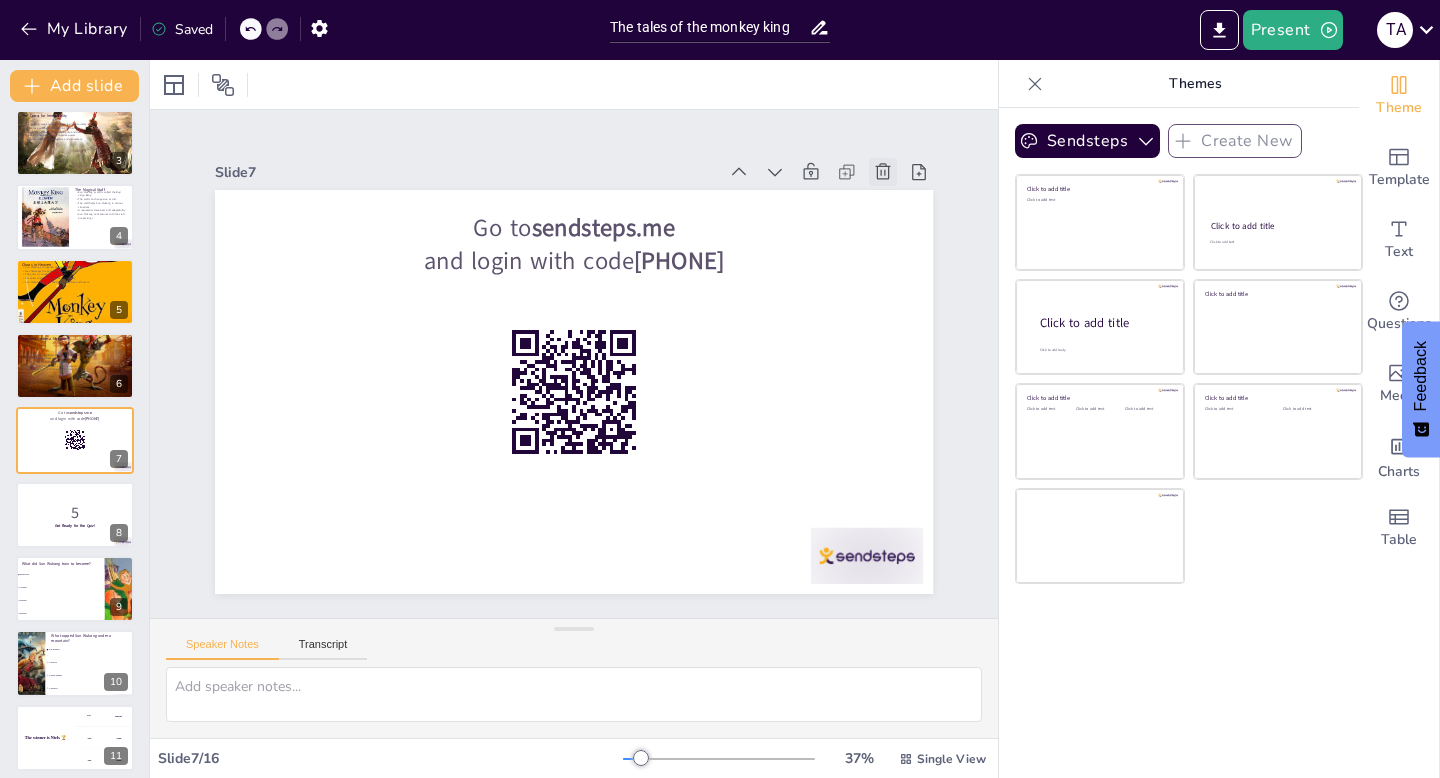 click 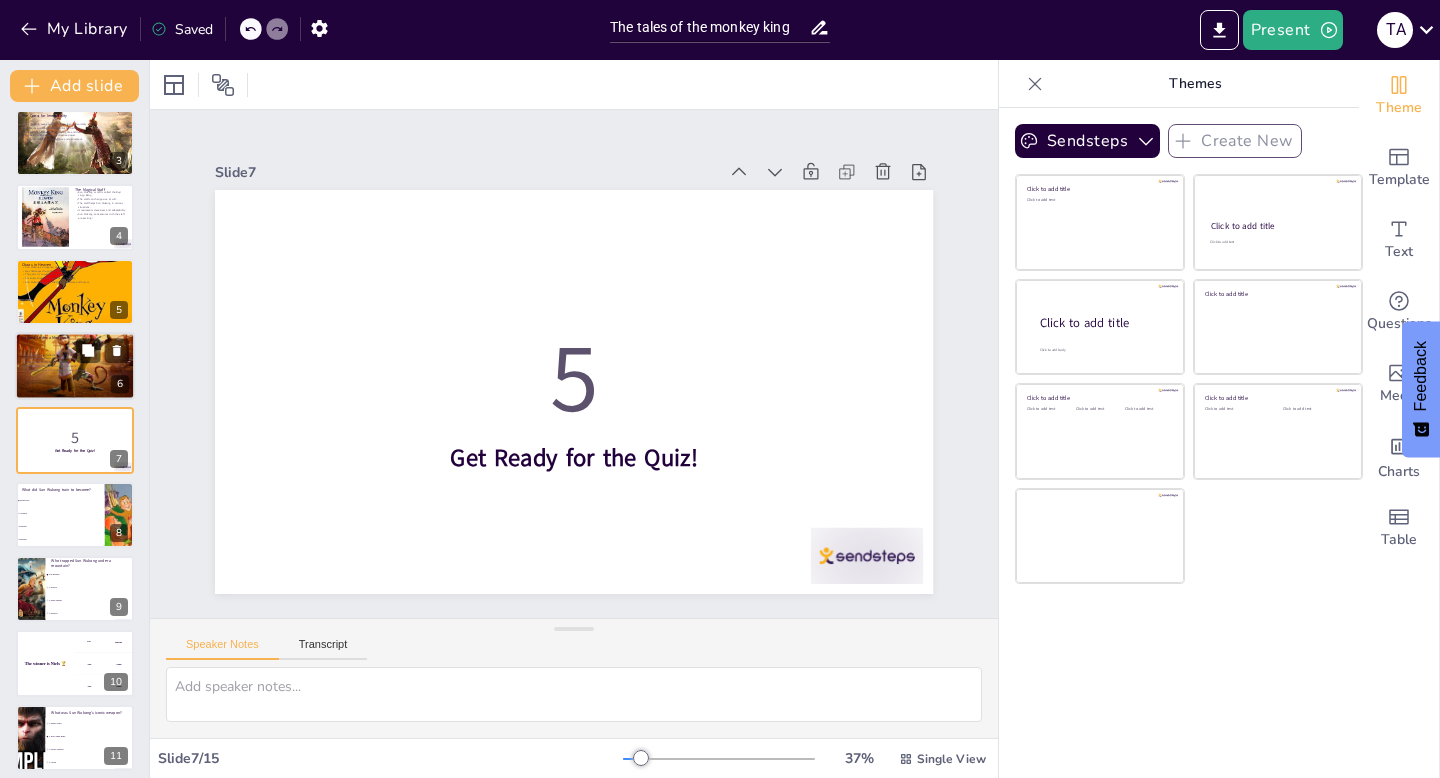 click at bounding box center (75, 339) 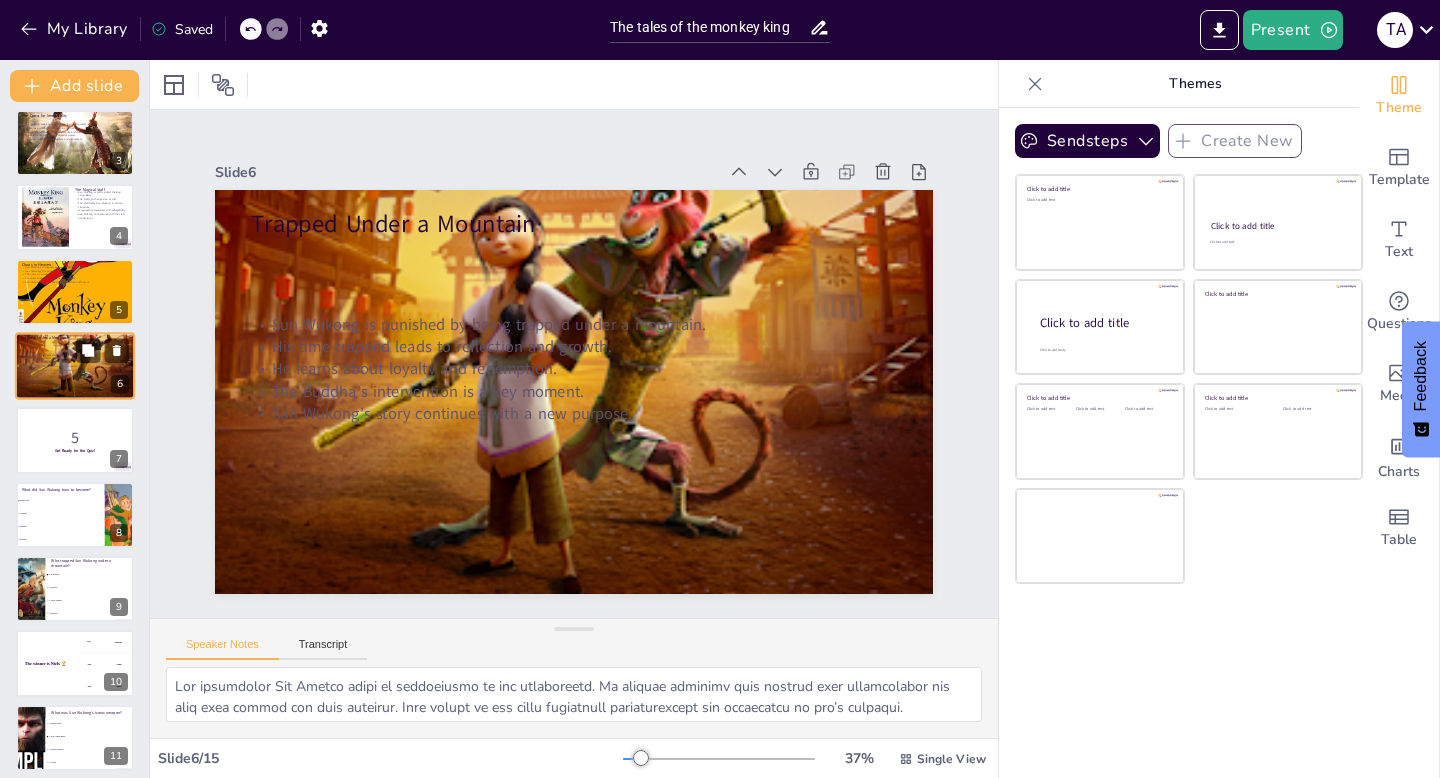 scroll, scrollTop: 83, scrollLeft: 0, axis: vertical 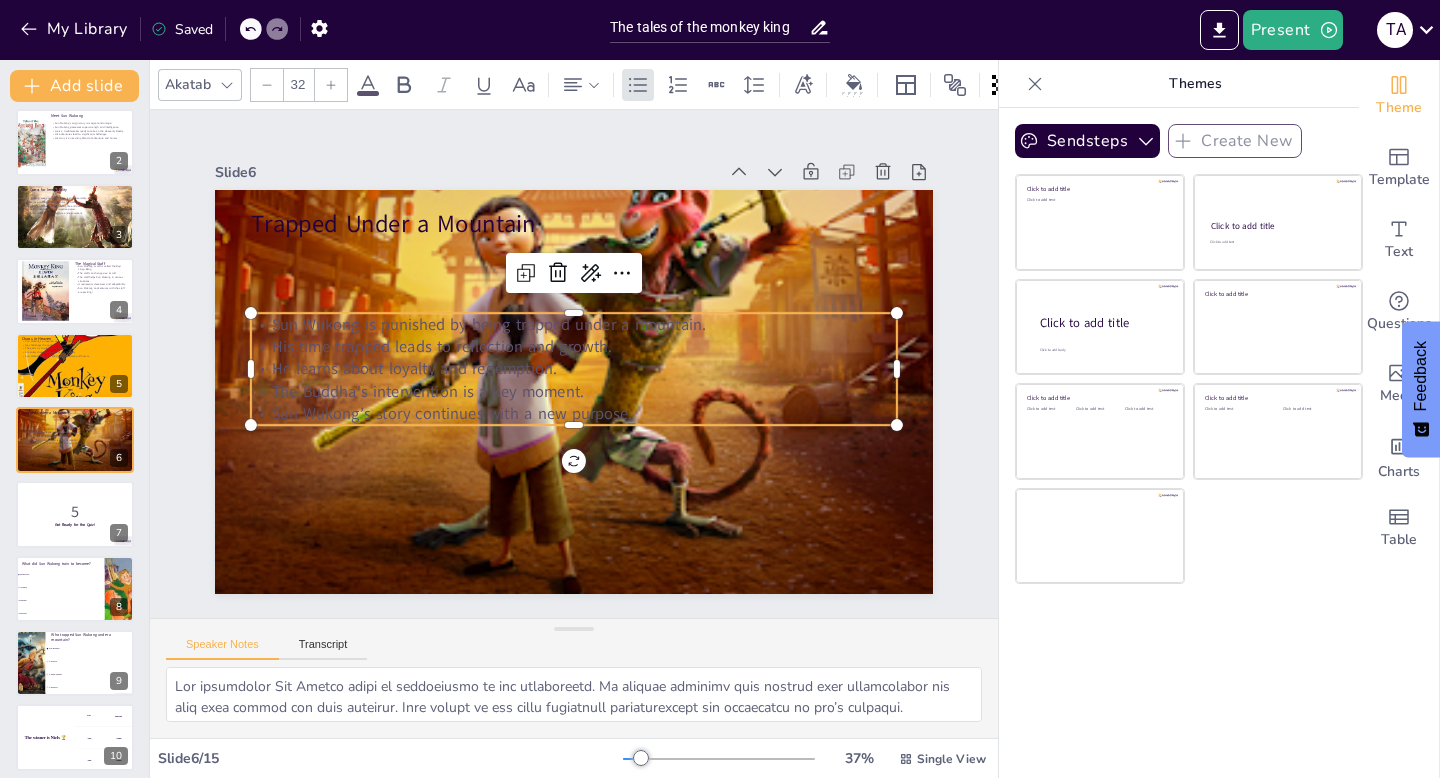 click on "Sun Wukong is punished by being trapped under a mountain." at bounding box center [582, 325] 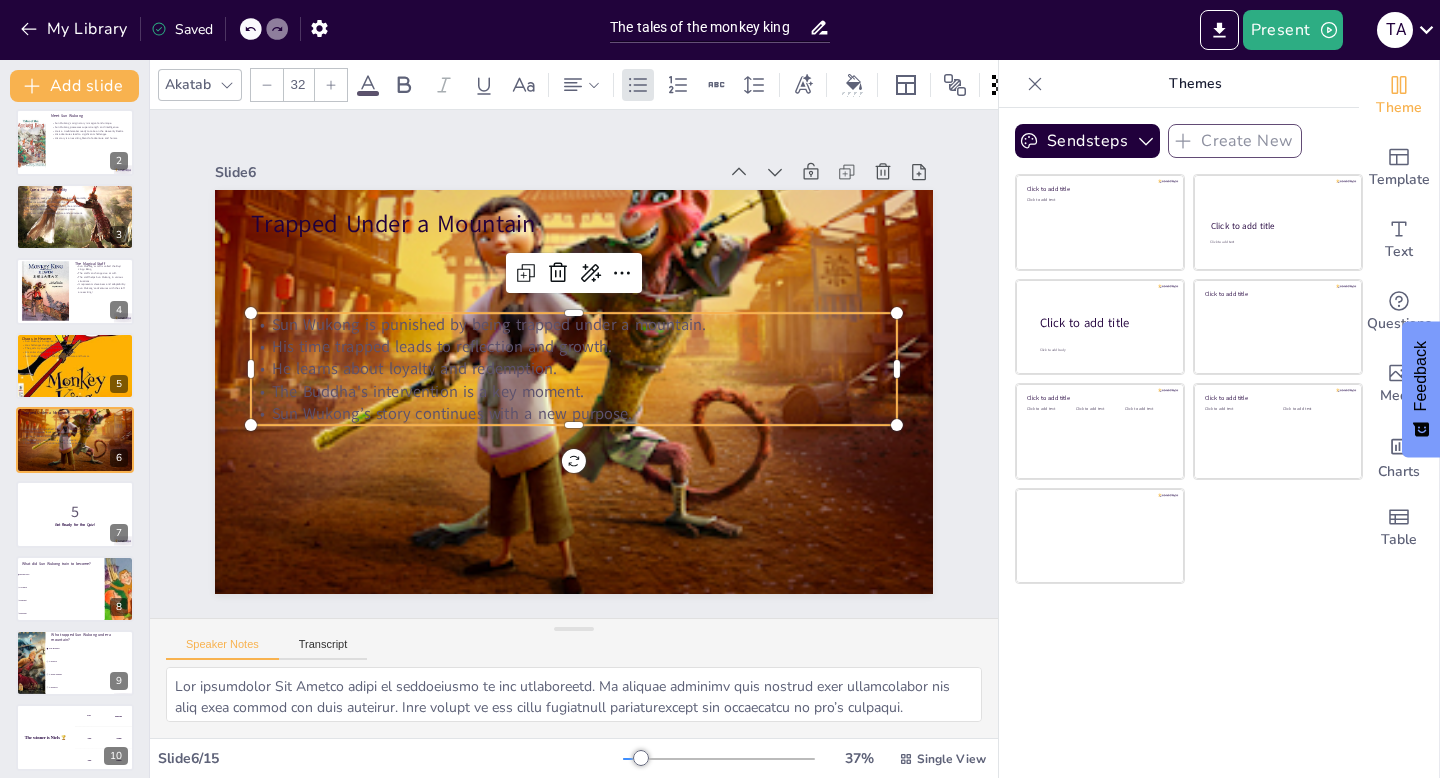 click 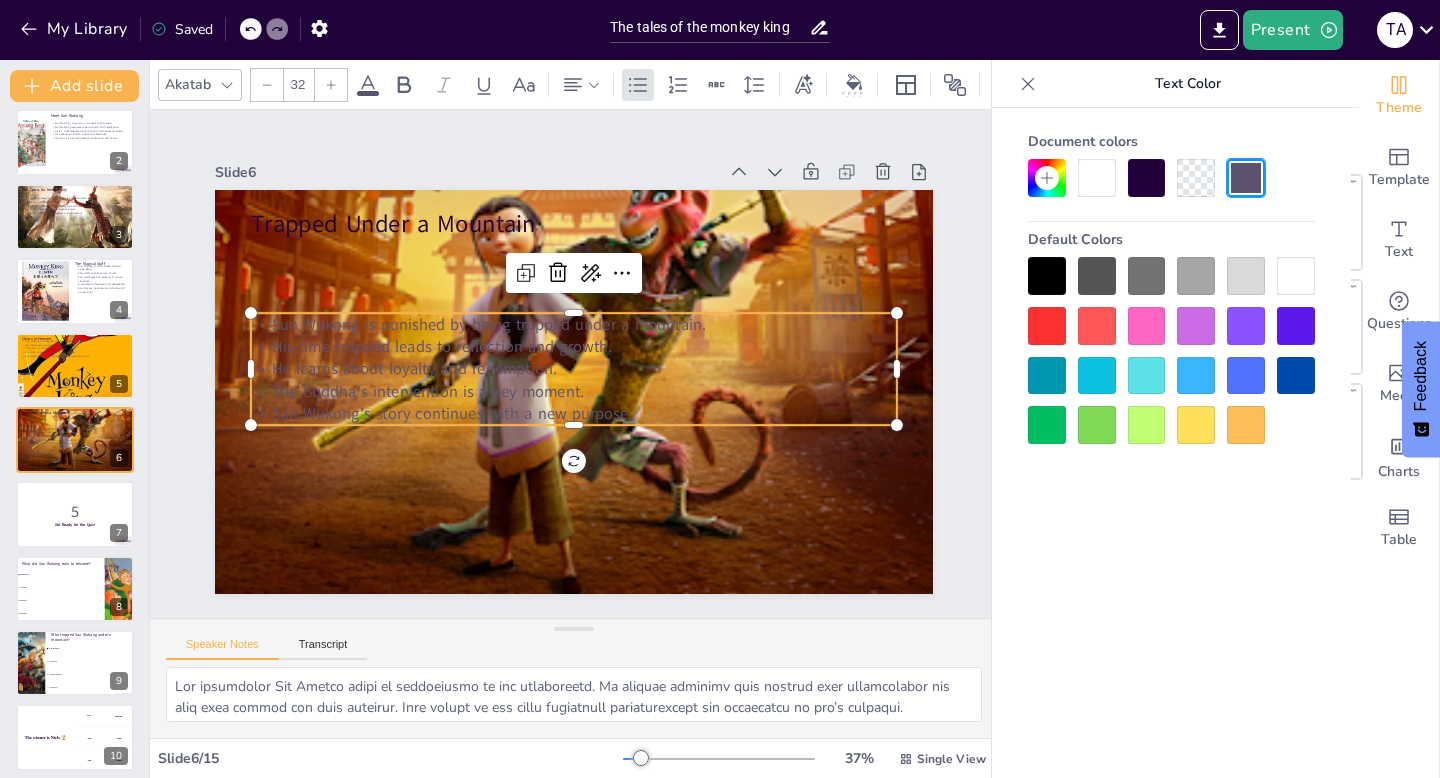 click at bounding box center (1047, 326) 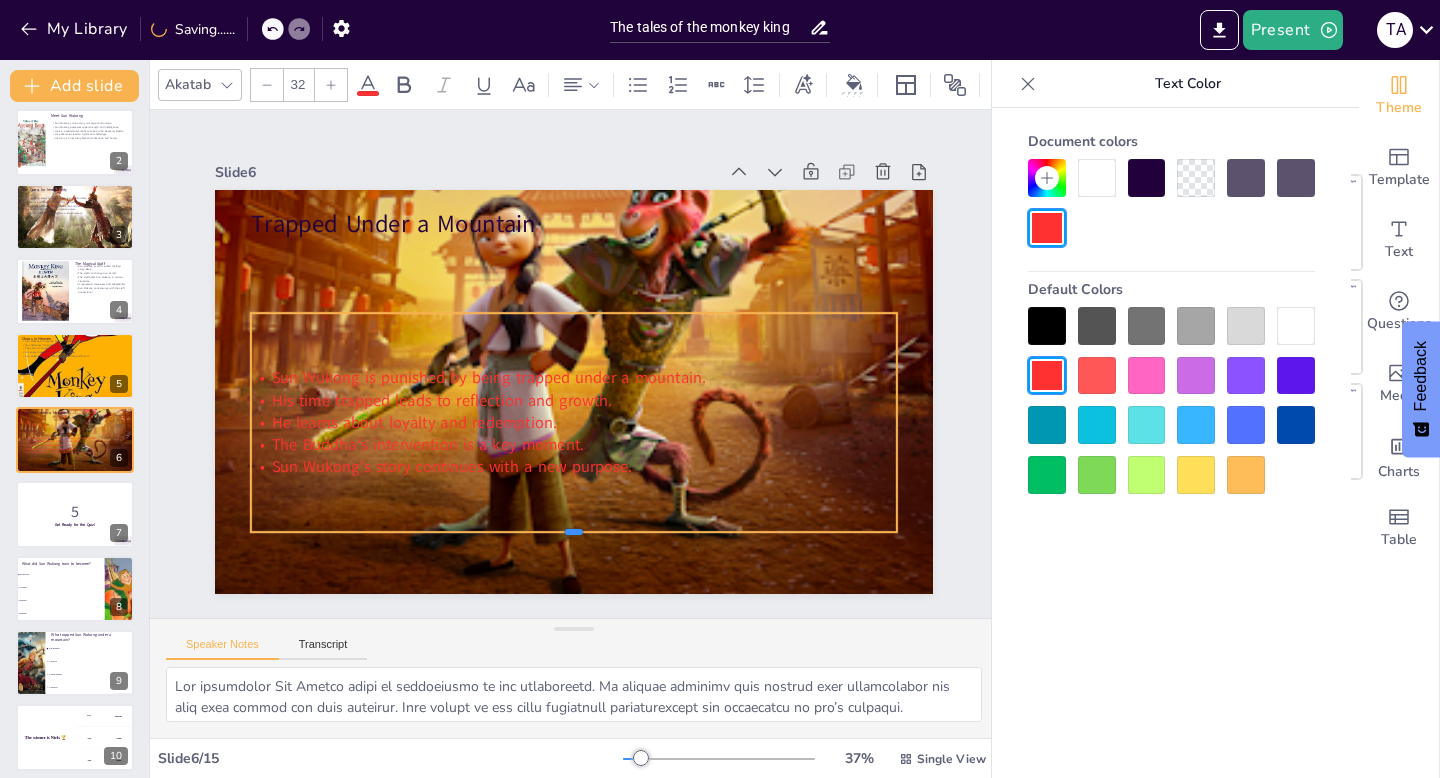 drag, startPoint x: 571, startPoint y: 427, endPoint x: 562, endPoint y: 534, distance: 107.37784 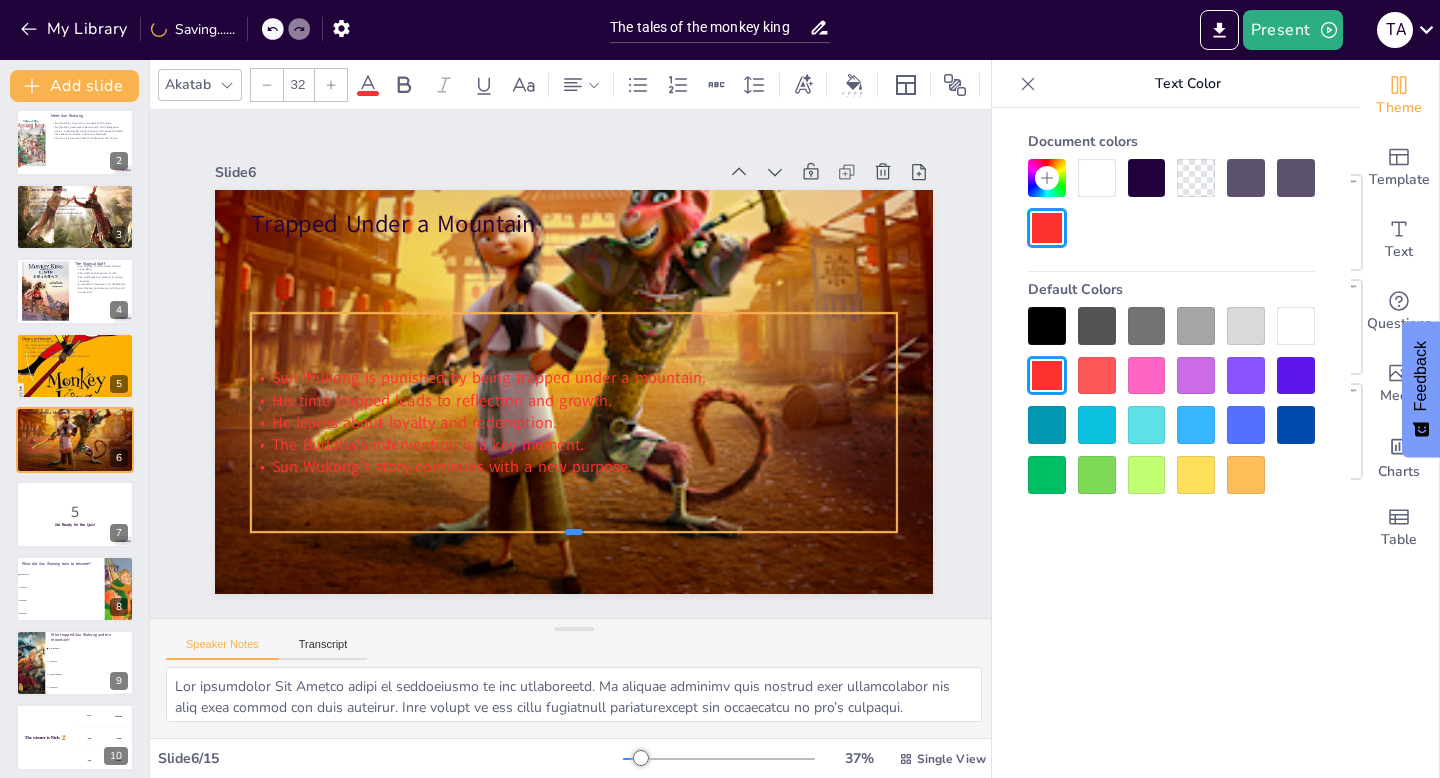 click at bounding box center (629, 196) 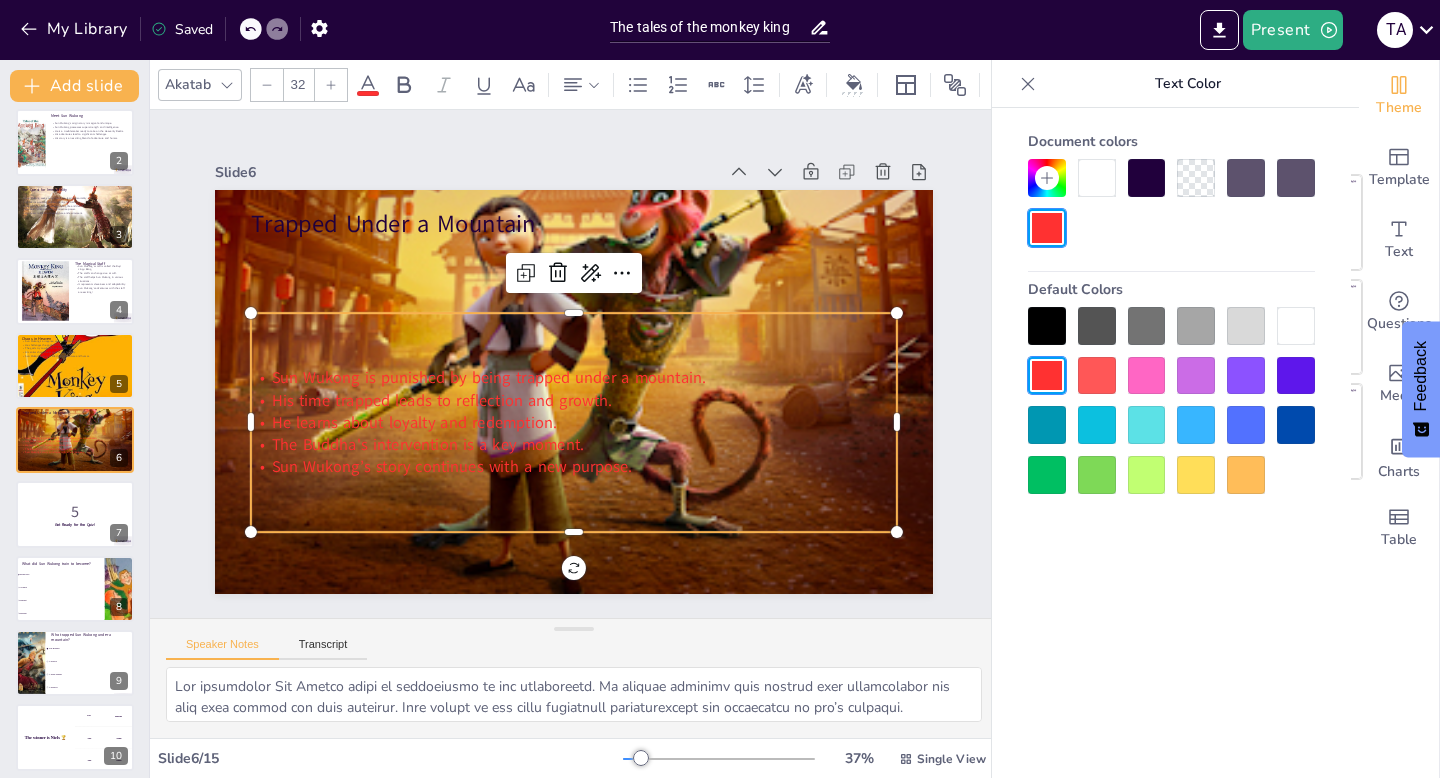 click 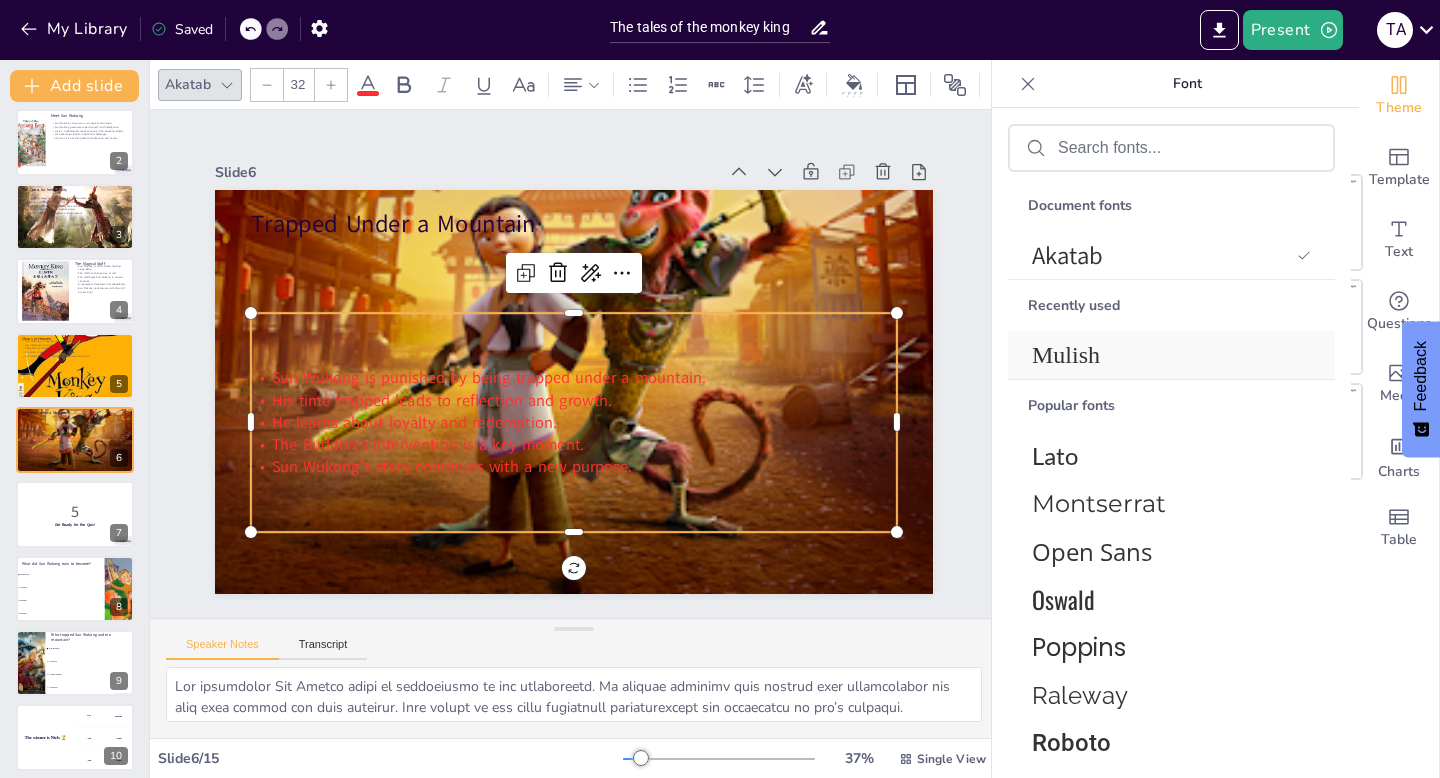 click on "Mulish" at bounding box center [1167, 355] 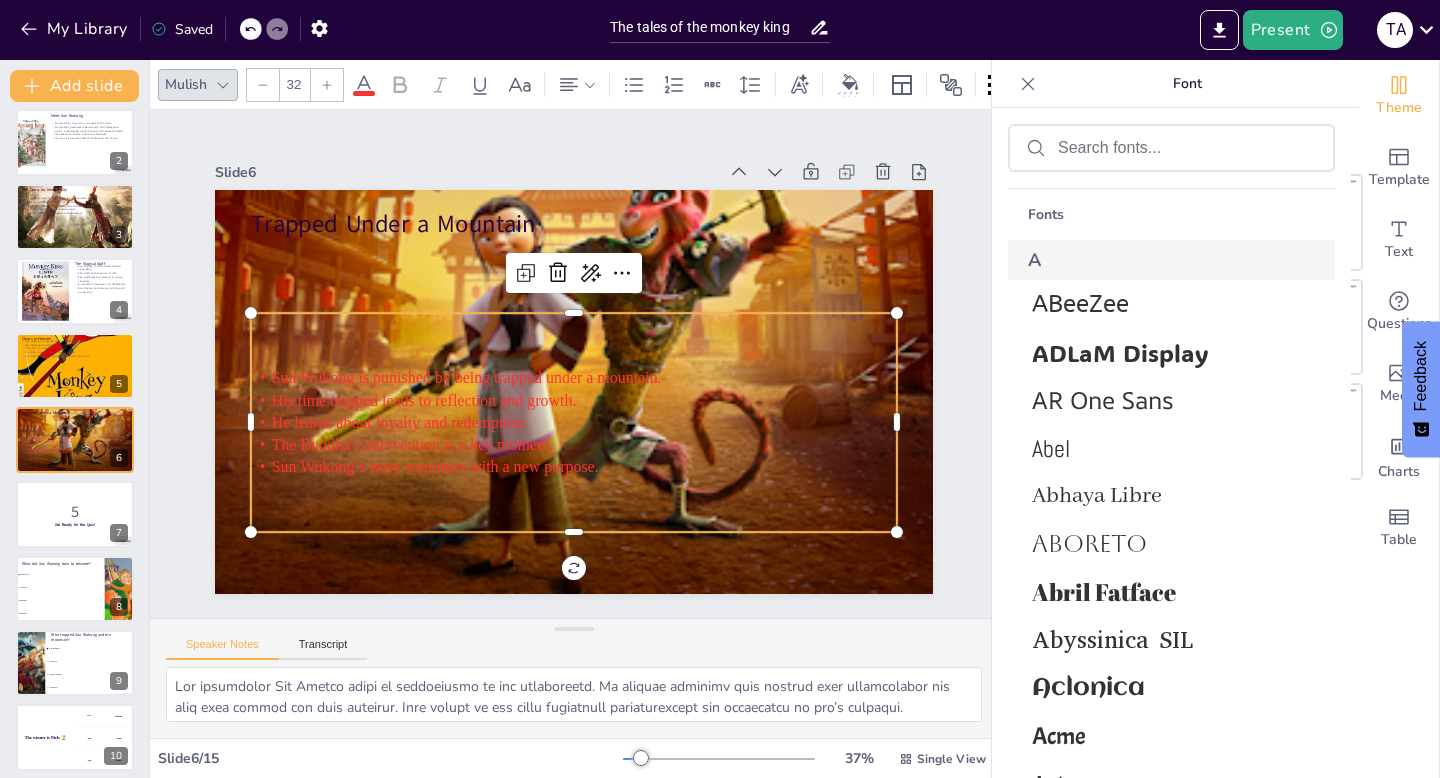 scroll, scrollTop: 720, scrollLeft: 0, axis: vertical 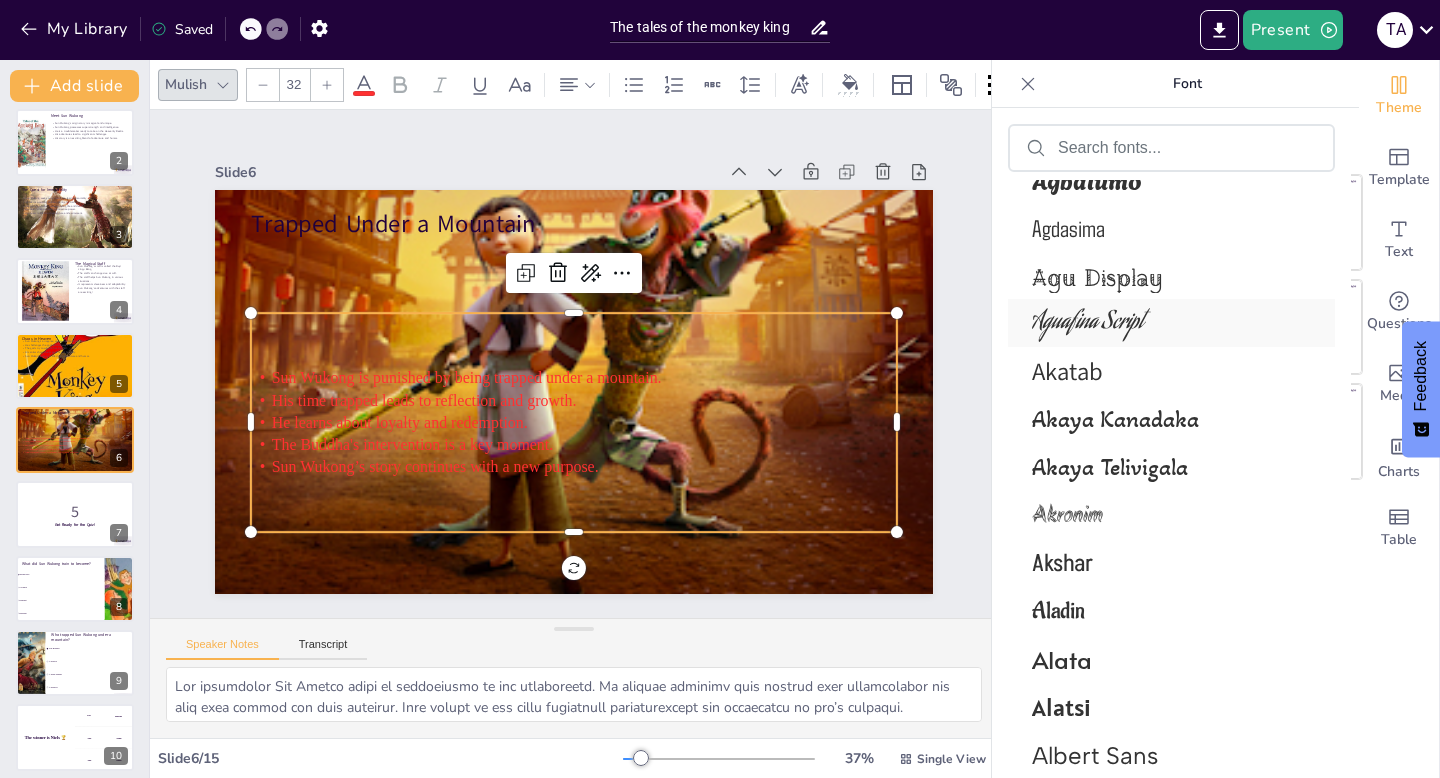 click on "Aguafina Script" at bounding box center (1167, 323) 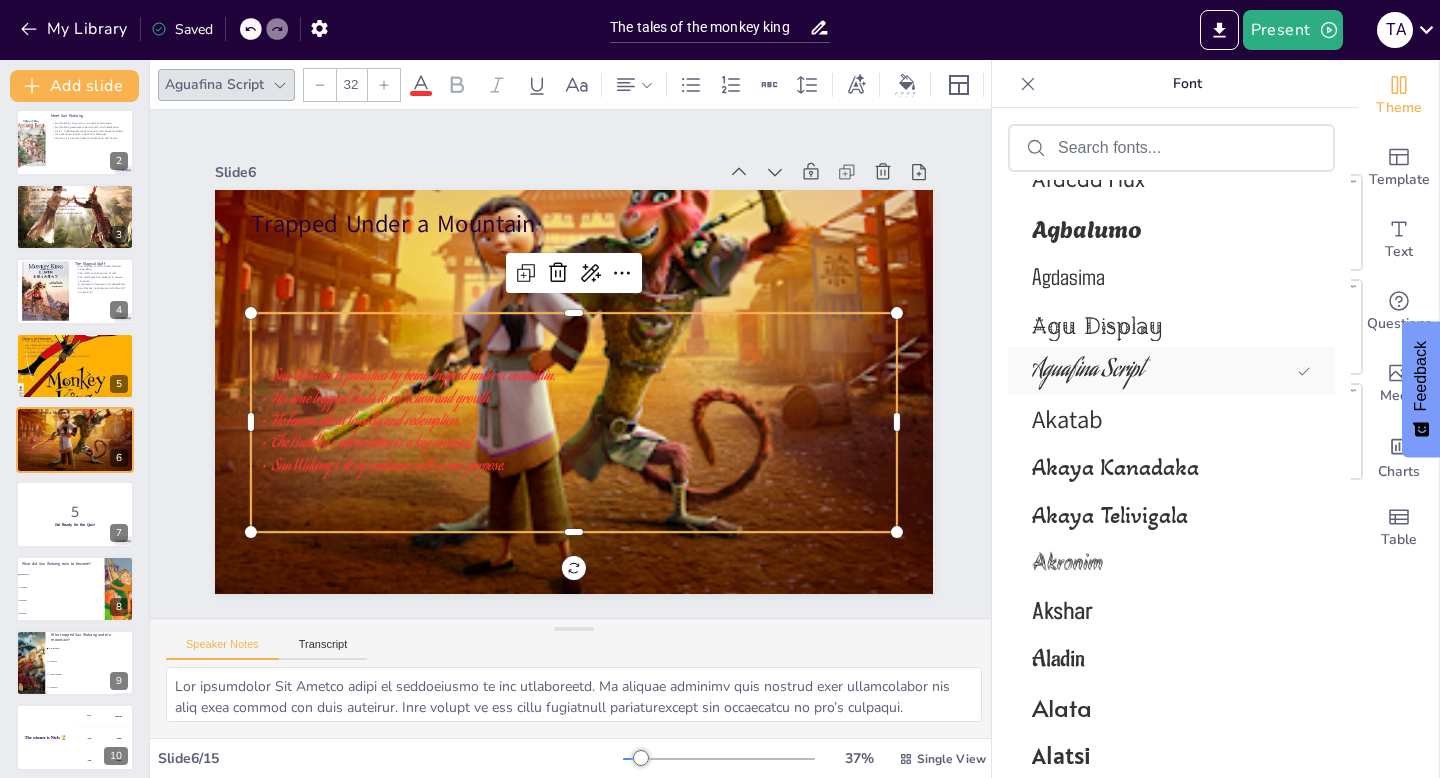 scroll, scrollTop: 1568, scrollLeft: 0, axis: vertical 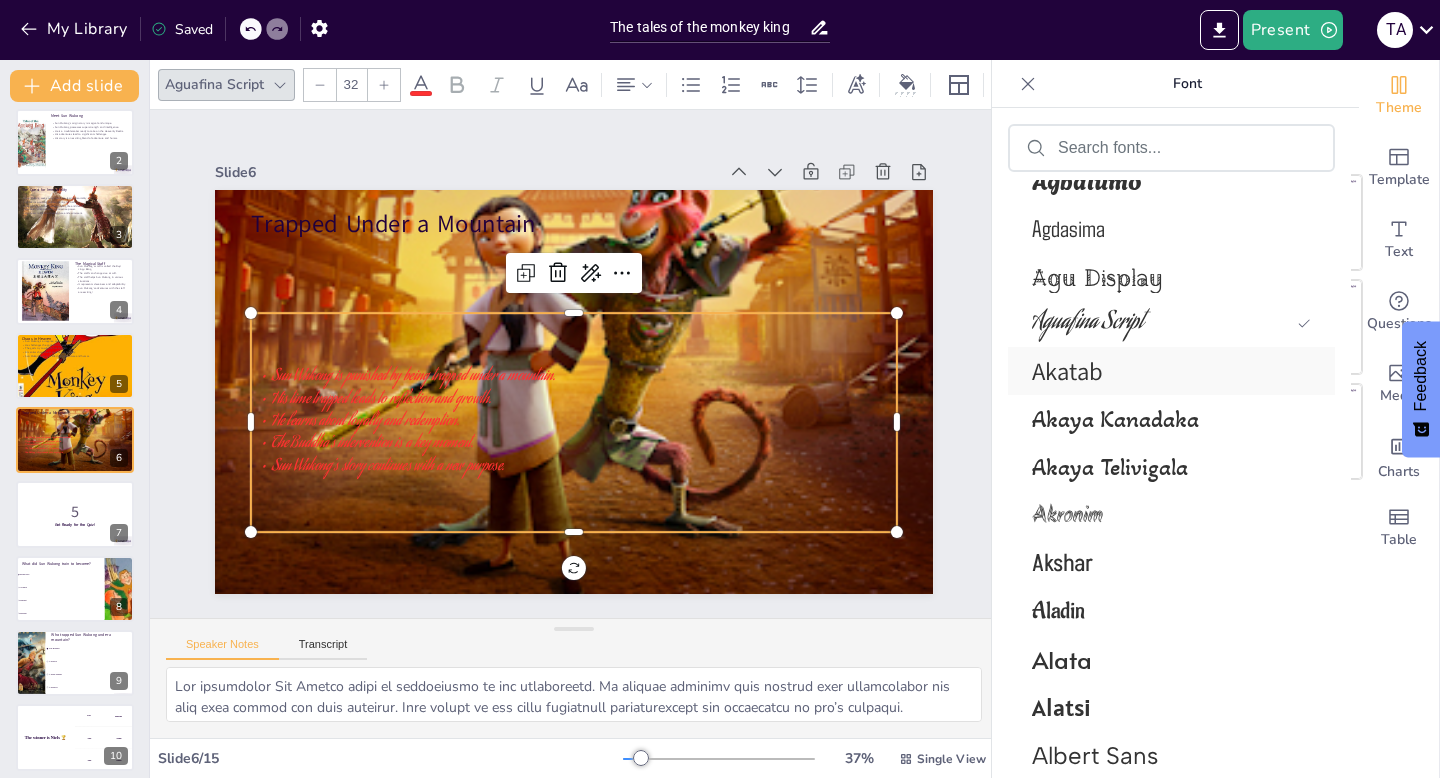 click on "Akatab" at bounding box center [1167, 371] 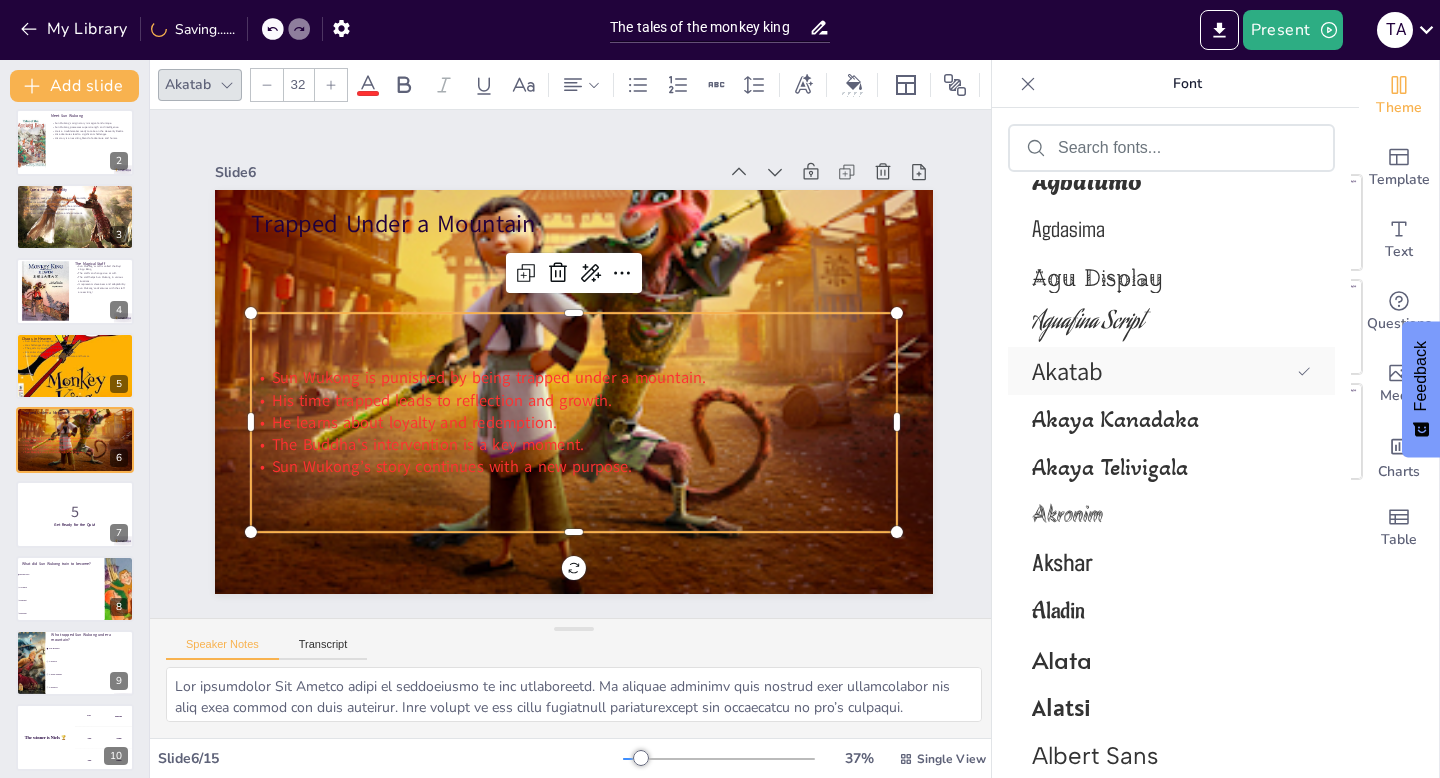 scroll, scrollTop: 1568, scrollLeft: 0, axis: vertical 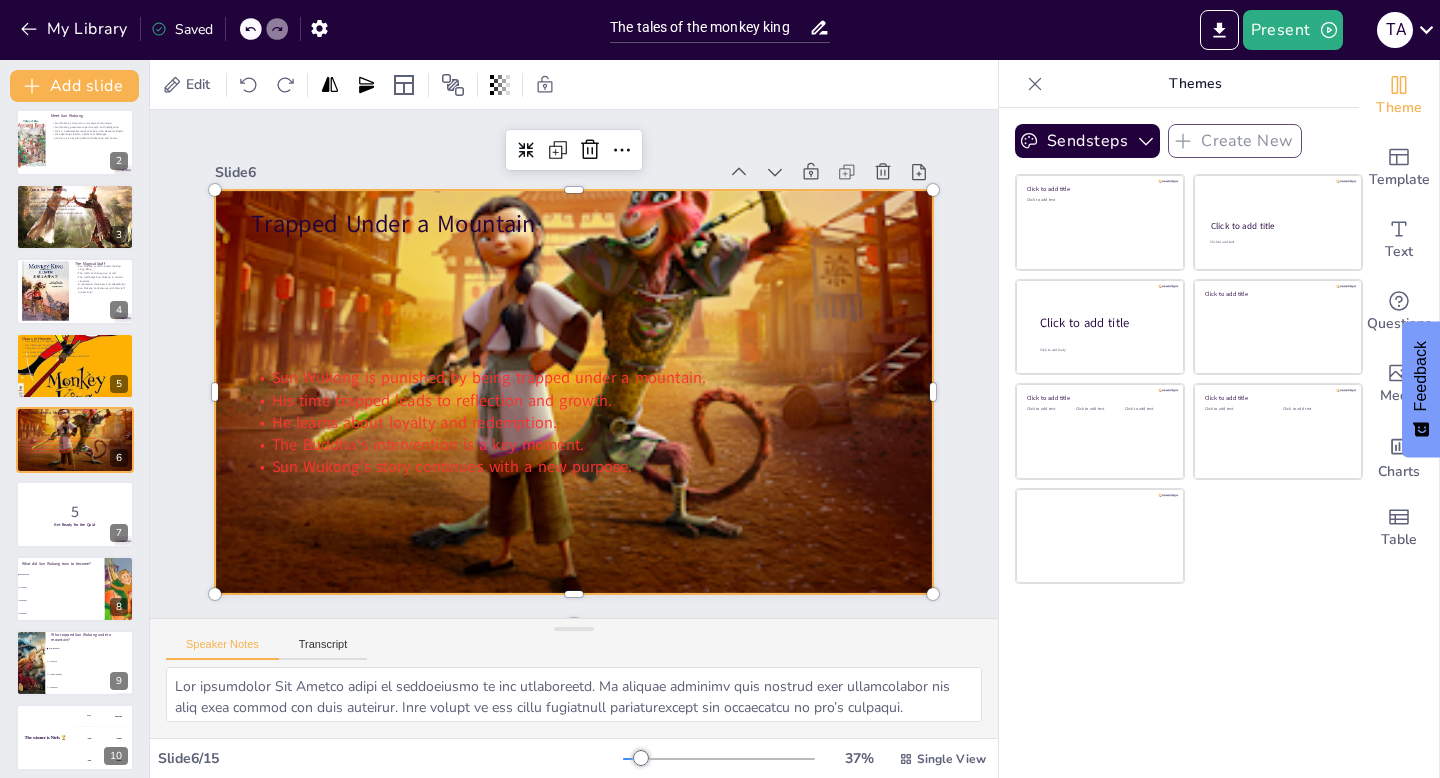 click at bounding box center (601, 233) 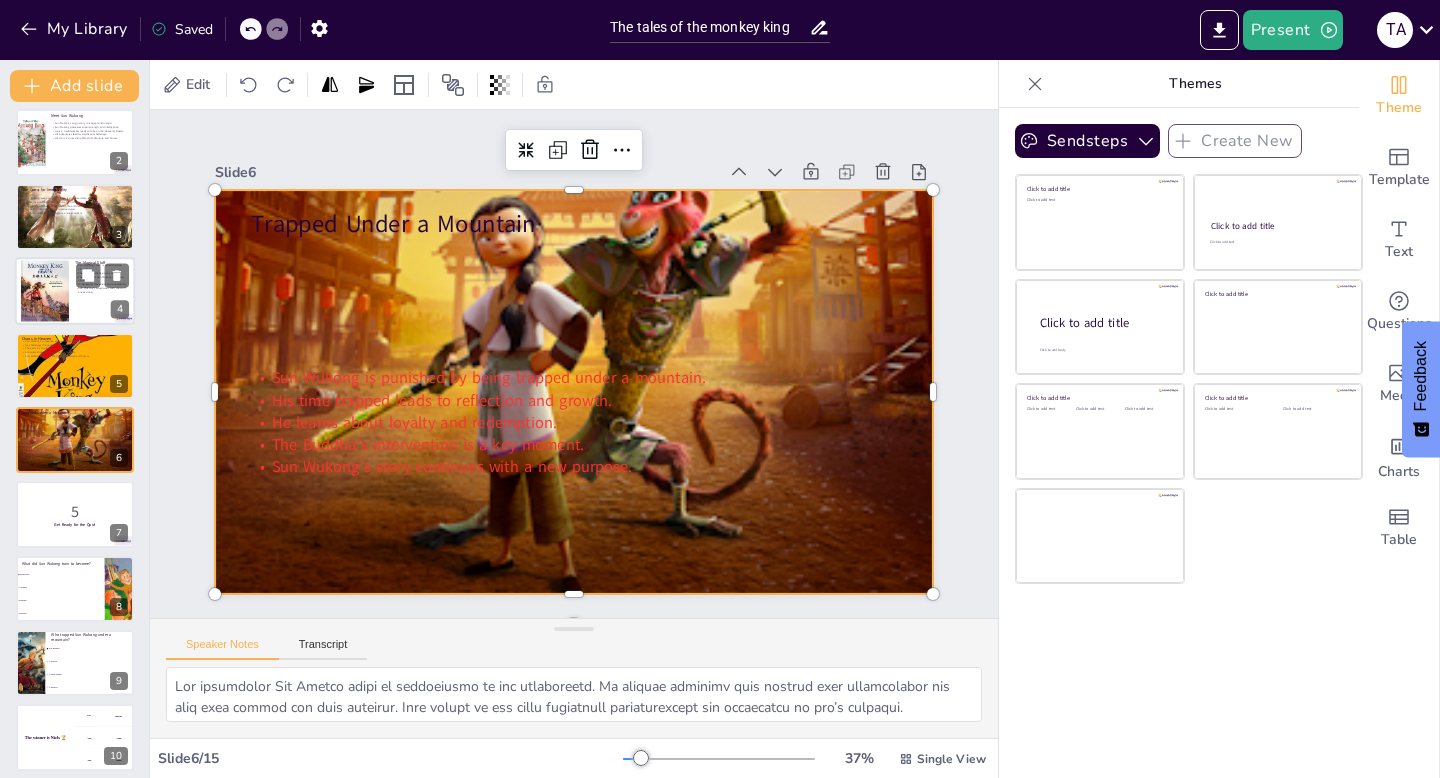 click at bounding box center (45, 291) 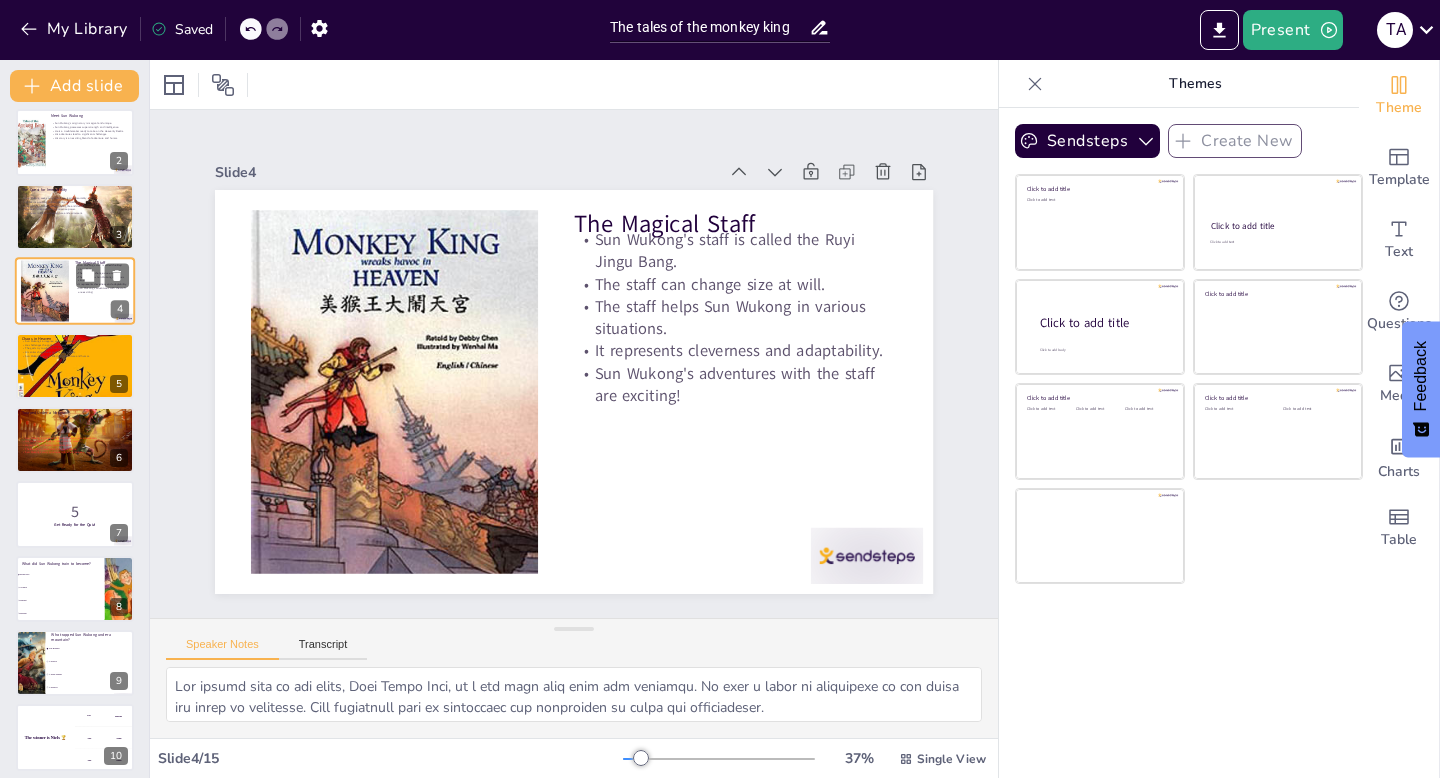 scroll, scrollTop: 0, scrollLeft: 0, axis: both 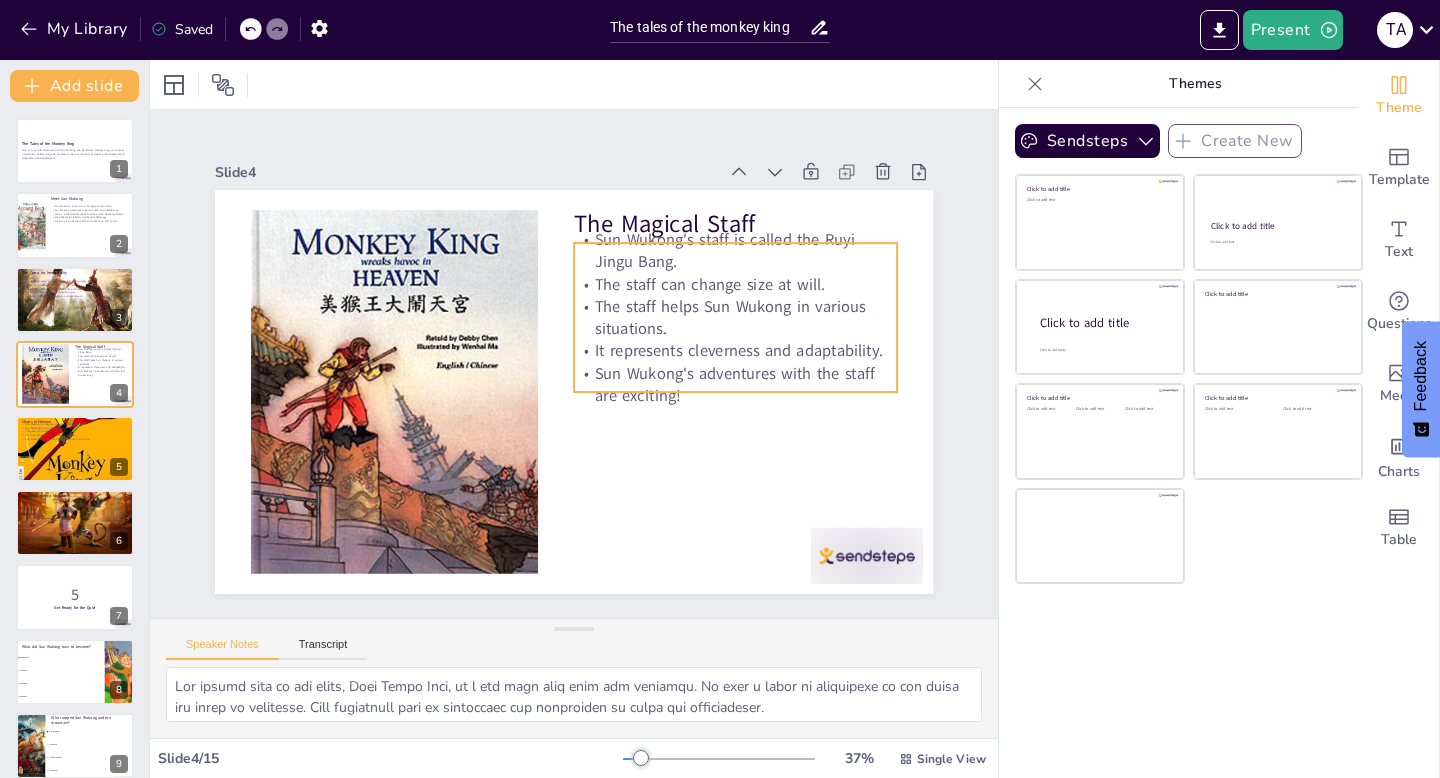 click on "The staff helps Sun Wukong in various situations." at bounding box center (739, 335) 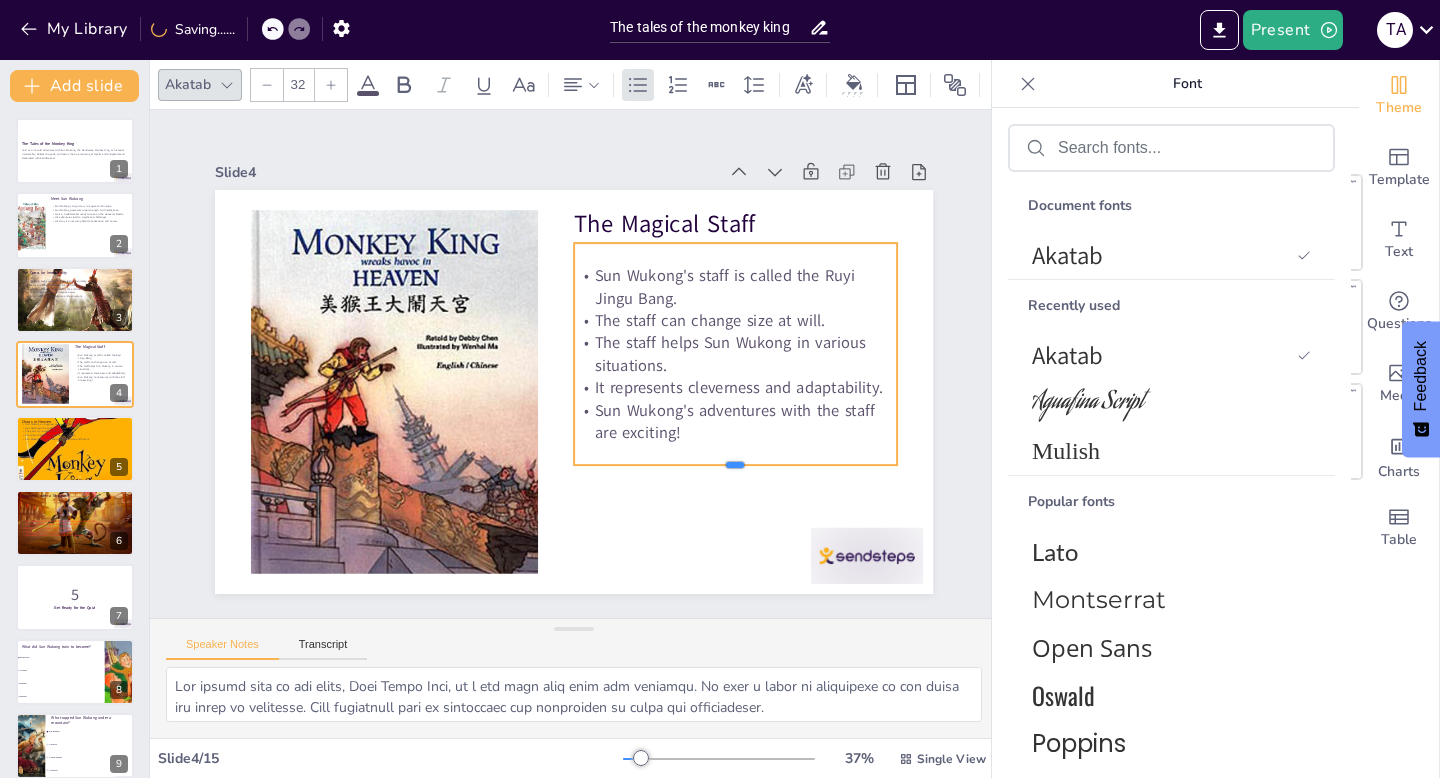 drag, startPoint x: 734, startPoint y: 391, endPoint x: 733, endPoint y: 464, distance: 73.00685 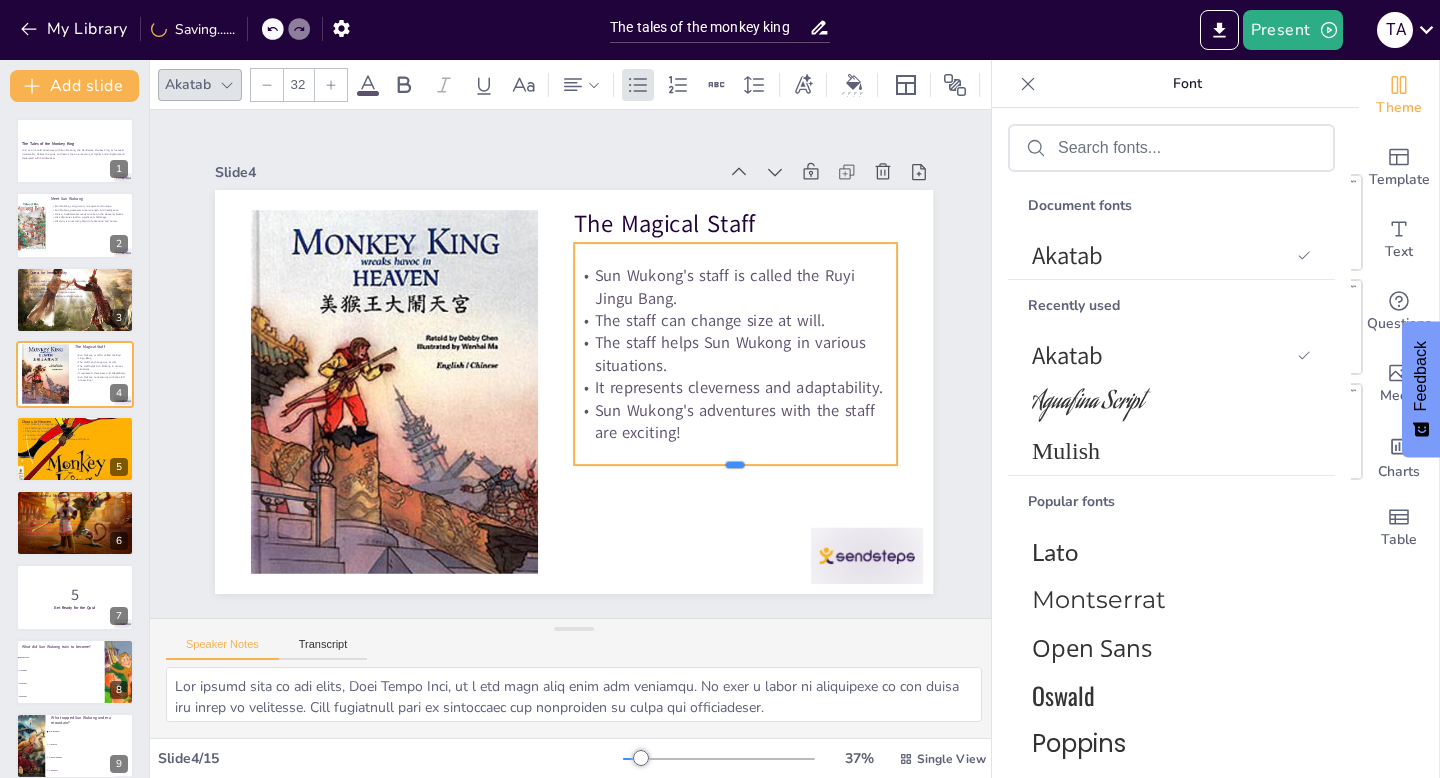 click on "The Magical Staff Sun Wukong's staff is called the Ruyi Jingu Bang. The staff can change size at will. The staff helps Sun Wukong in various situations. It represents cleverness and adaptability. Sun Wukong's adventures with the staff are exciting!" at bounding box center [568, 391] 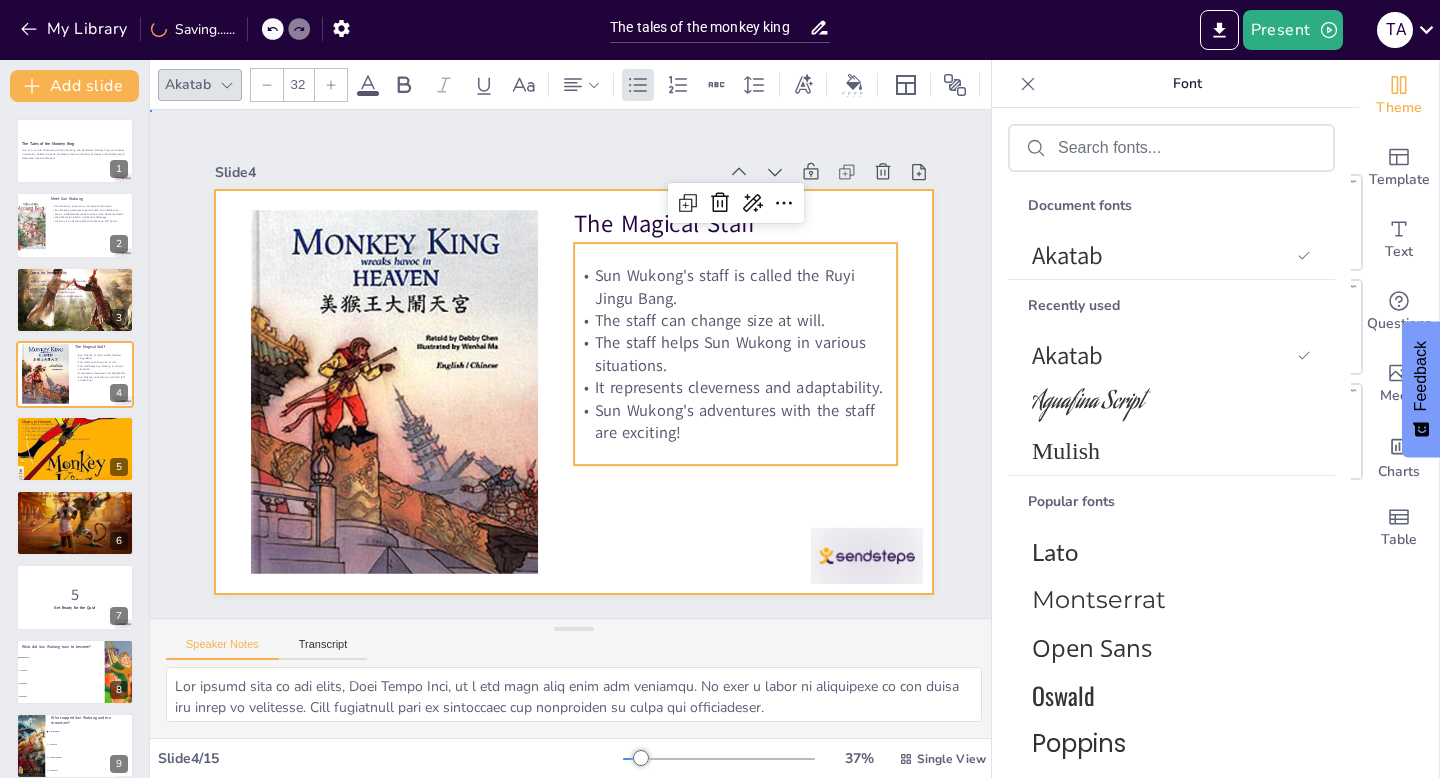 click at bounding box center [571, 391] 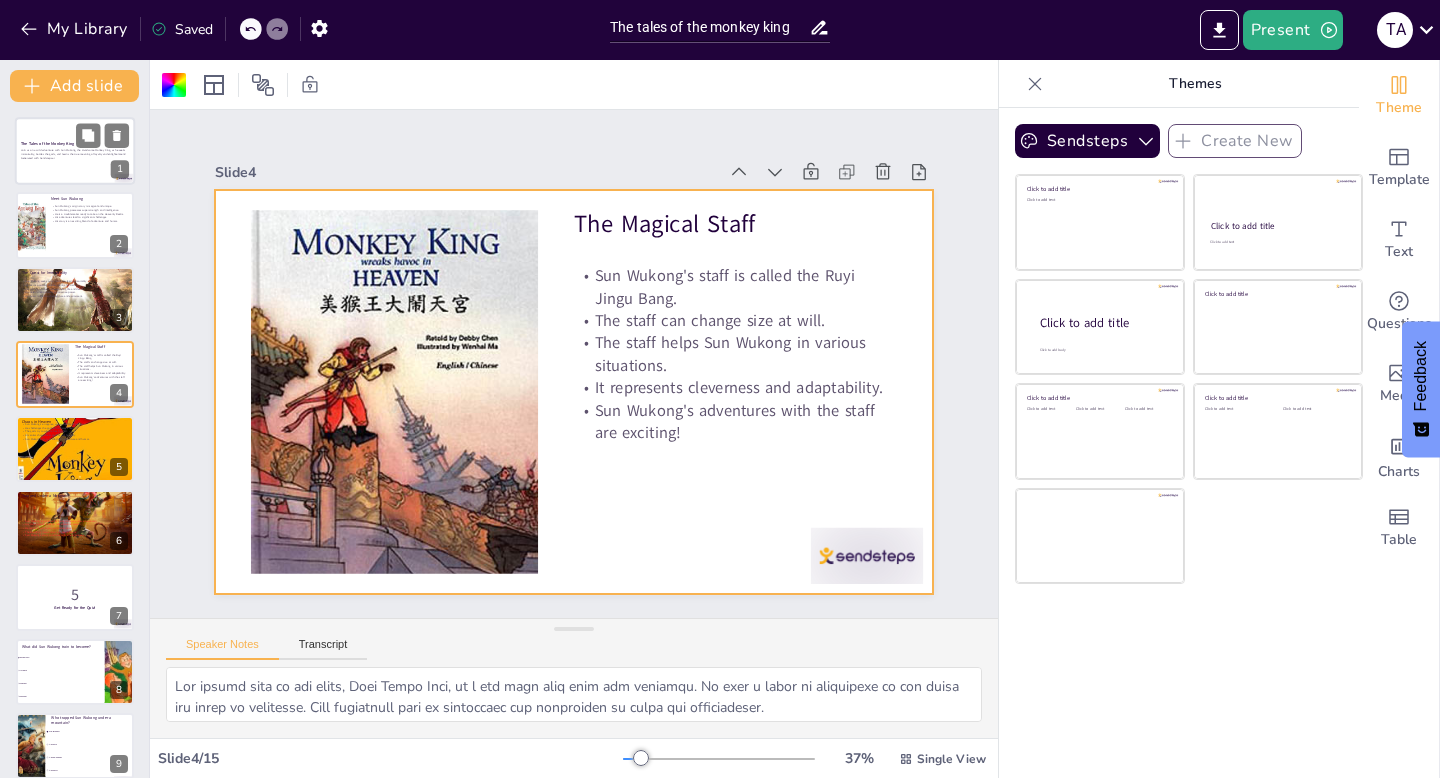 click at bounding box center [75, 151] 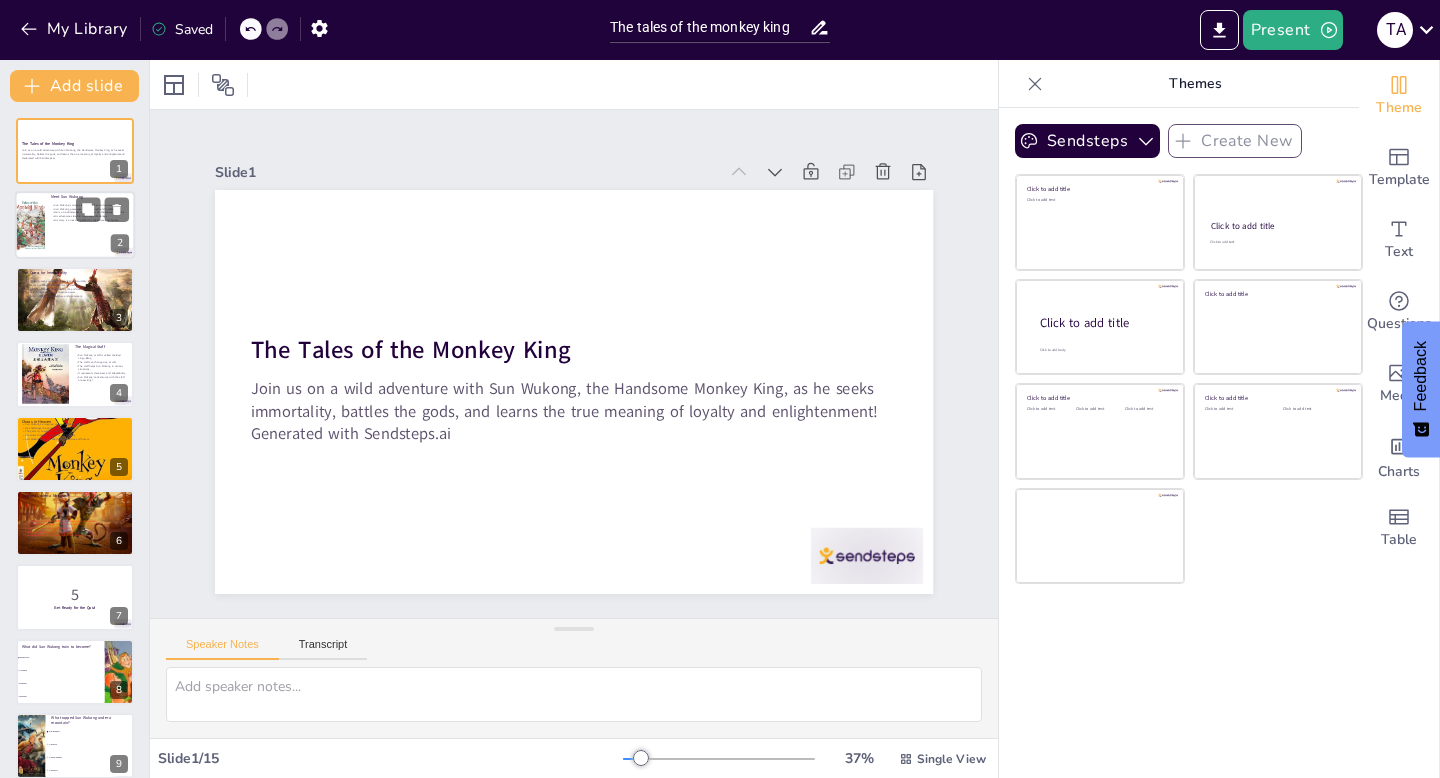 click at bounding box center [75, 226] 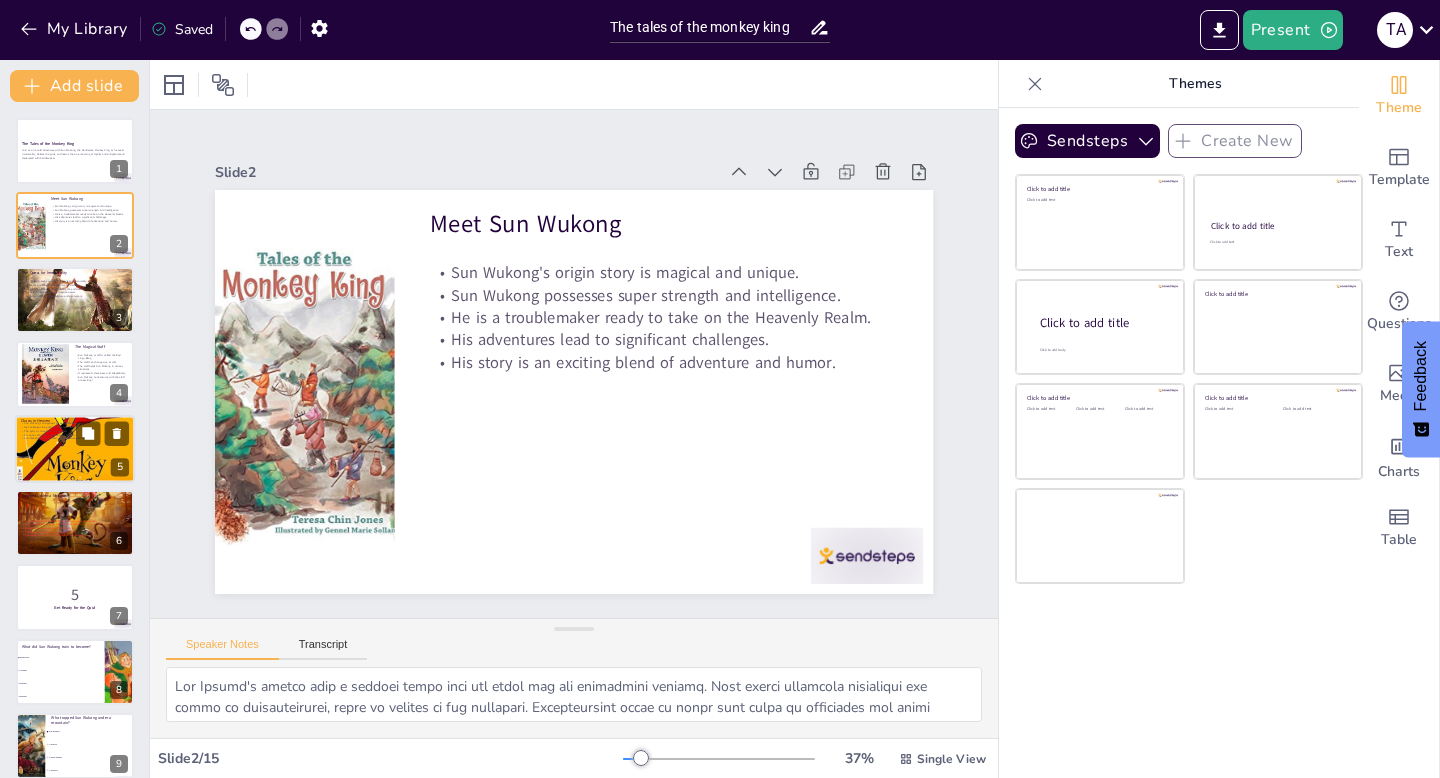 click at bounding box center (75, 448) 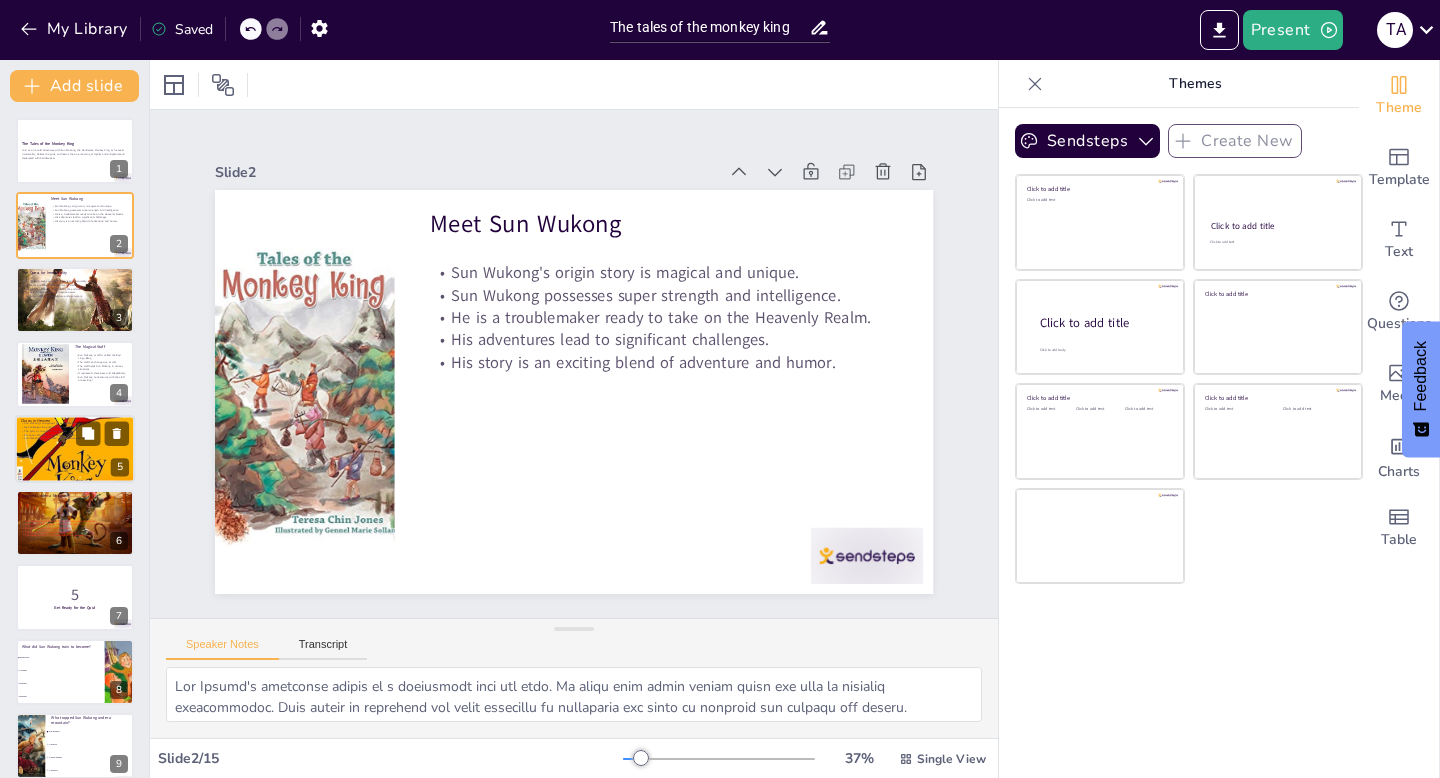 scroll, scrollTop: 9, scrollLeft: 0, axis: vertical 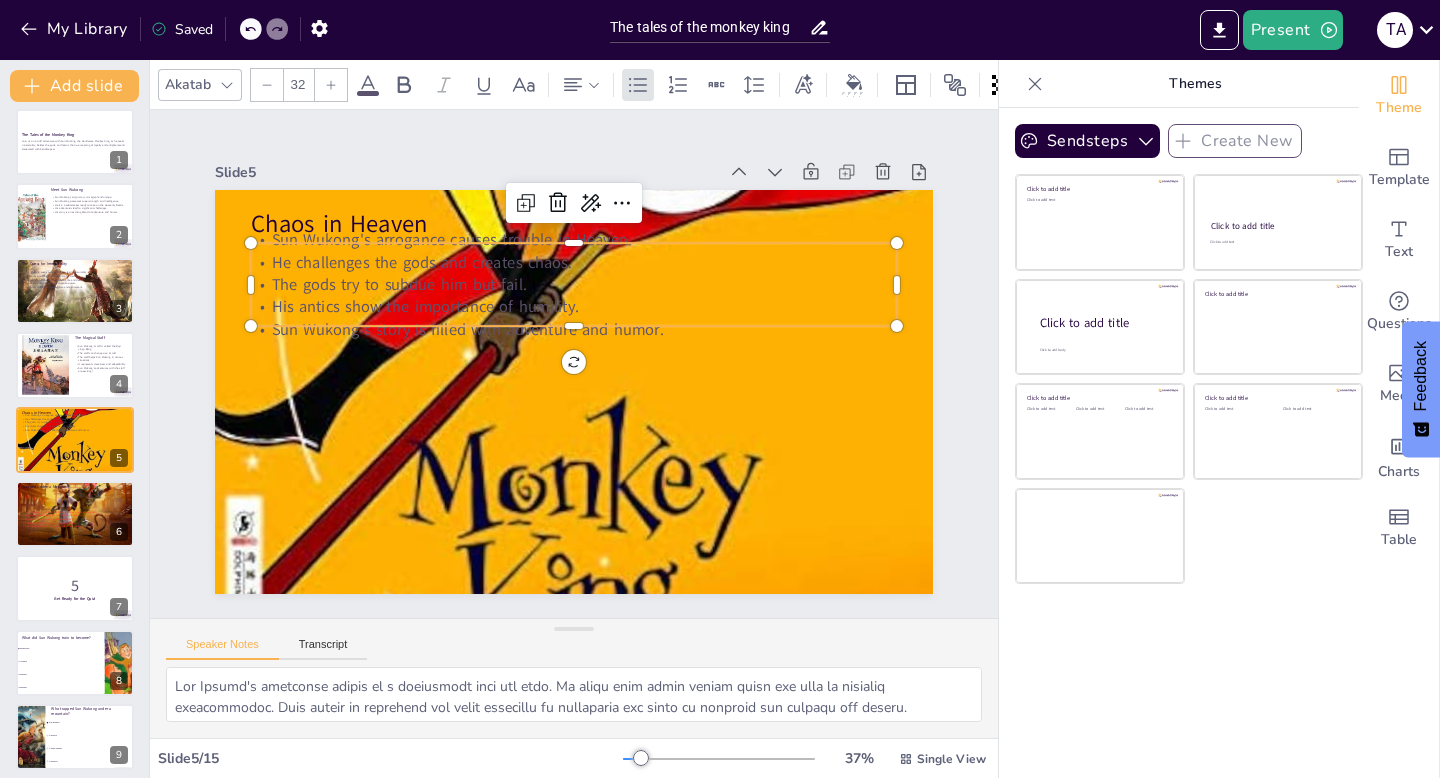 click on "He challenges the gods and creates chaos." at bounding box center (552, 463) 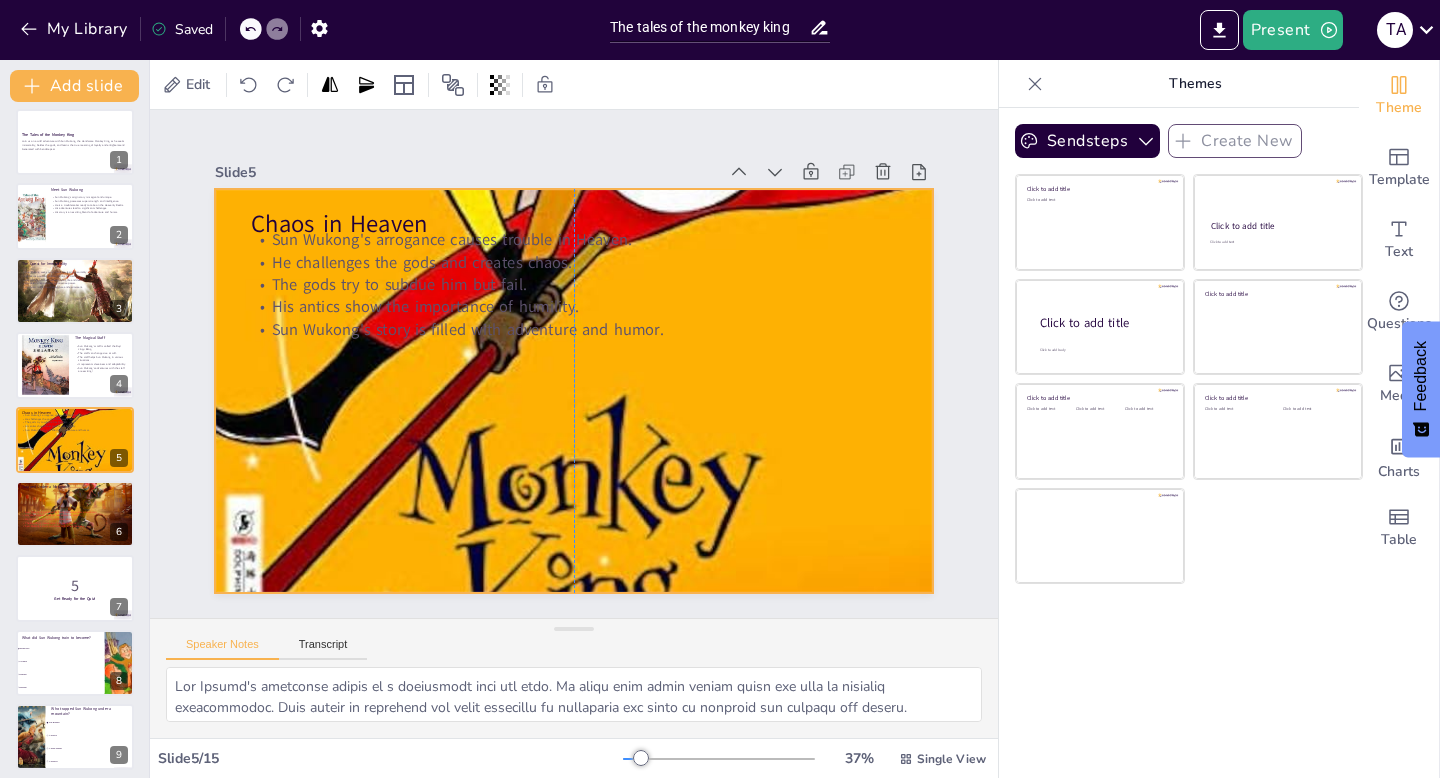 click at bounding box center (571, 391) 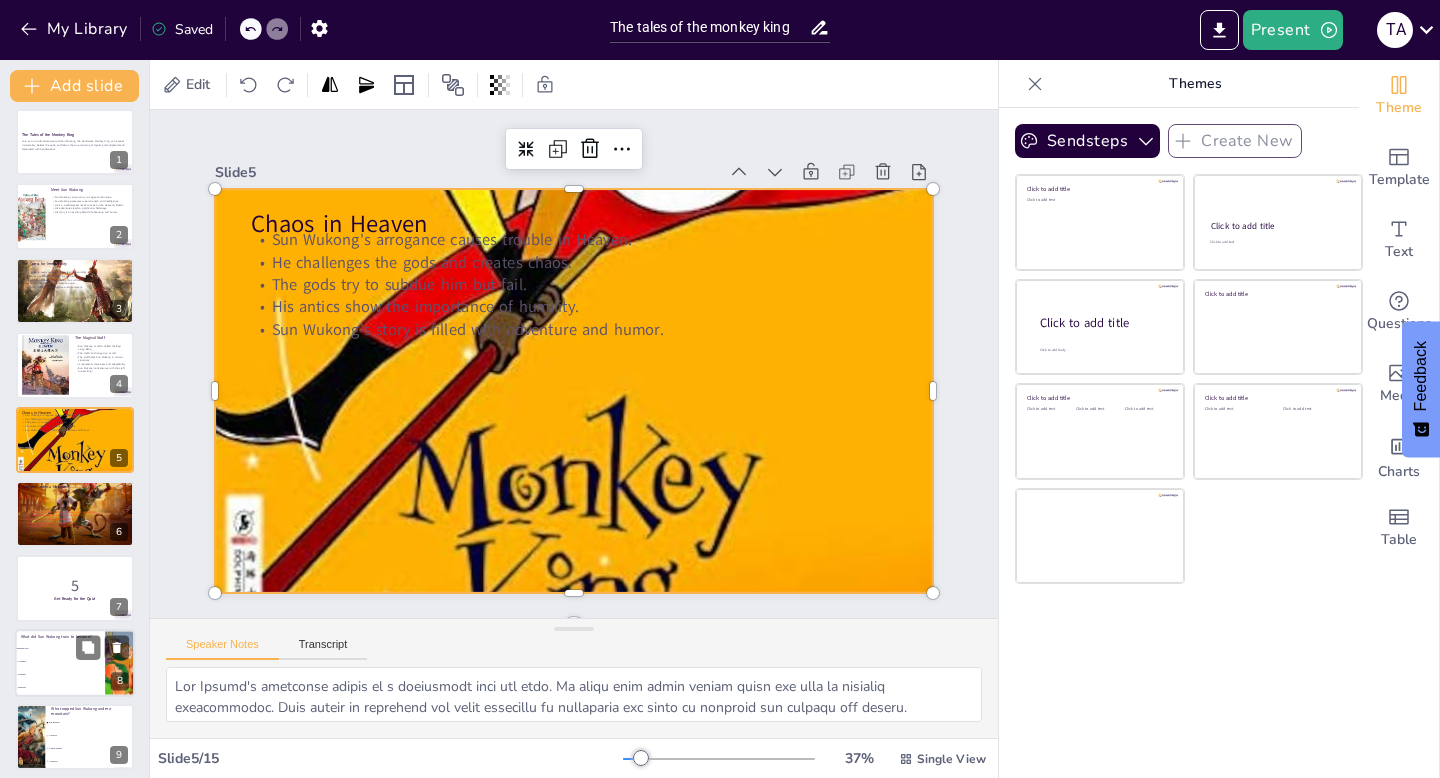 click on "Cooking" at bounding box center (60, 661) 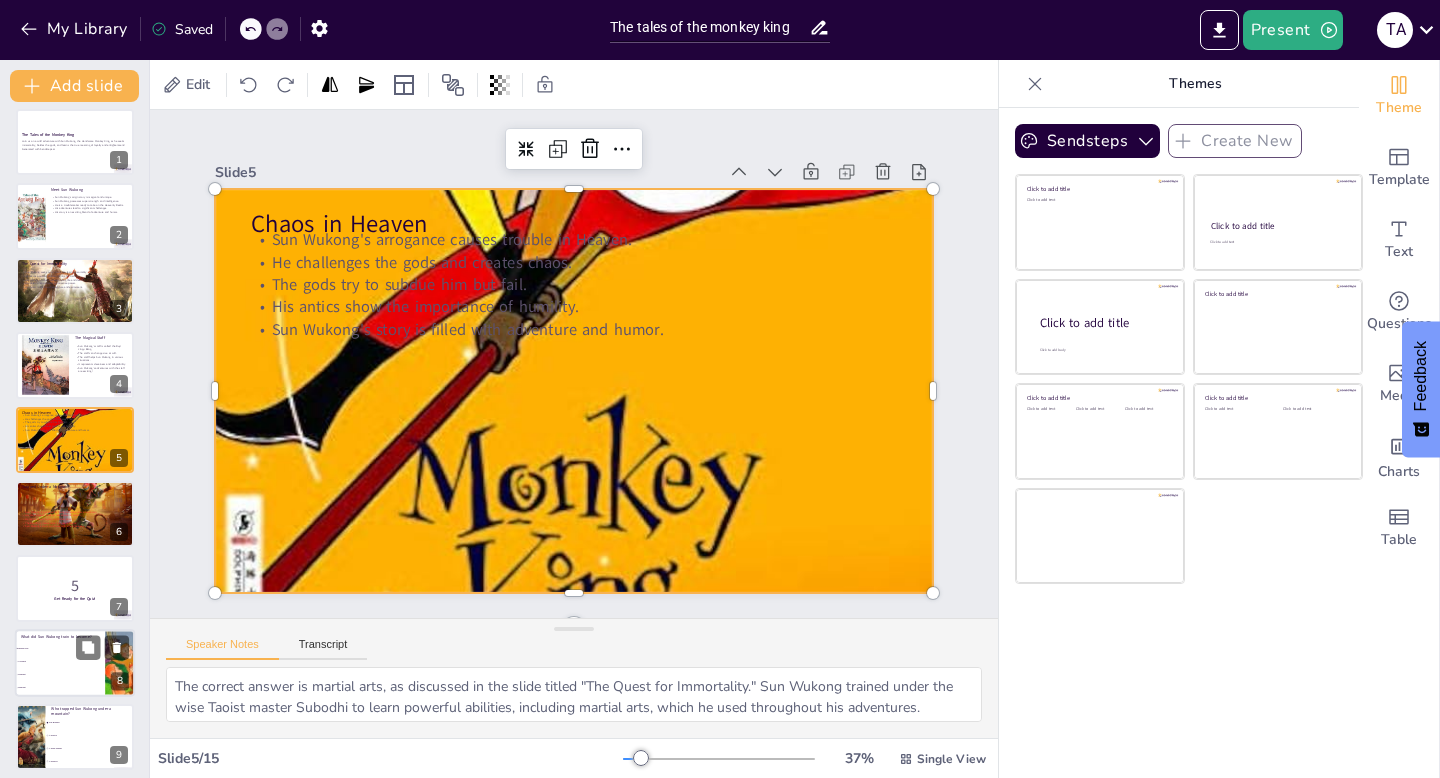 scroll, scrollTop: 232, scrollLeft: 0, axis: vertical 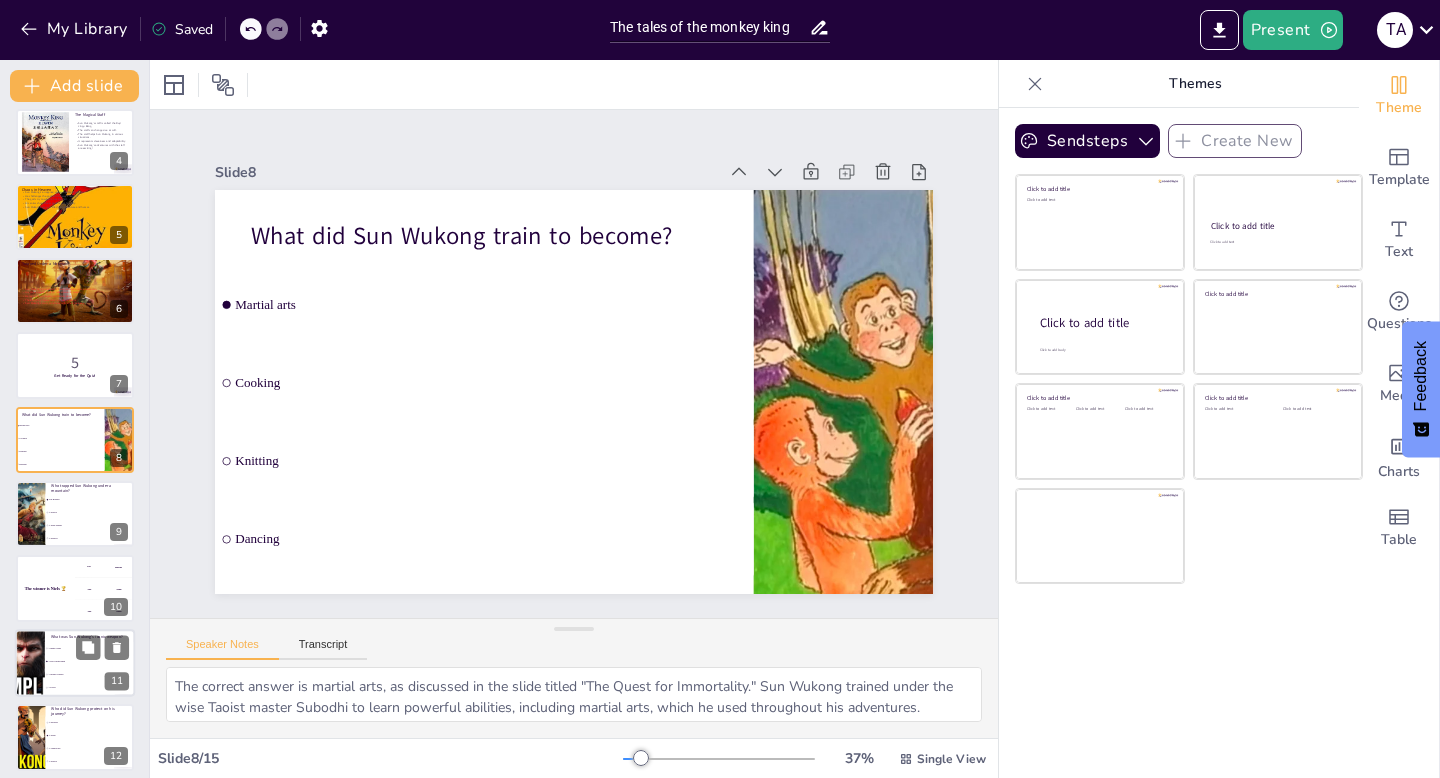 click on "A rubber chicken" at bounding box center (91, 674) 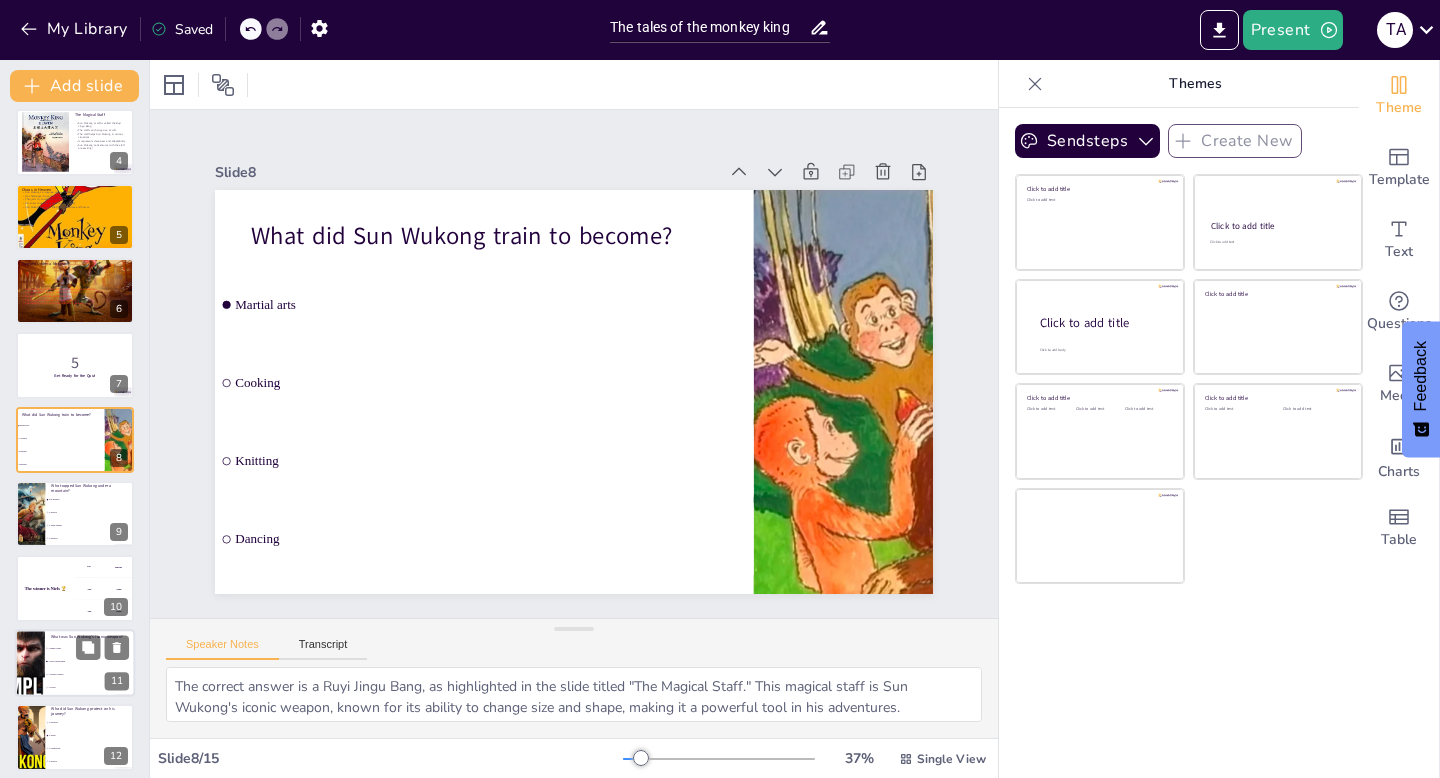 scroll, scrollTop: 455, scrollLeft: 0, axis: vertical 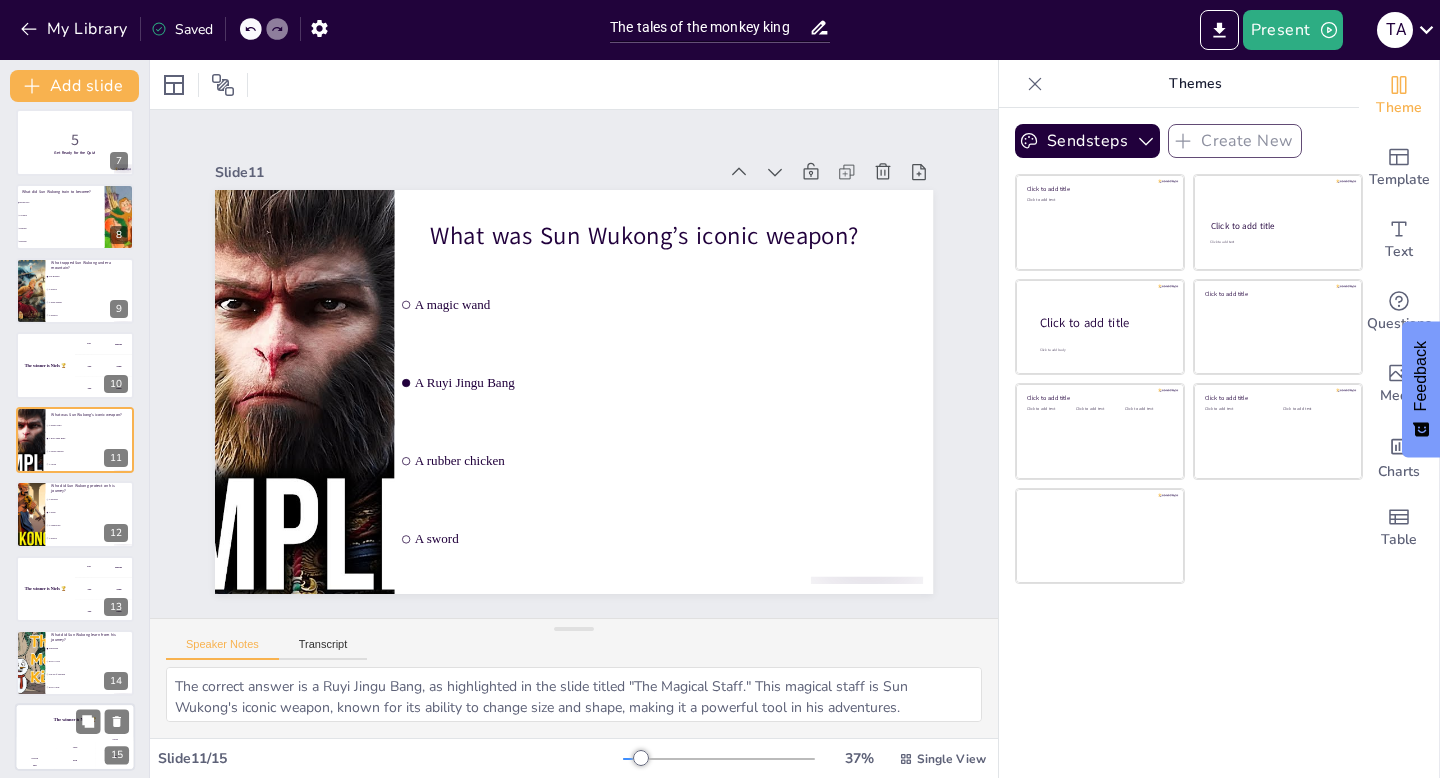 click on "The winner is   Niels 🏆" at bounding box center [75, 721] 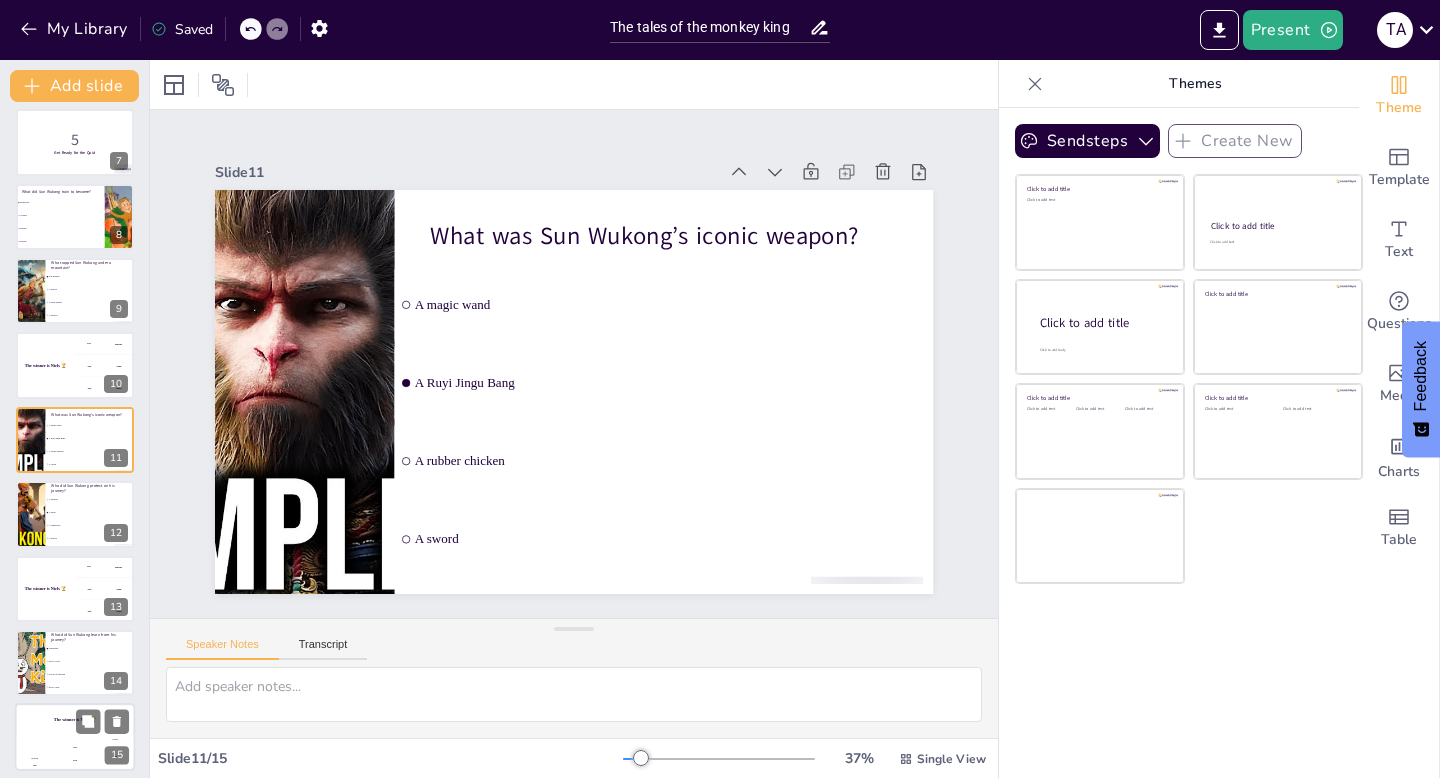 scroll, scrollTop: 464, scrollLeft: 0, axis: vertical 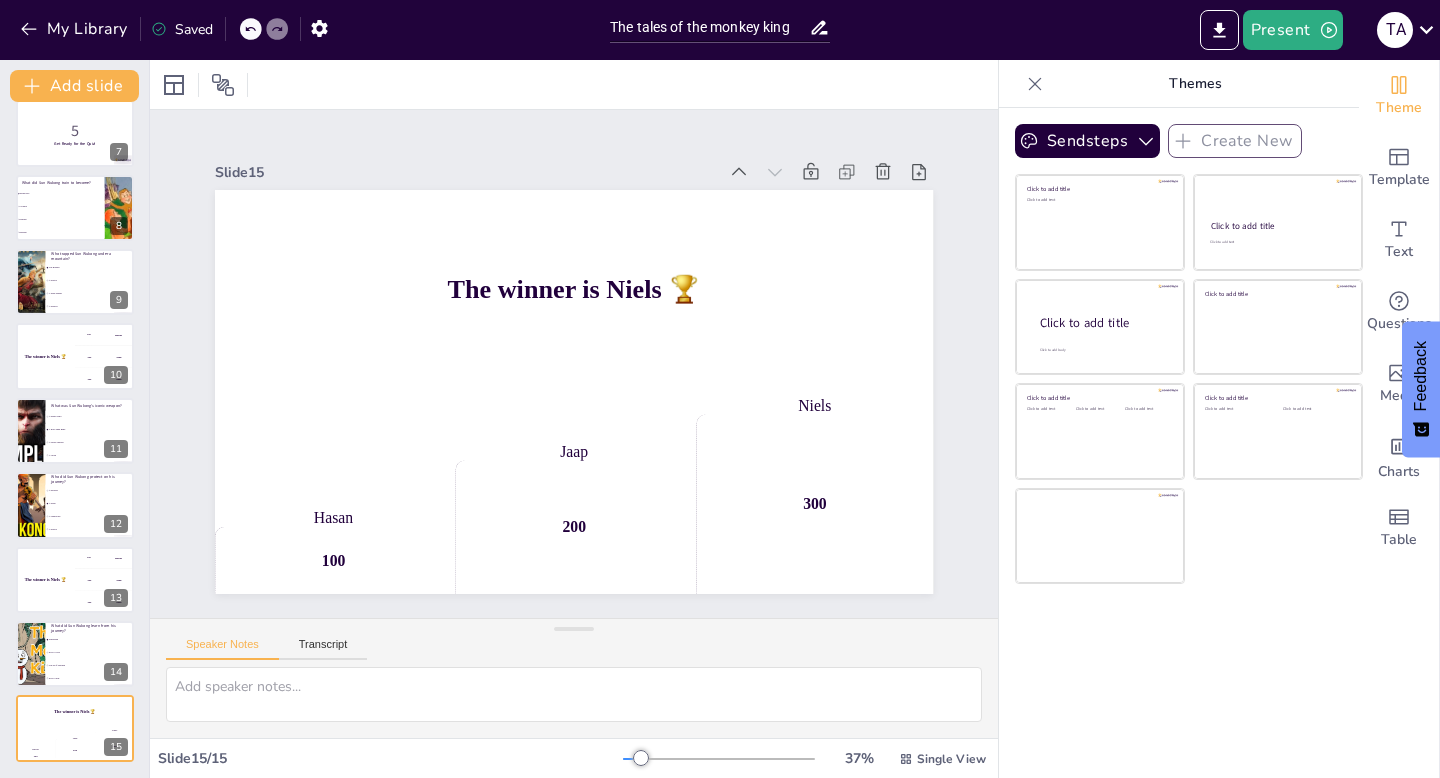 click 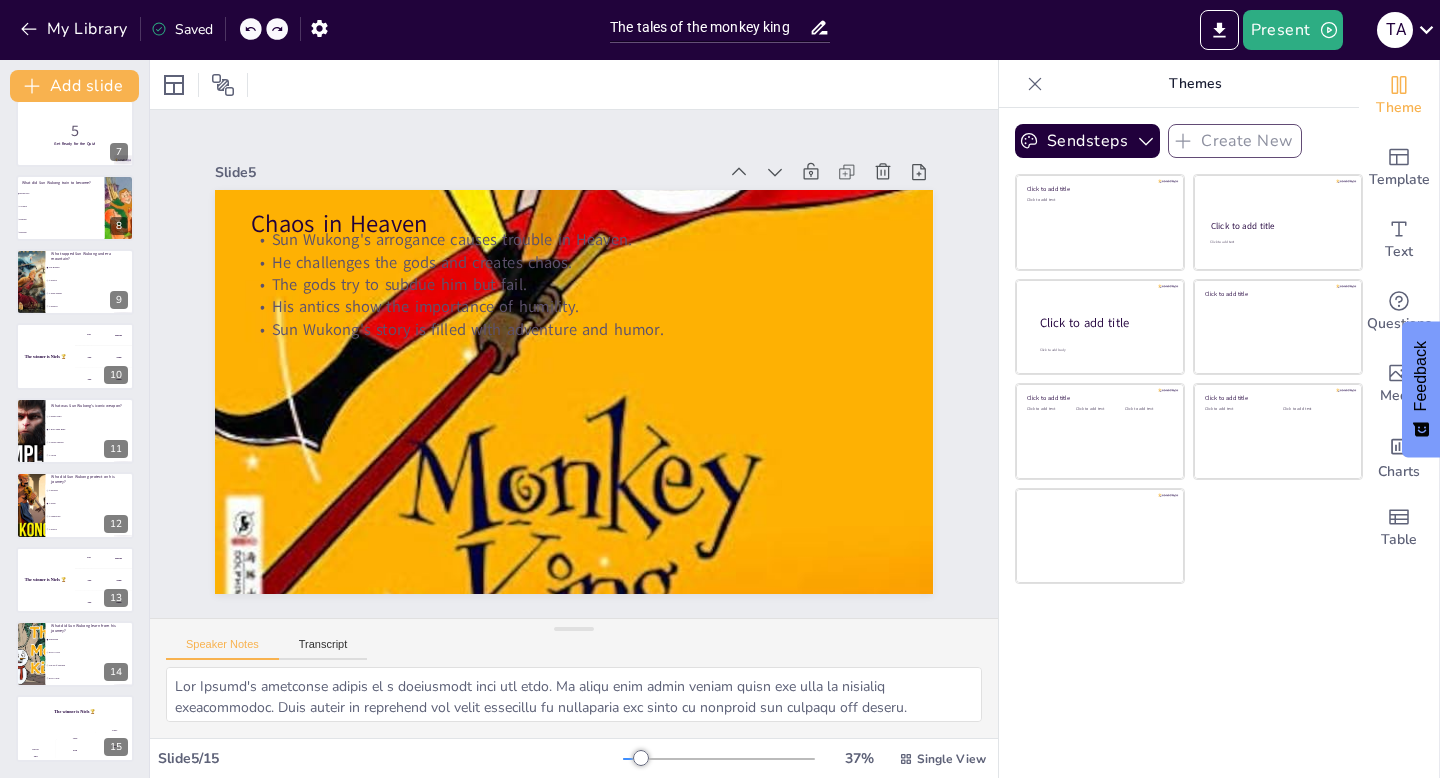 click 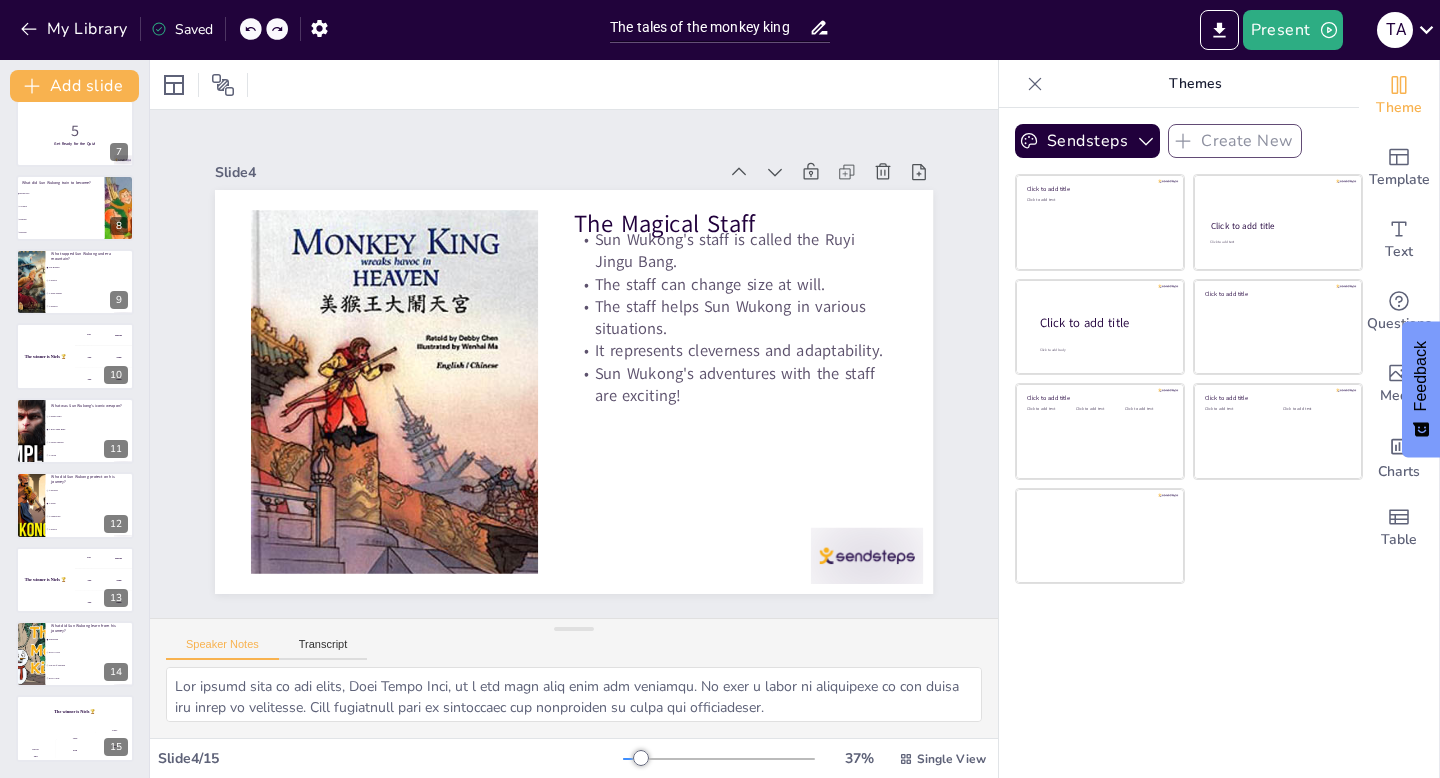 click 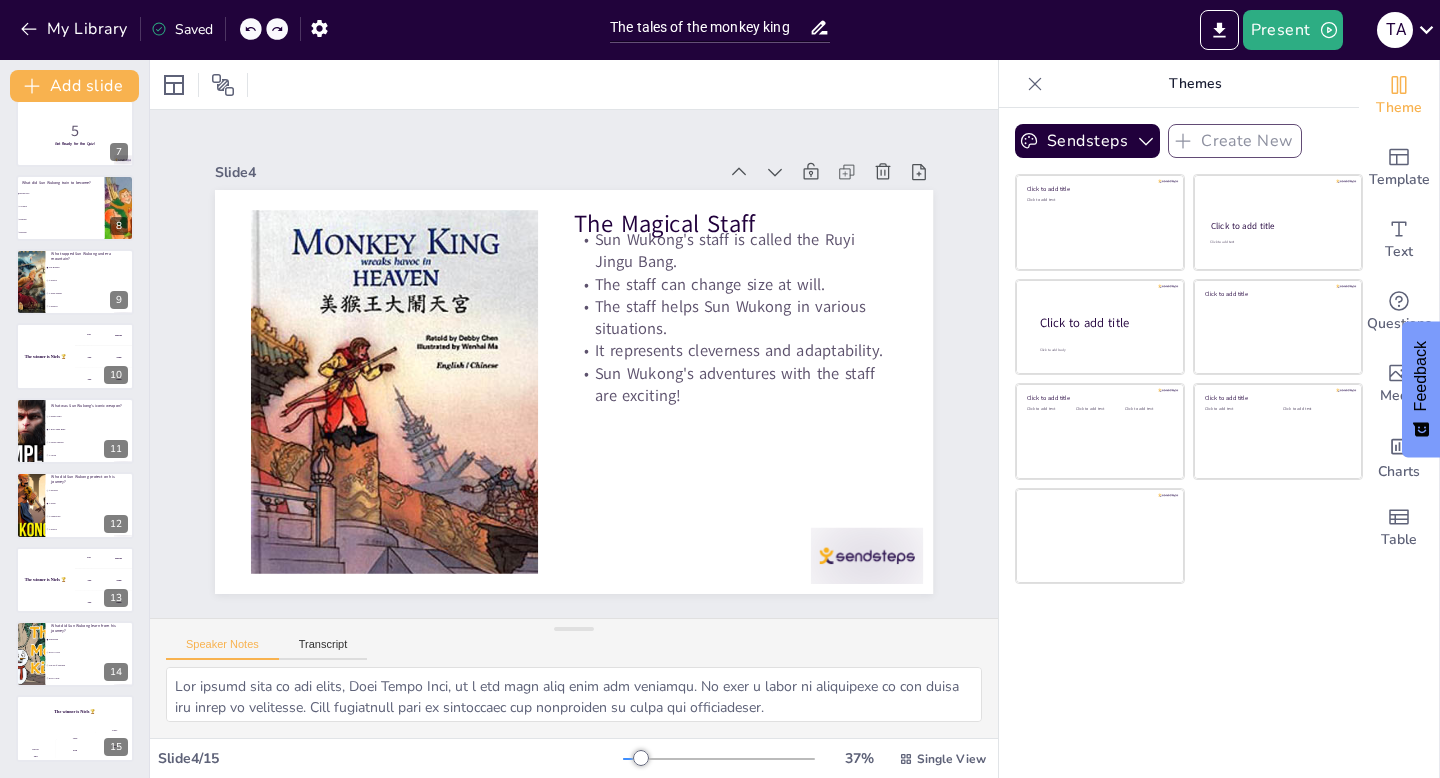 click 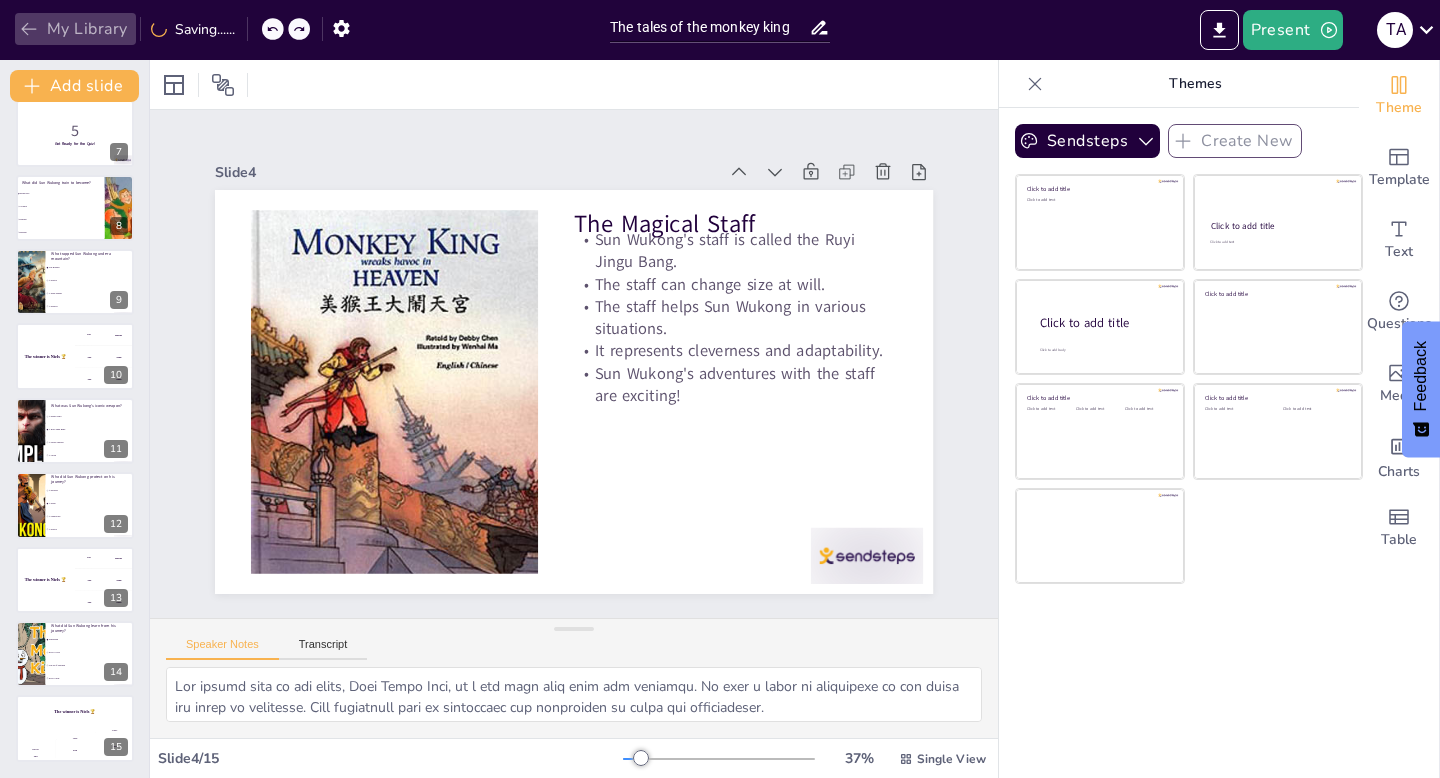 click 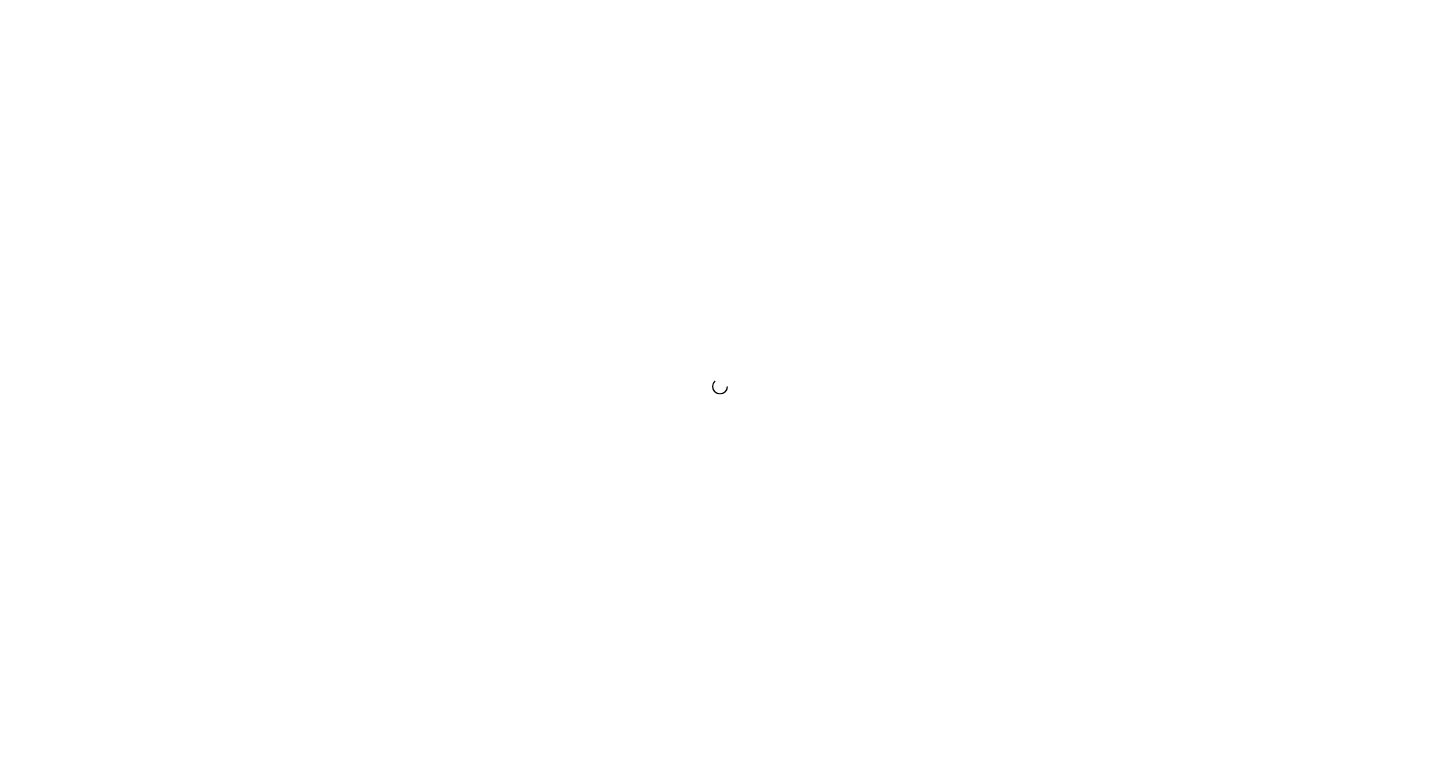 scroll, scrollTop: 0, scrollLeft: 0, axis: both 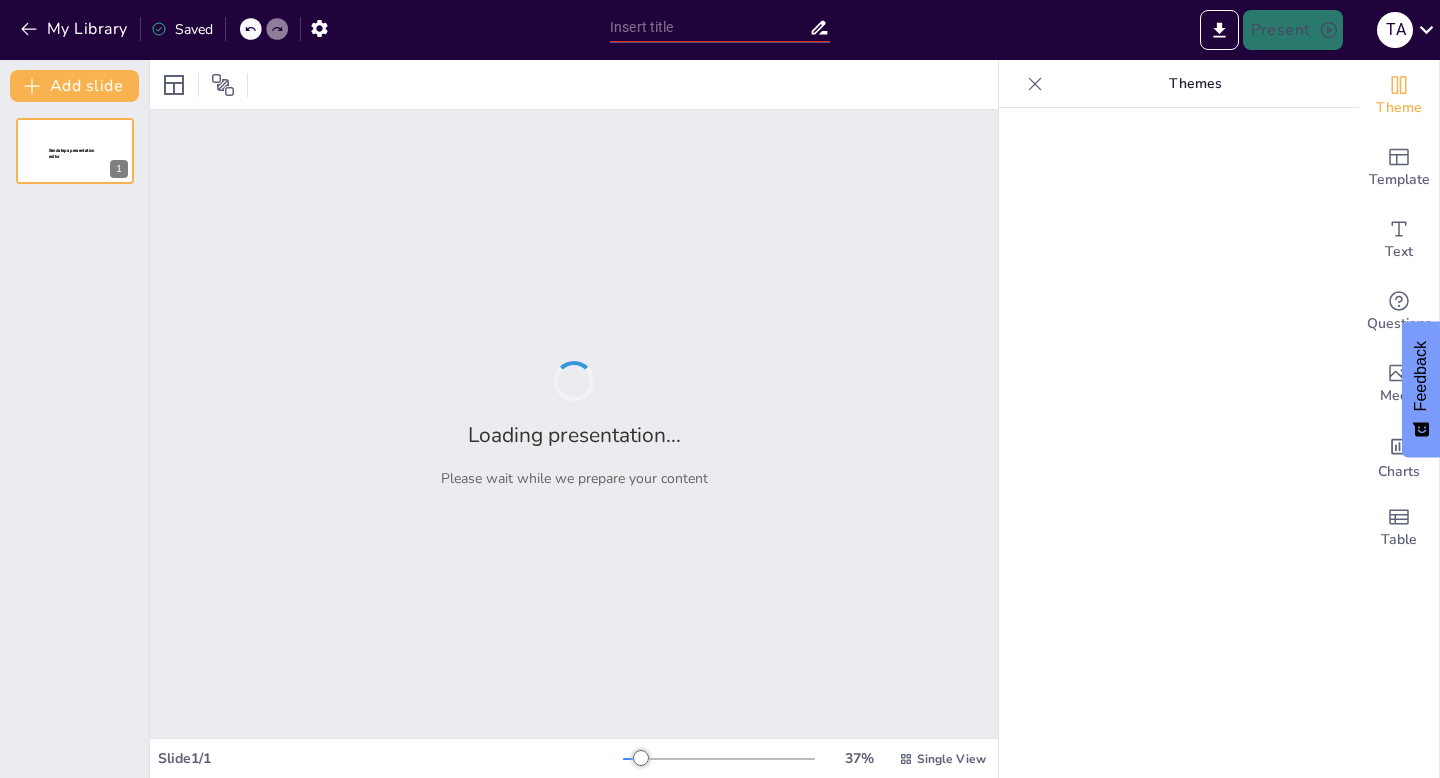 type on "Monkey King Tales" 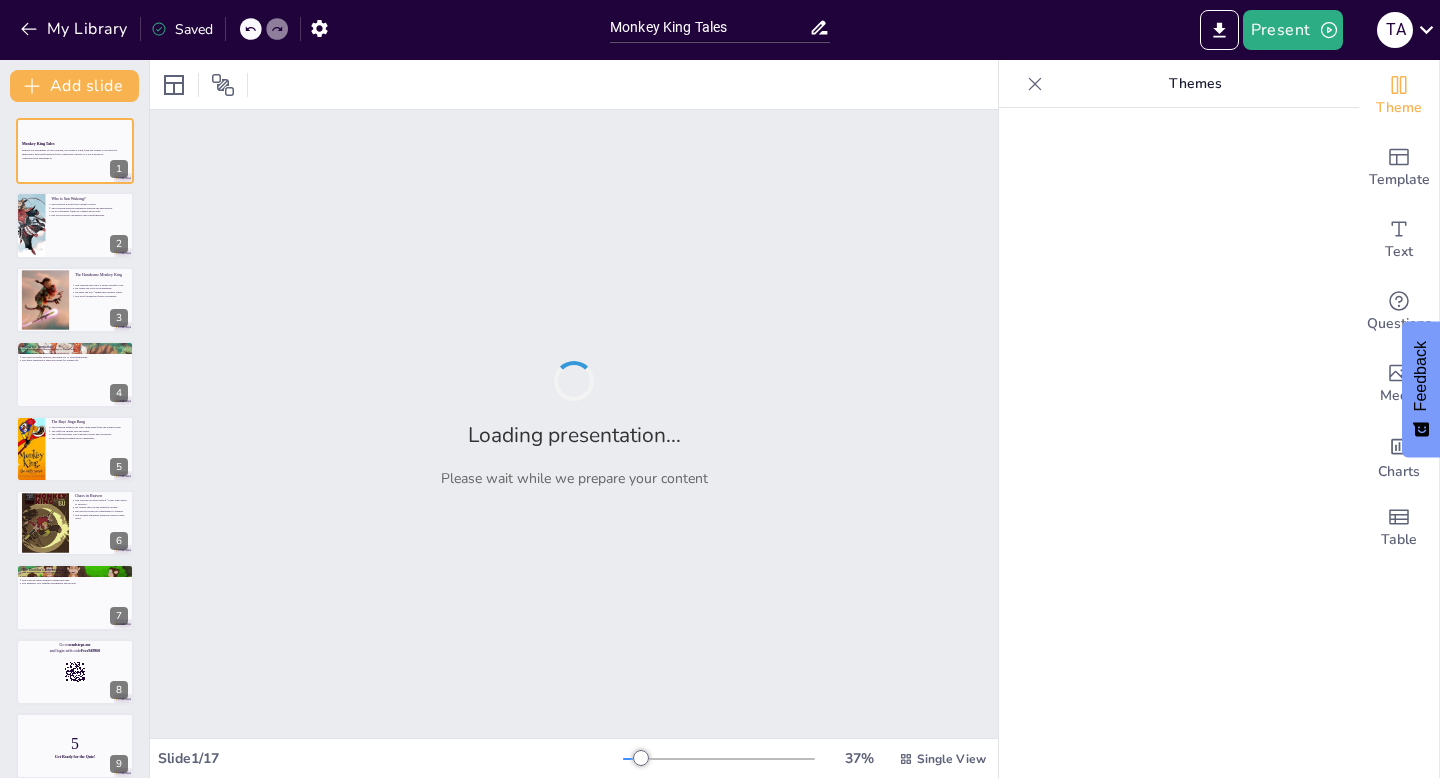checkbox on "true" 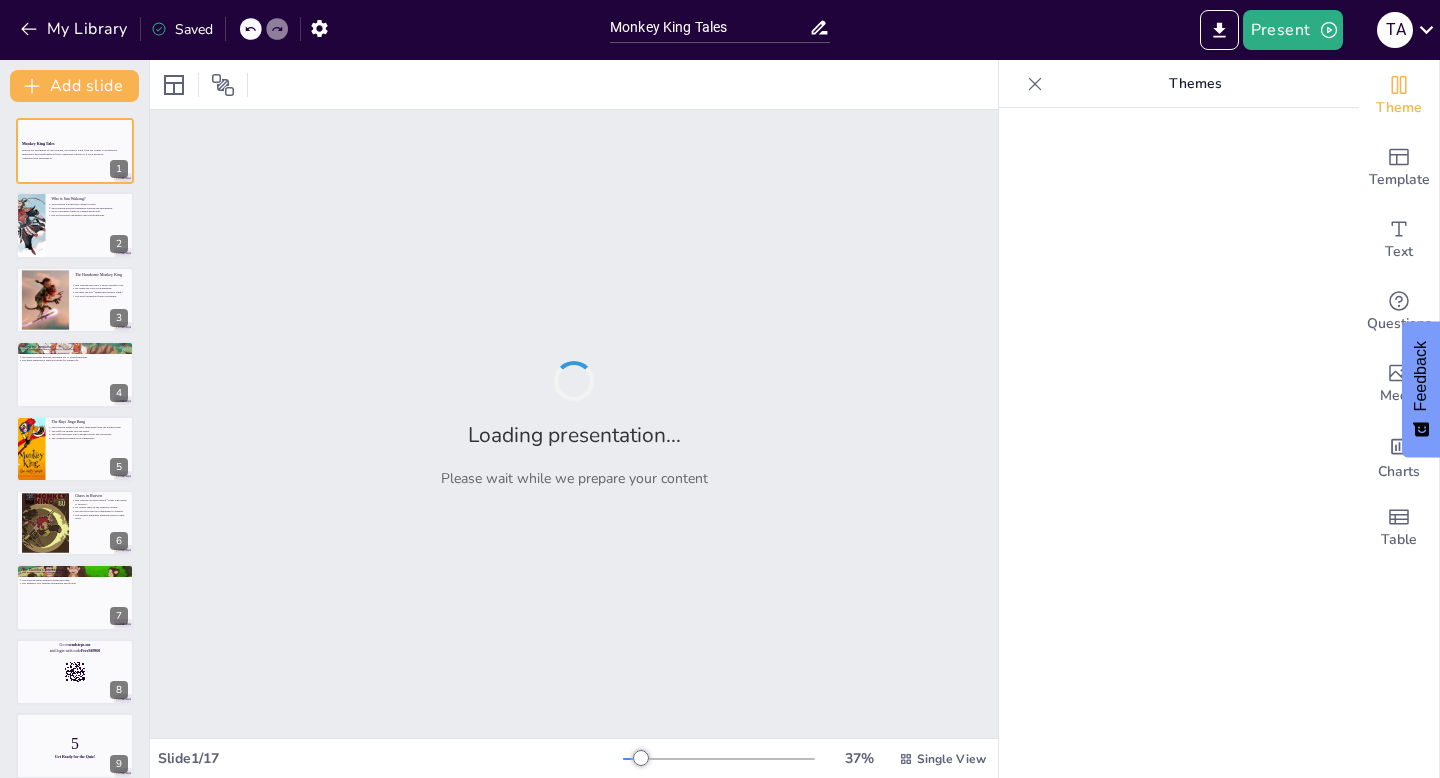 checkbox on "true" 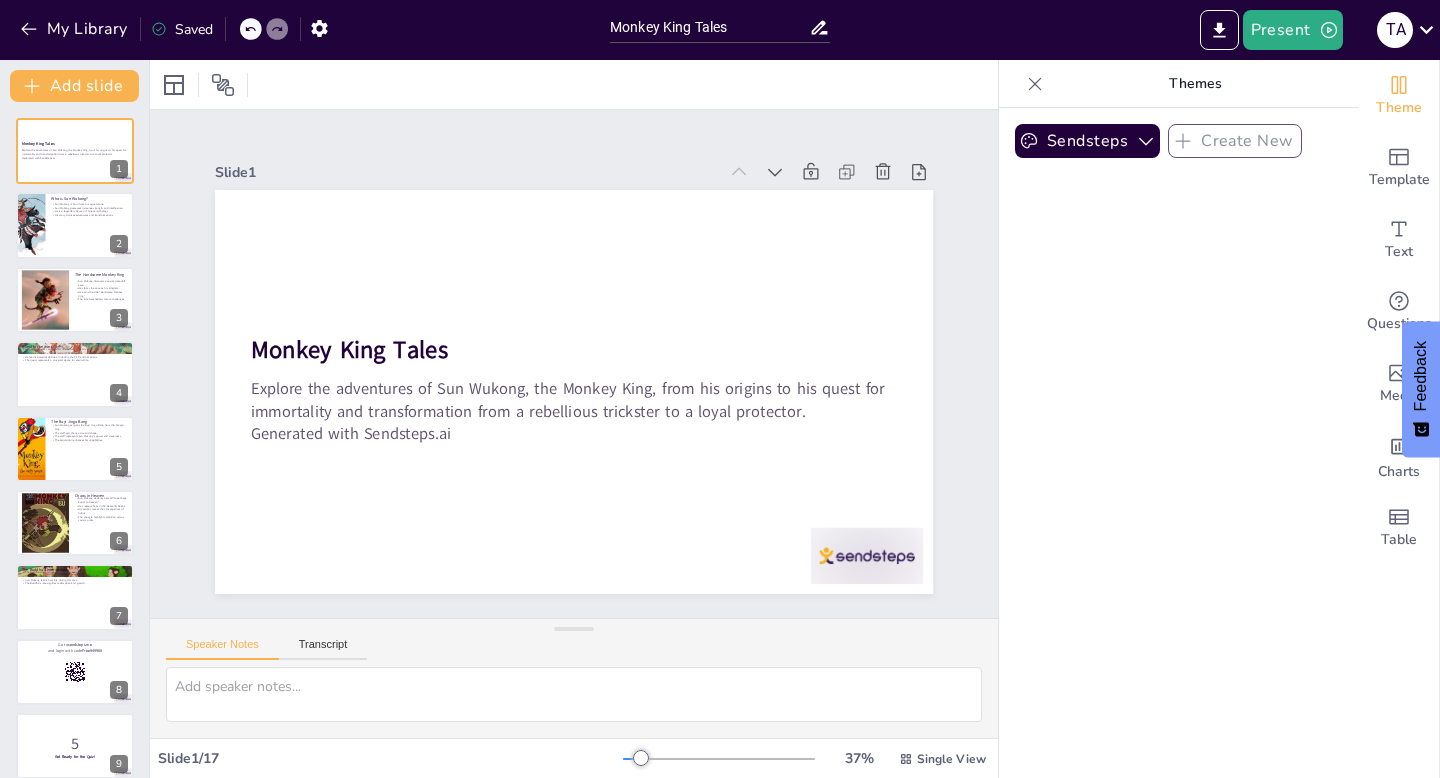 checkbox on "true" 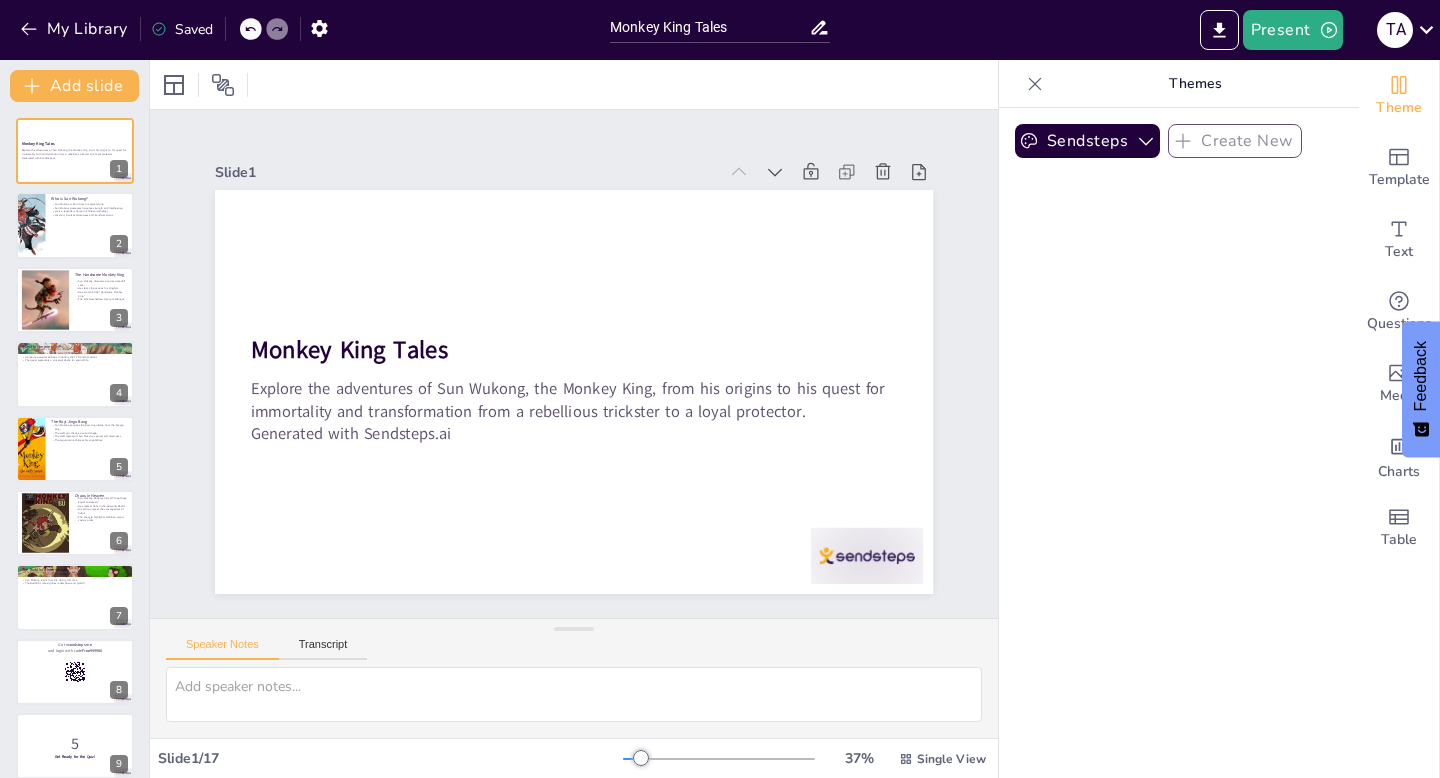 checkbox on "true" 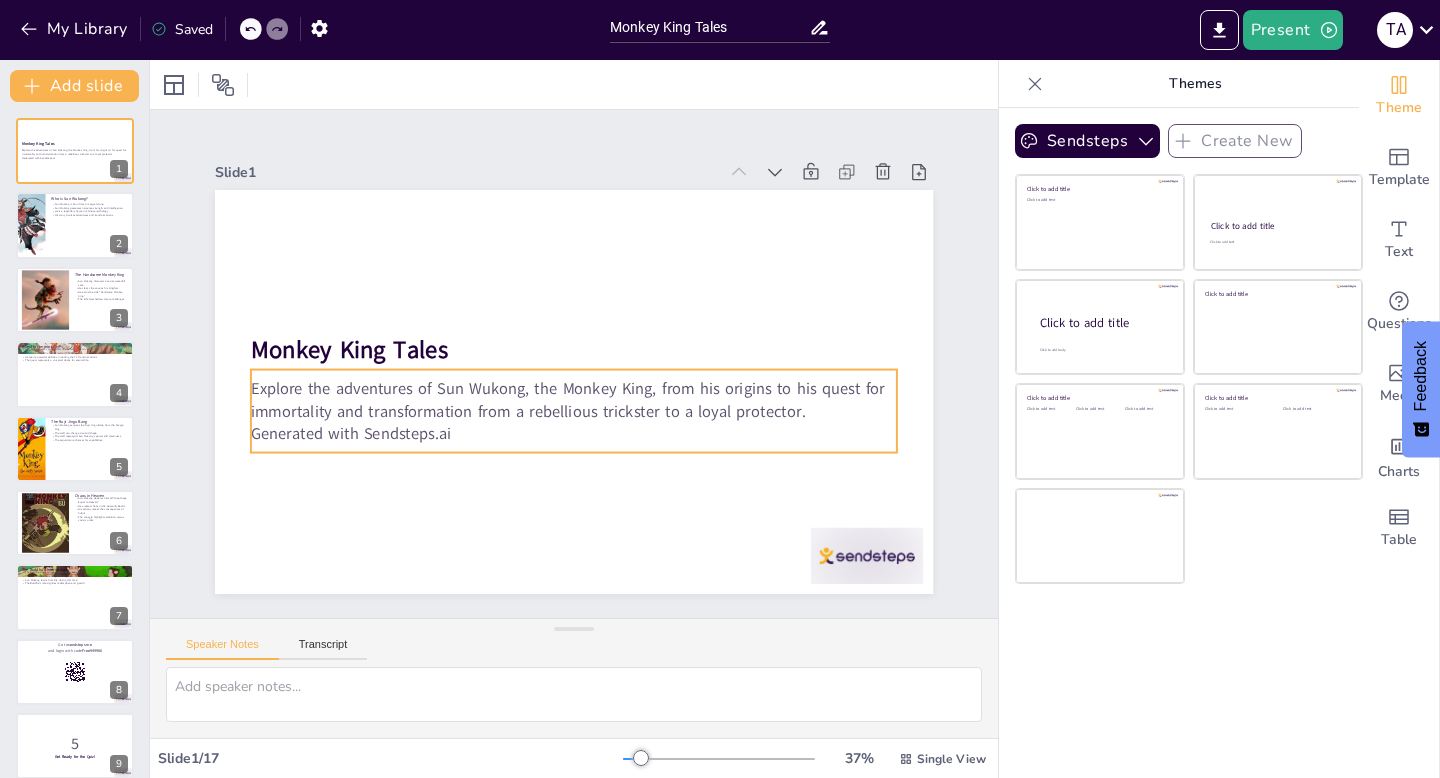 checkbox on "true" 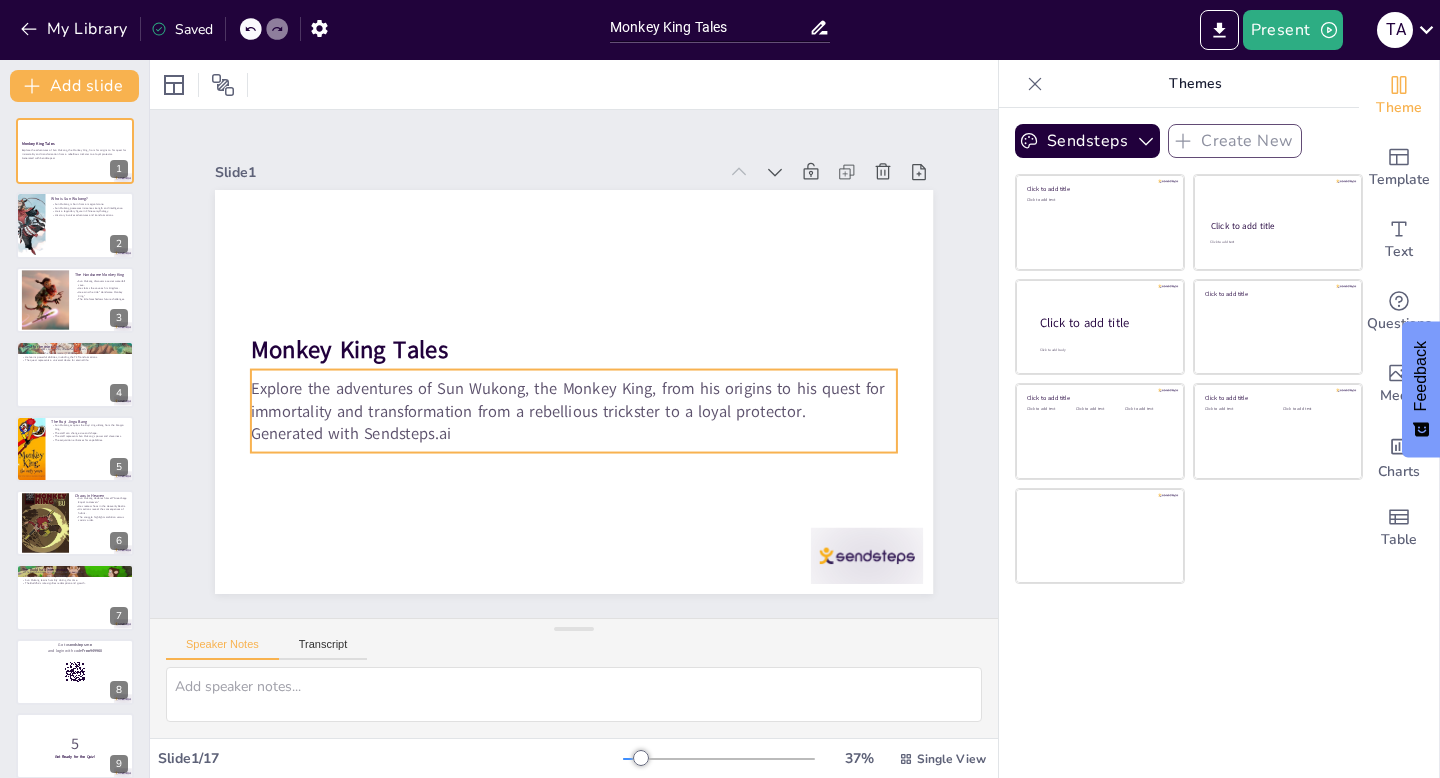 checkbox on "true" 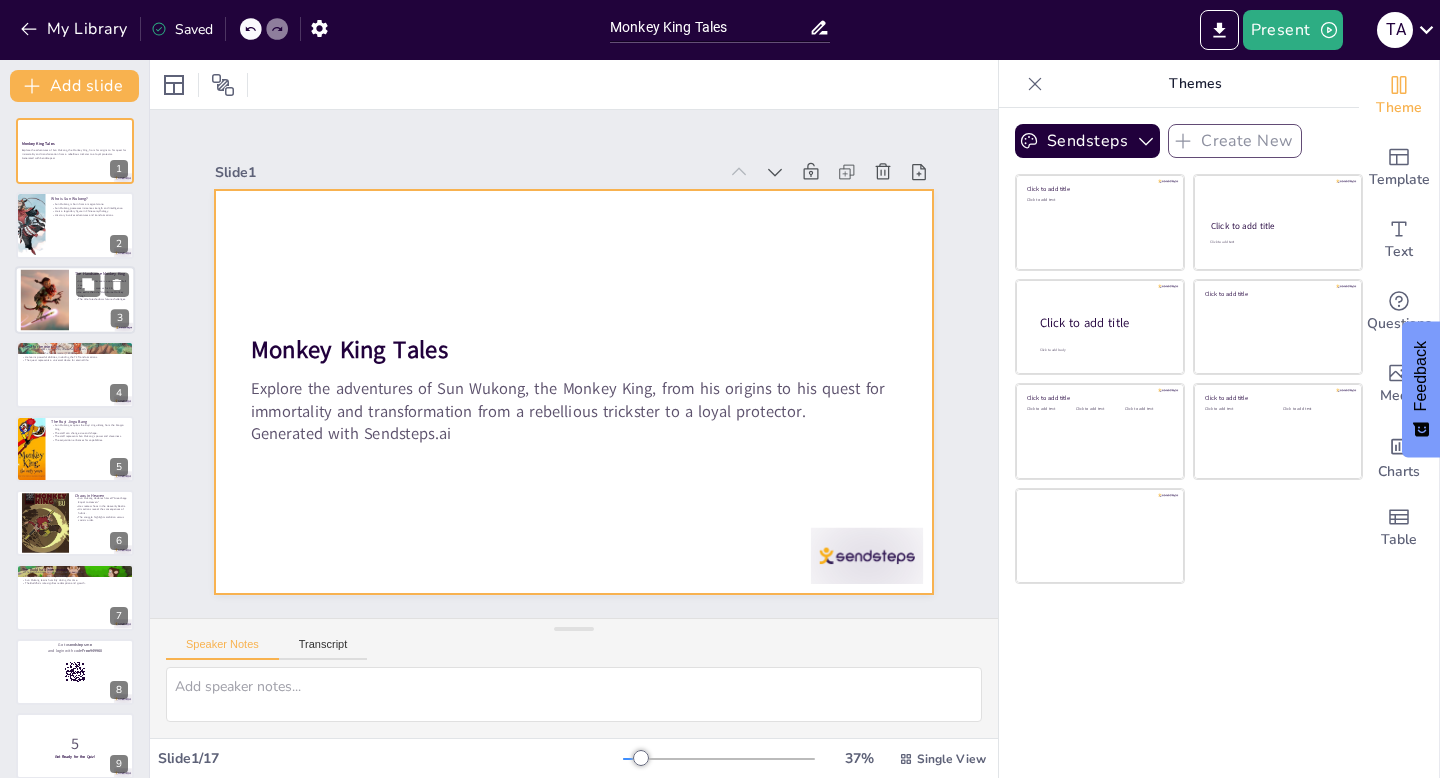 checkbox on "true" 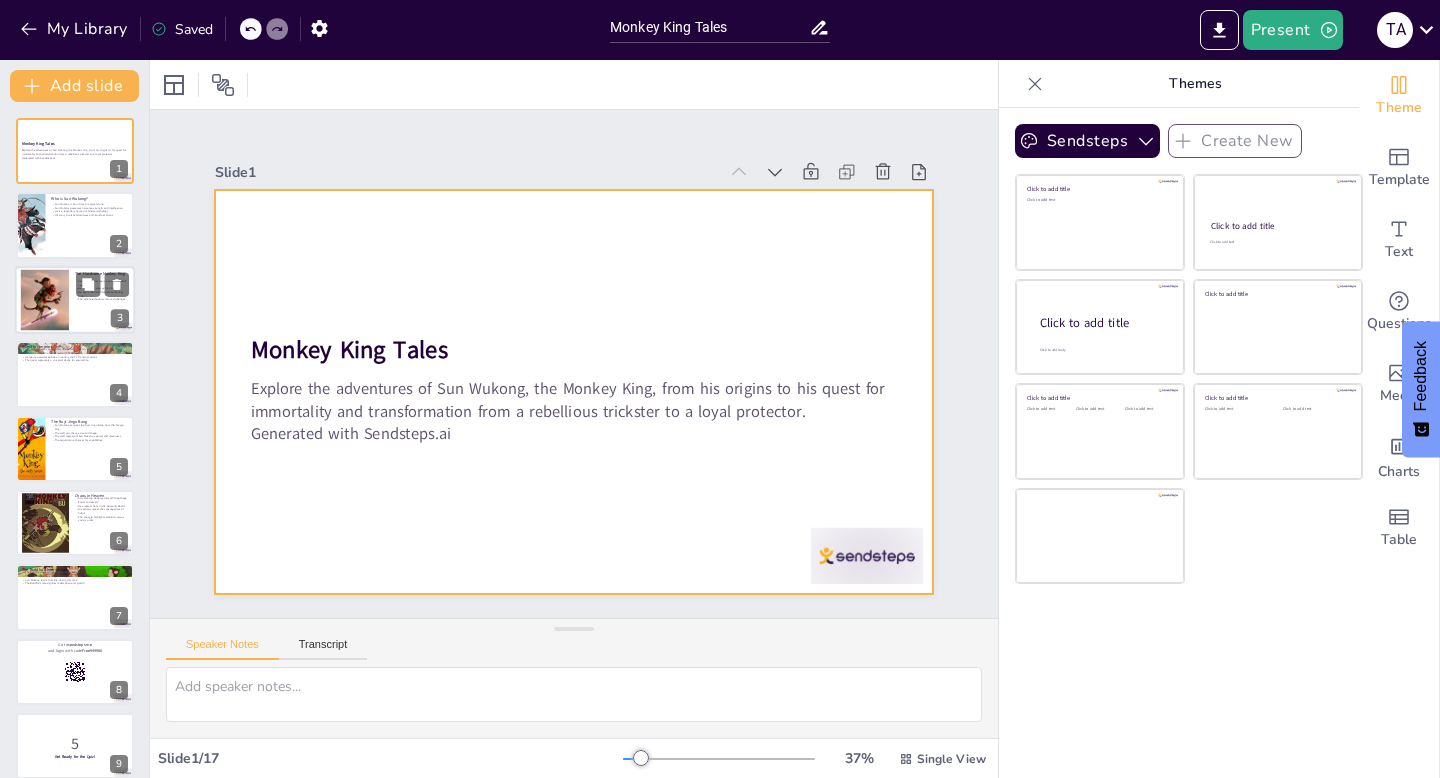 checkbox on "true" 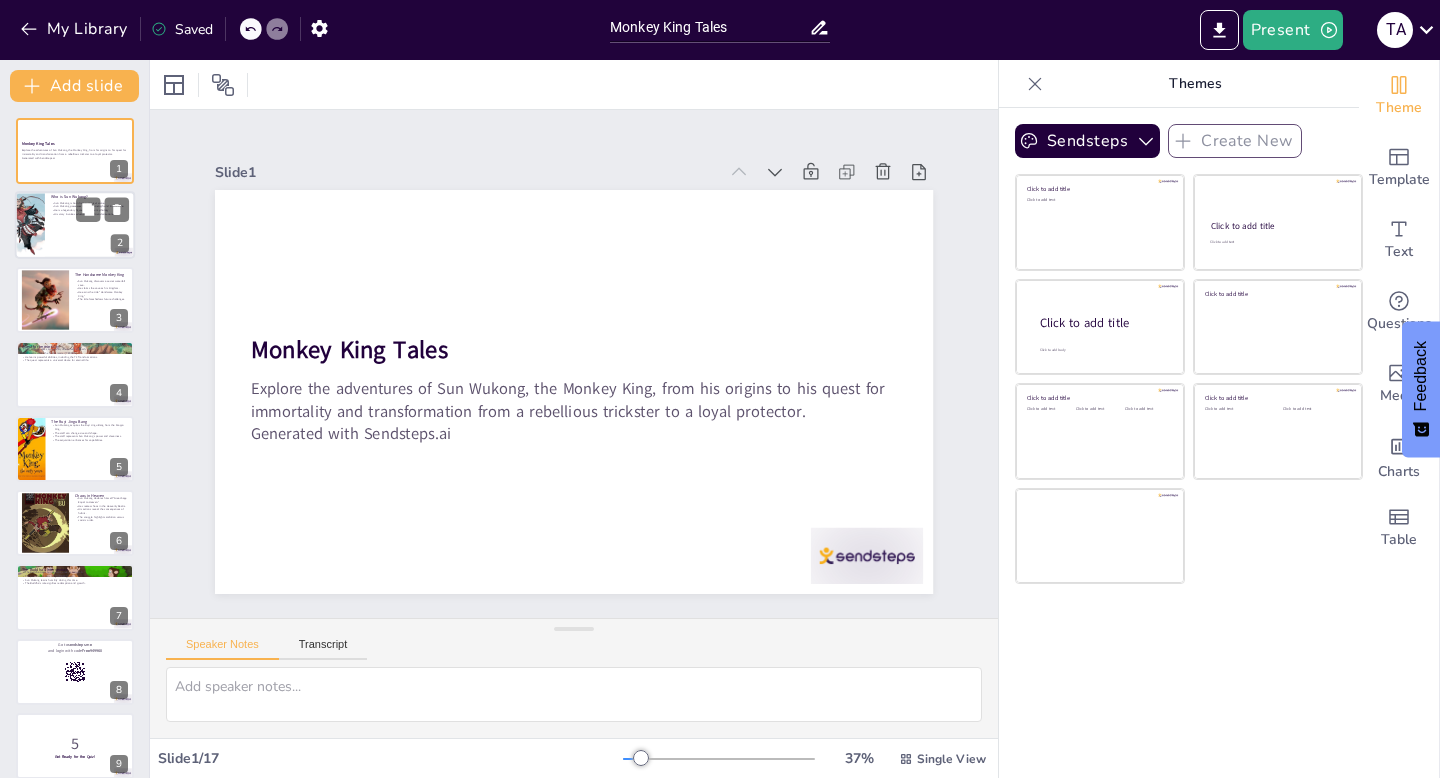 checkbox on "true" 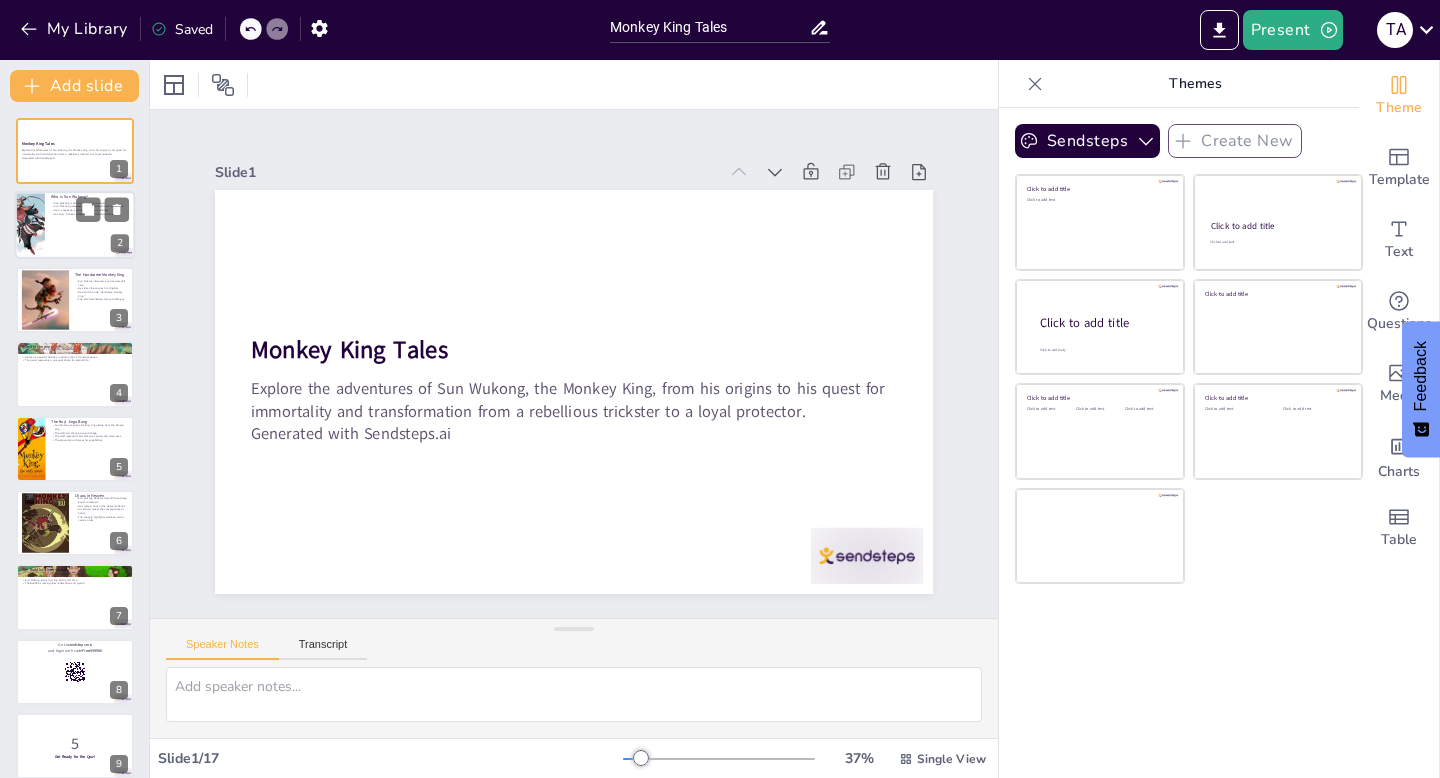 checkbox on "true" 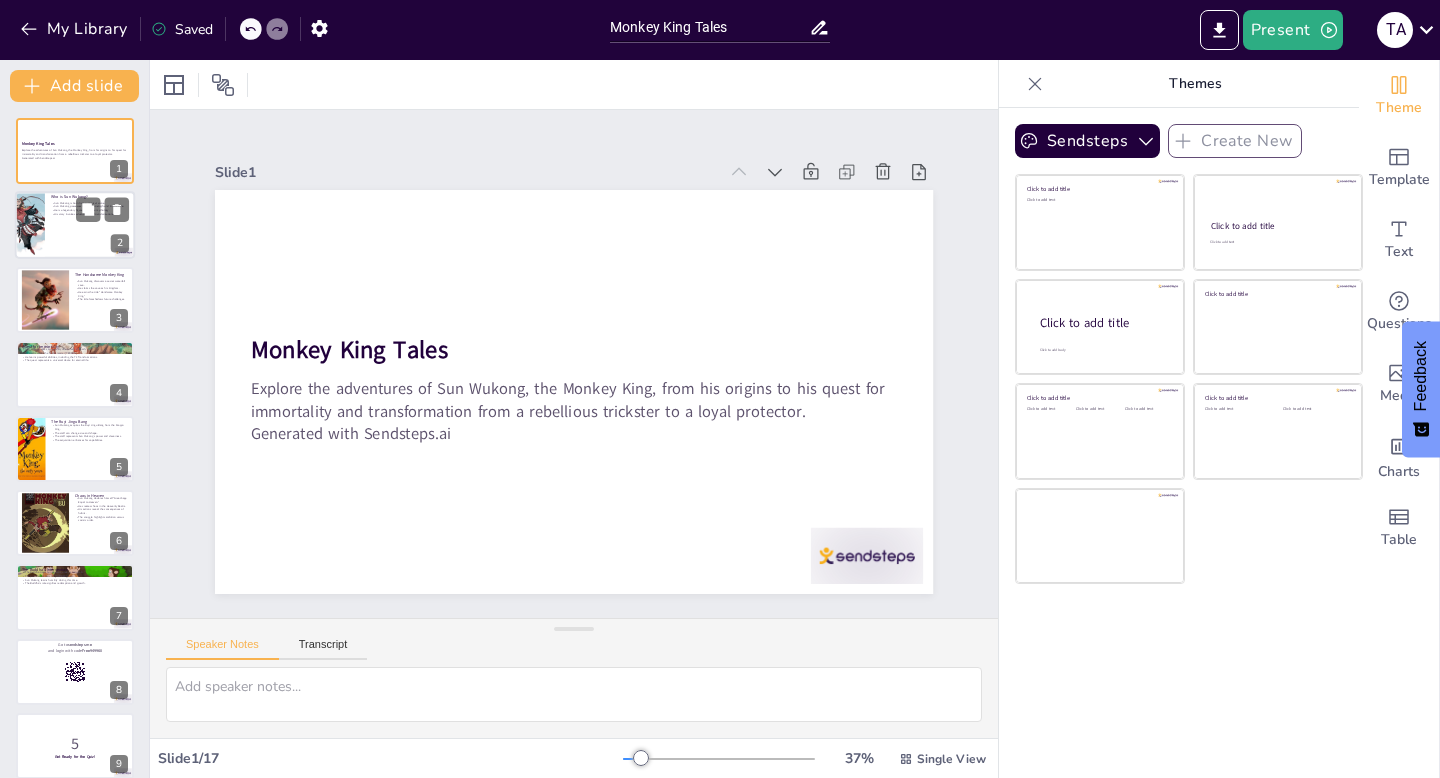 checkbox on "true" 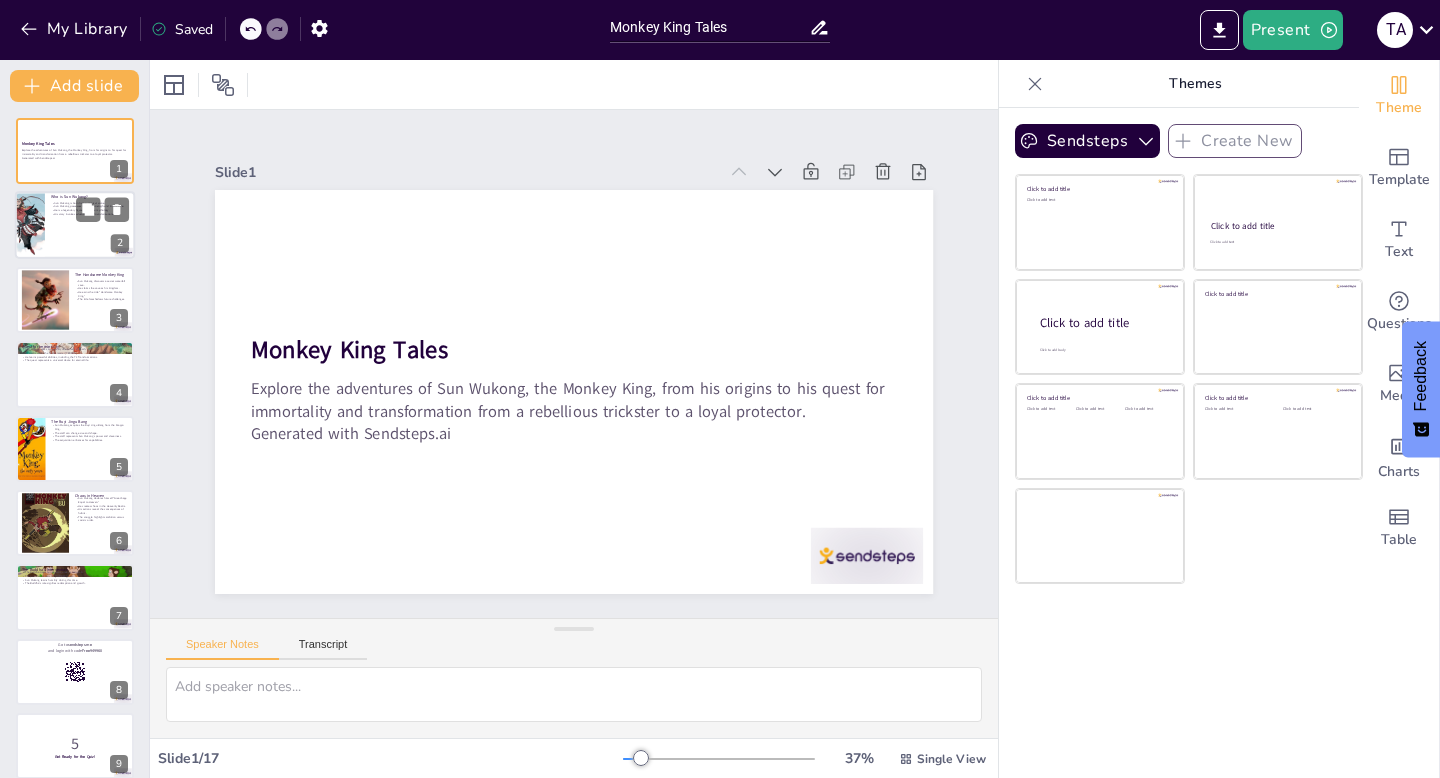 checkbox on "true" 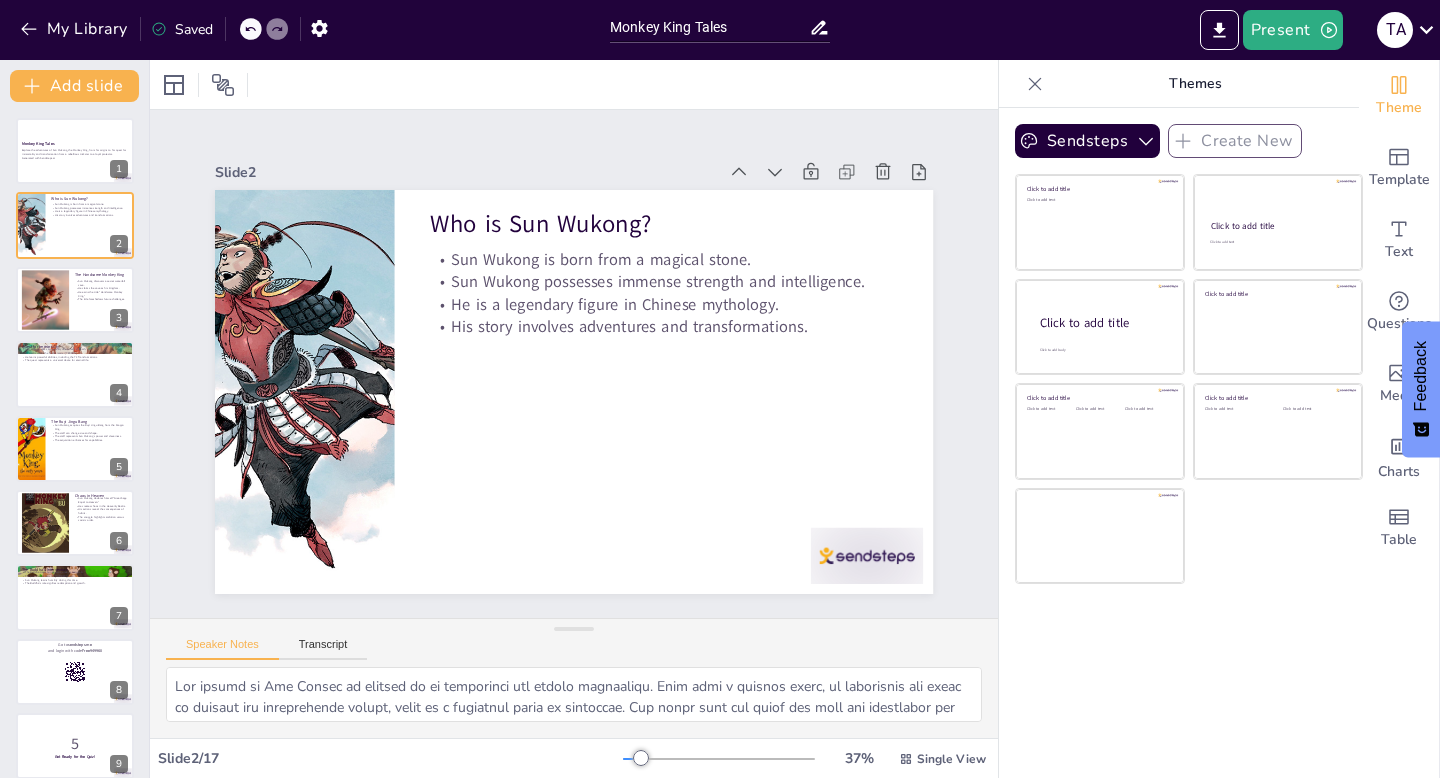checkbox on "true" 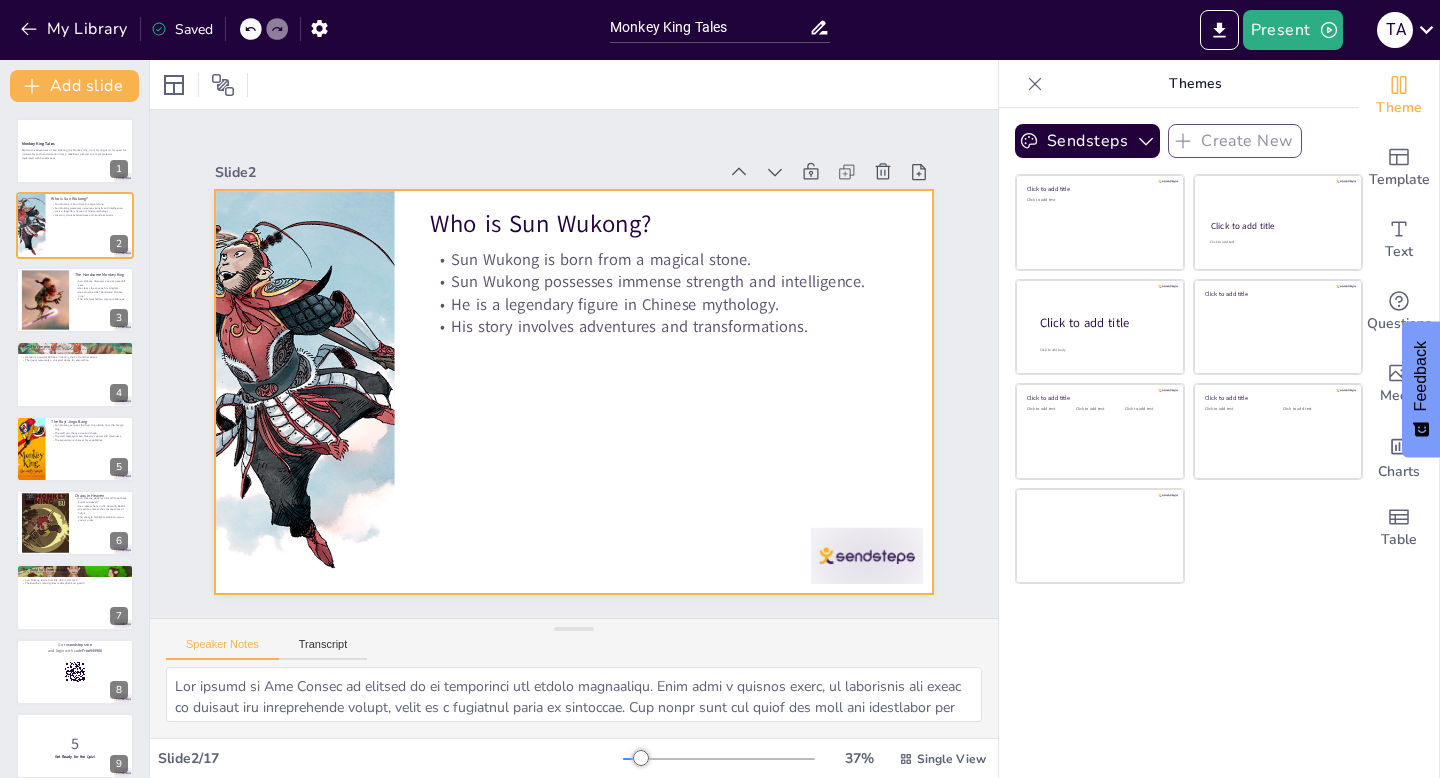 checkbox on "true" 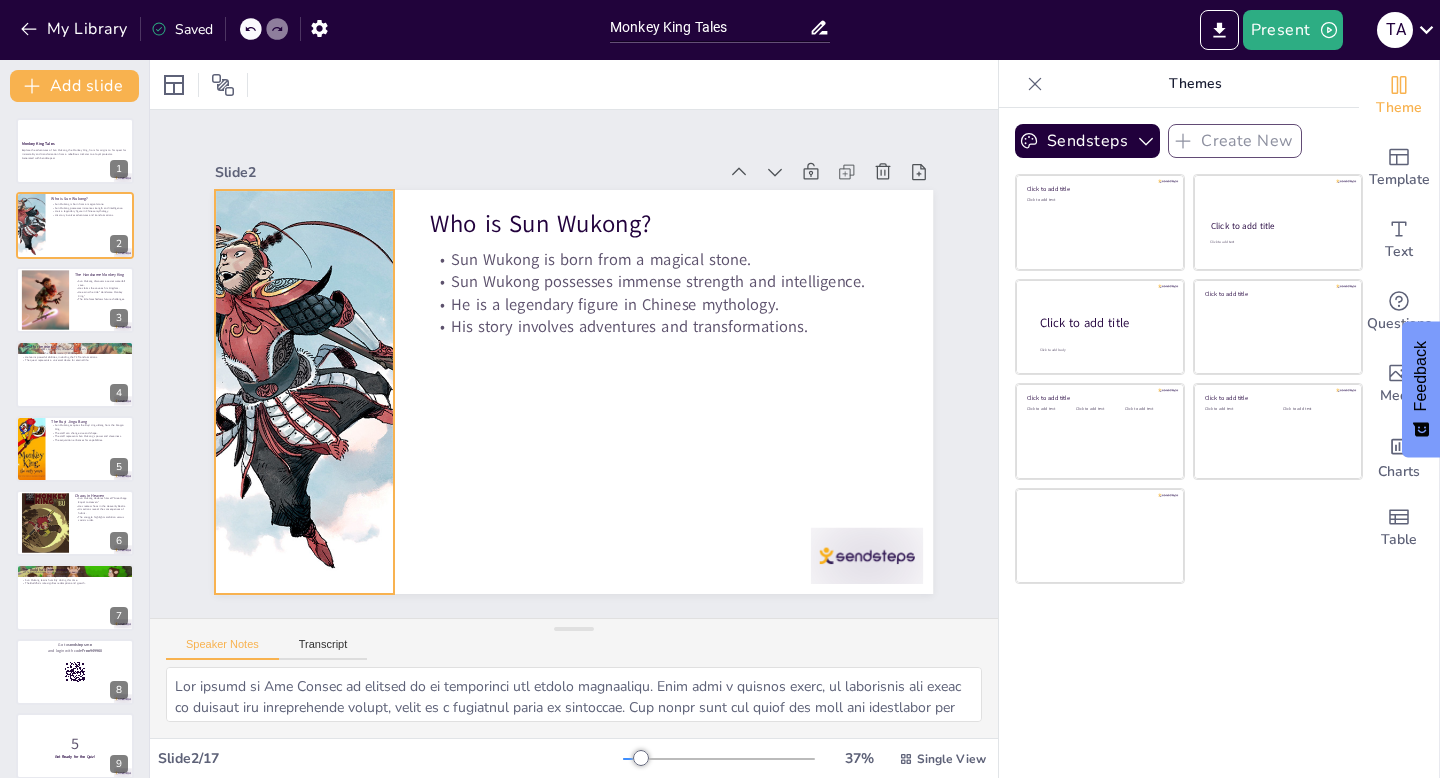 checkbox on "true" 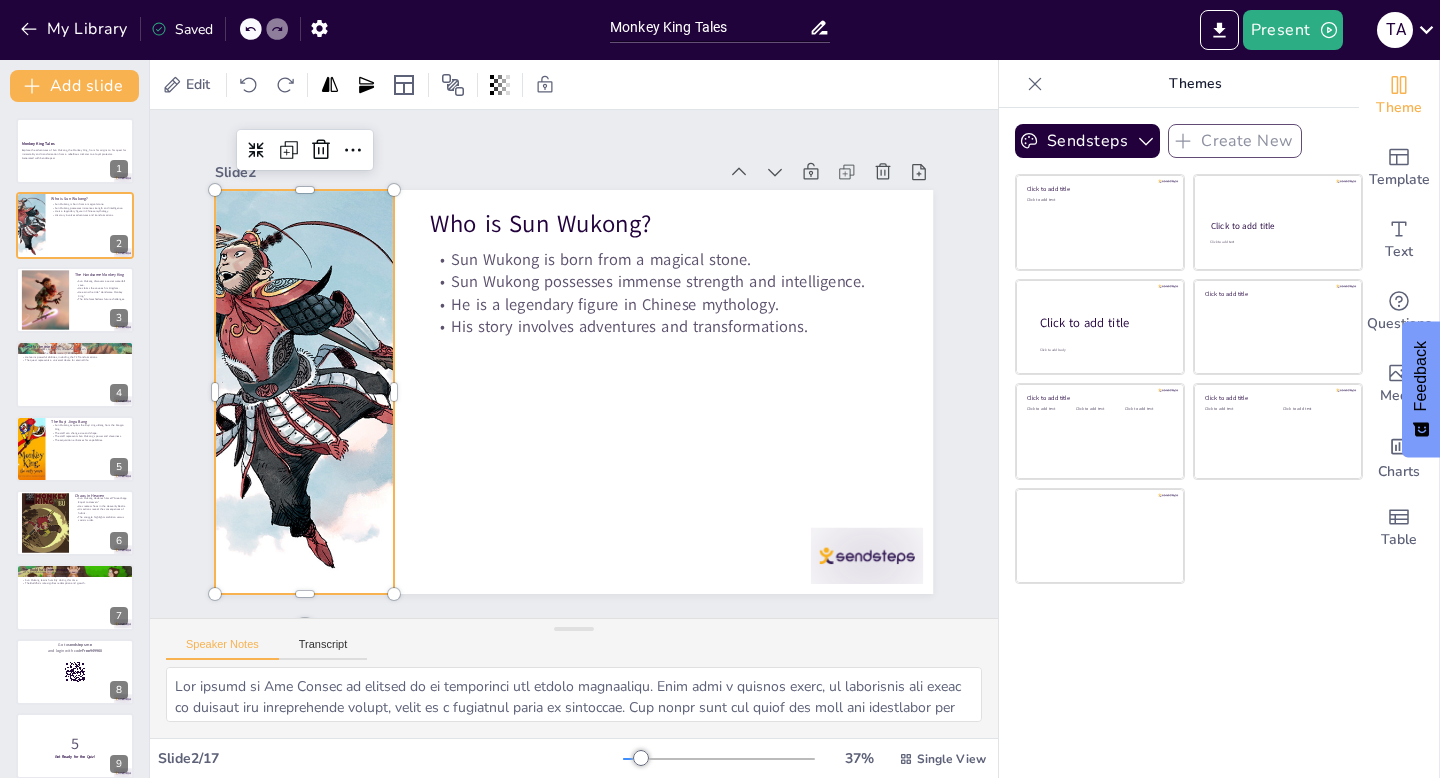 checkbox on "true" 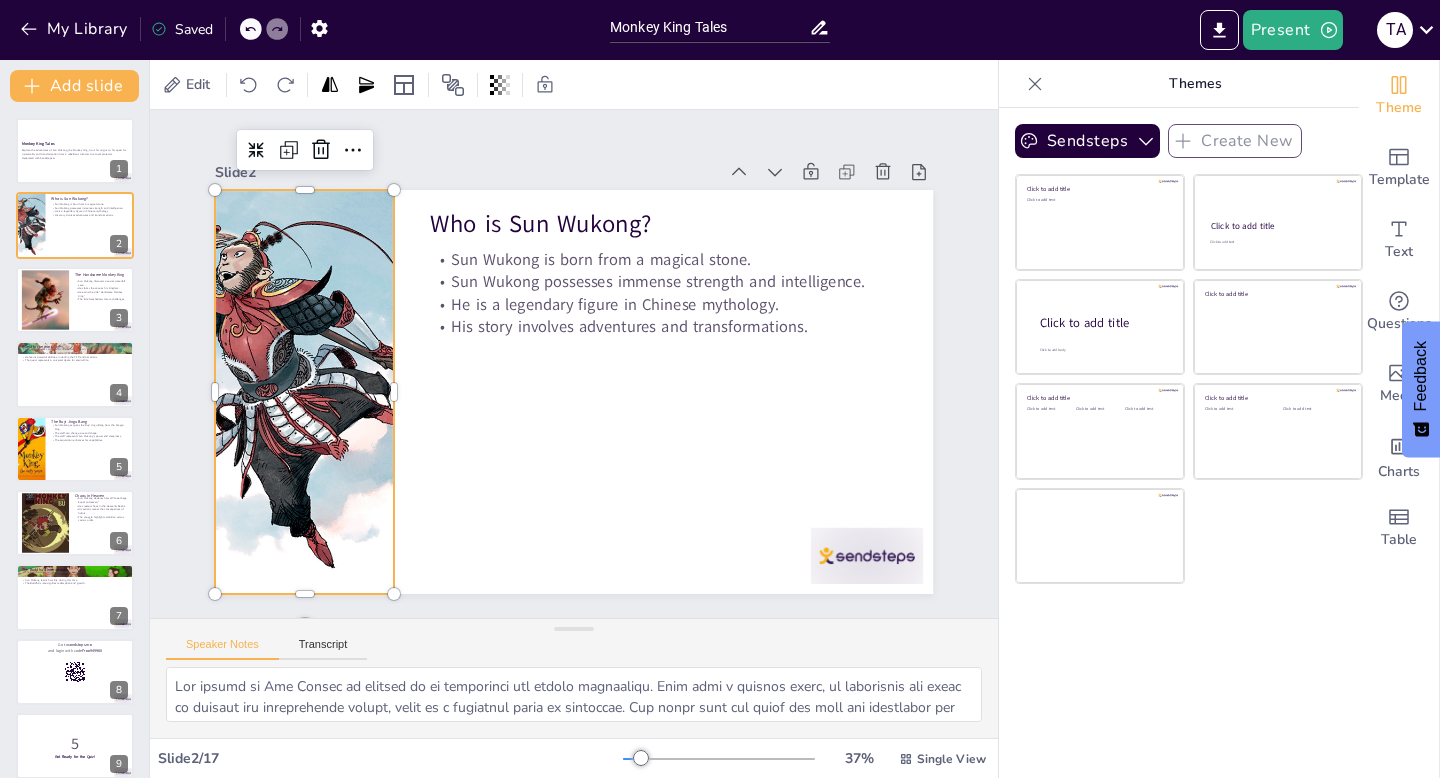 checkbox on "true" 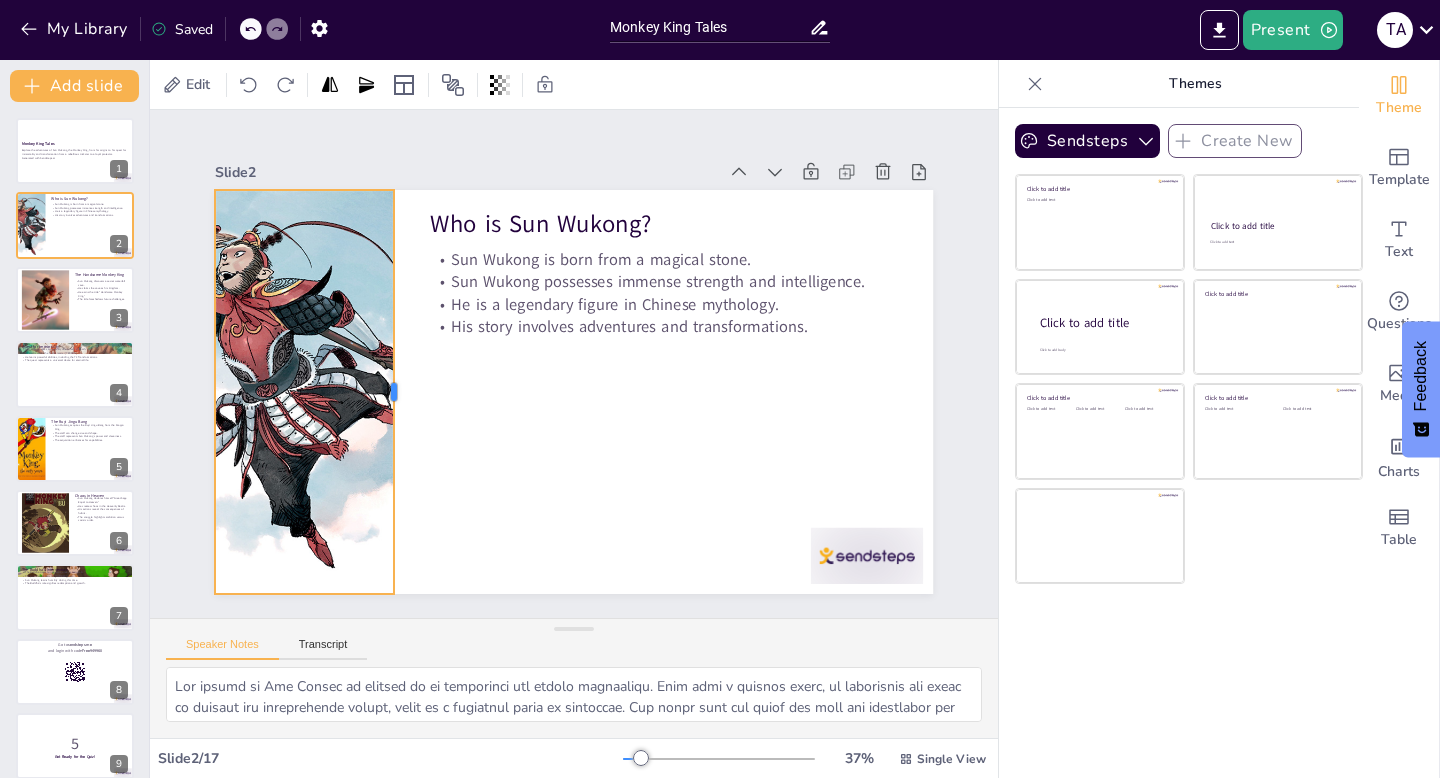 checkbox on "true" 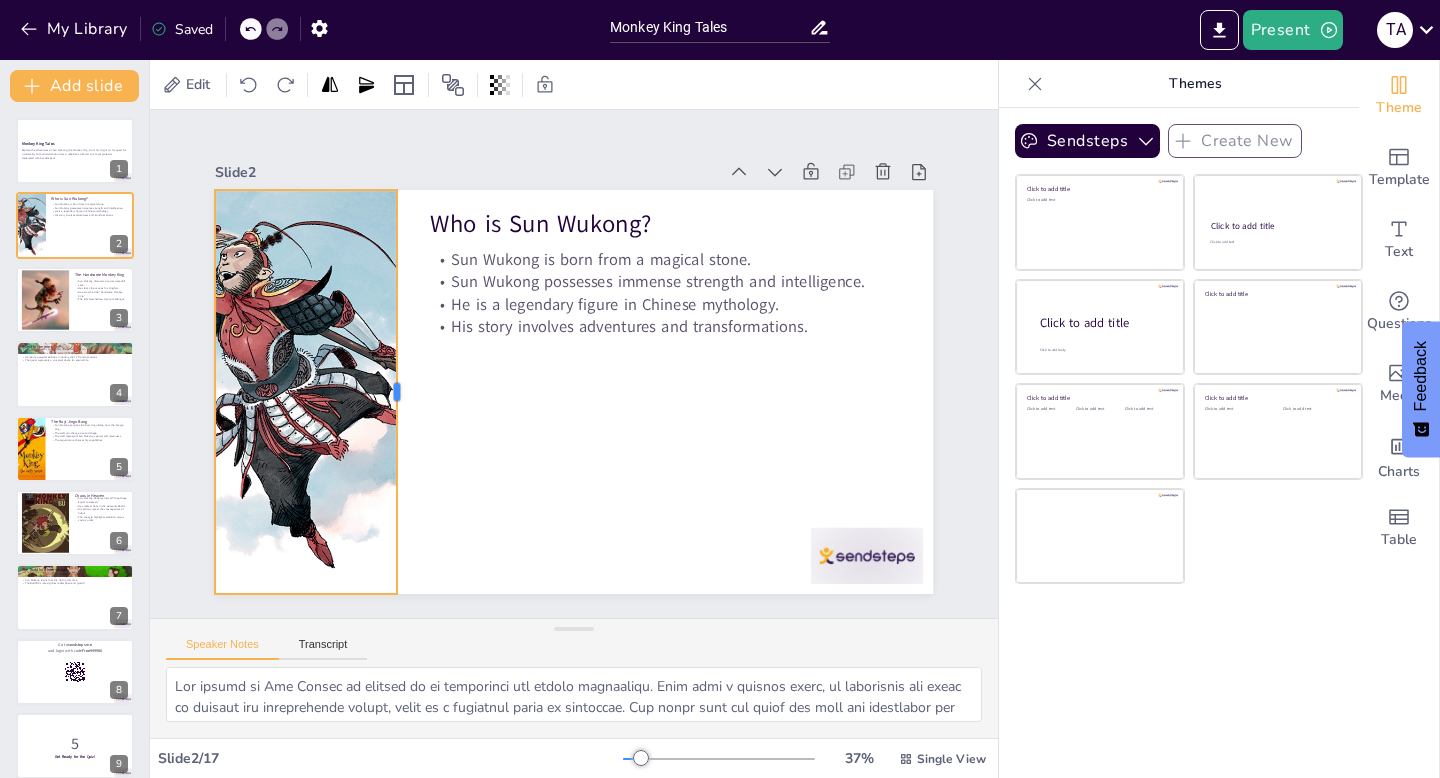 checkbox on "true" 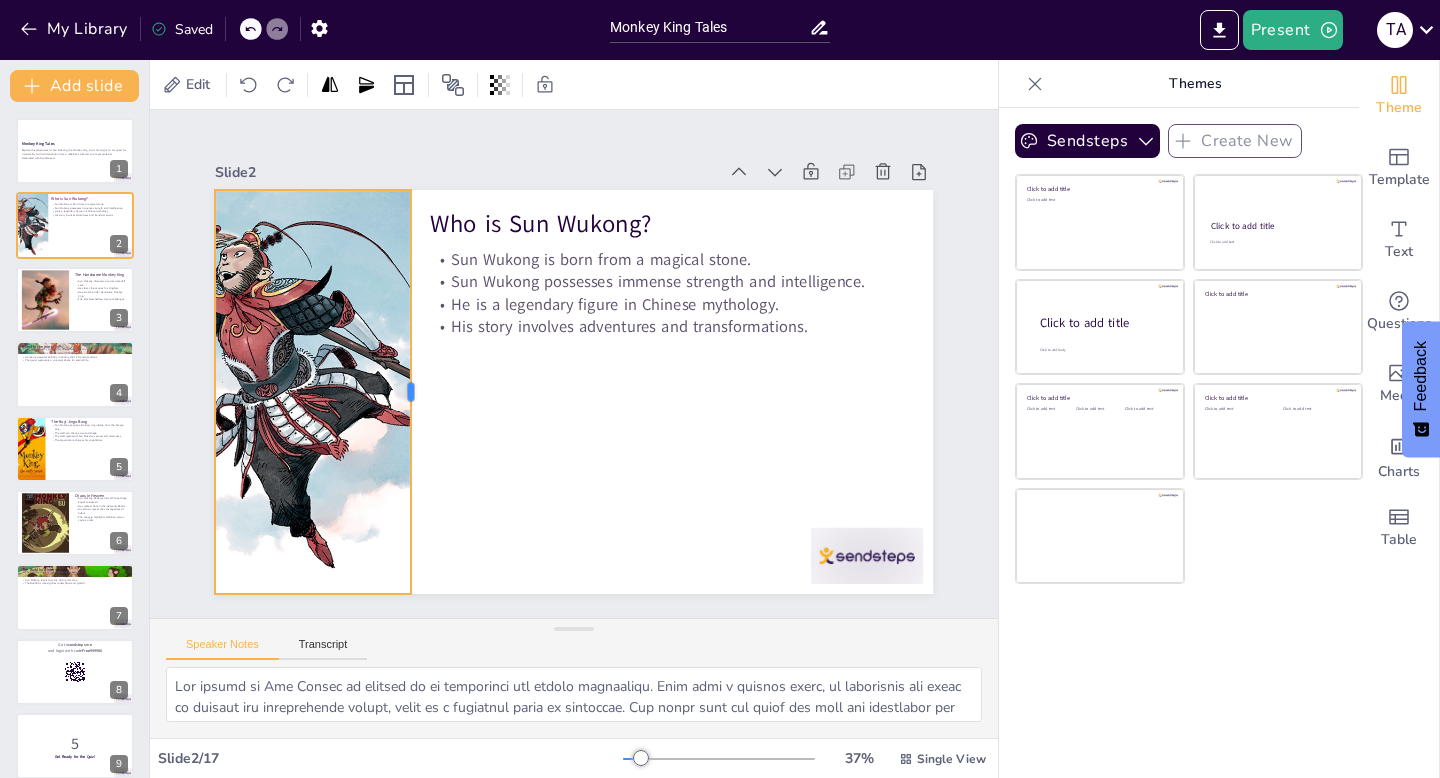 checkbox on "true" 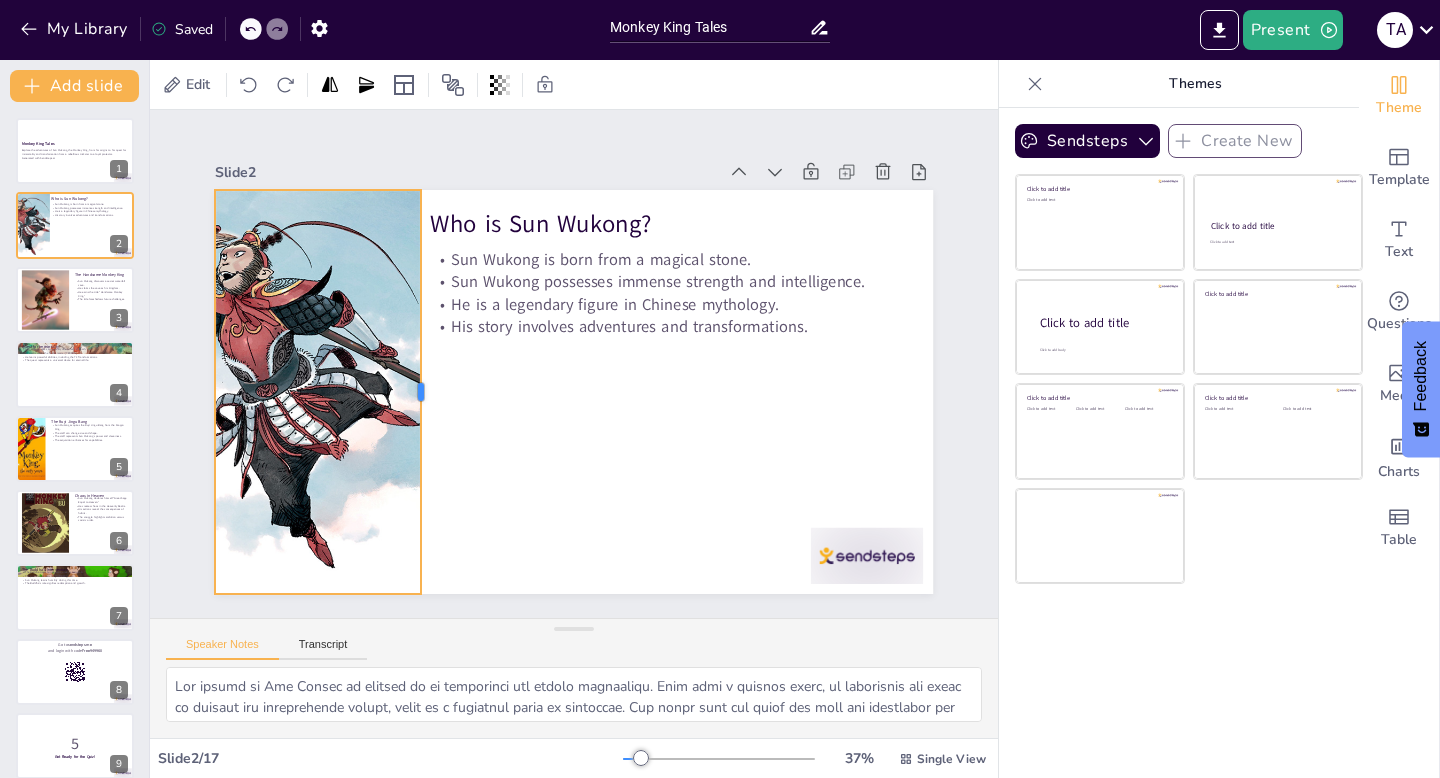 checkbox on "true" 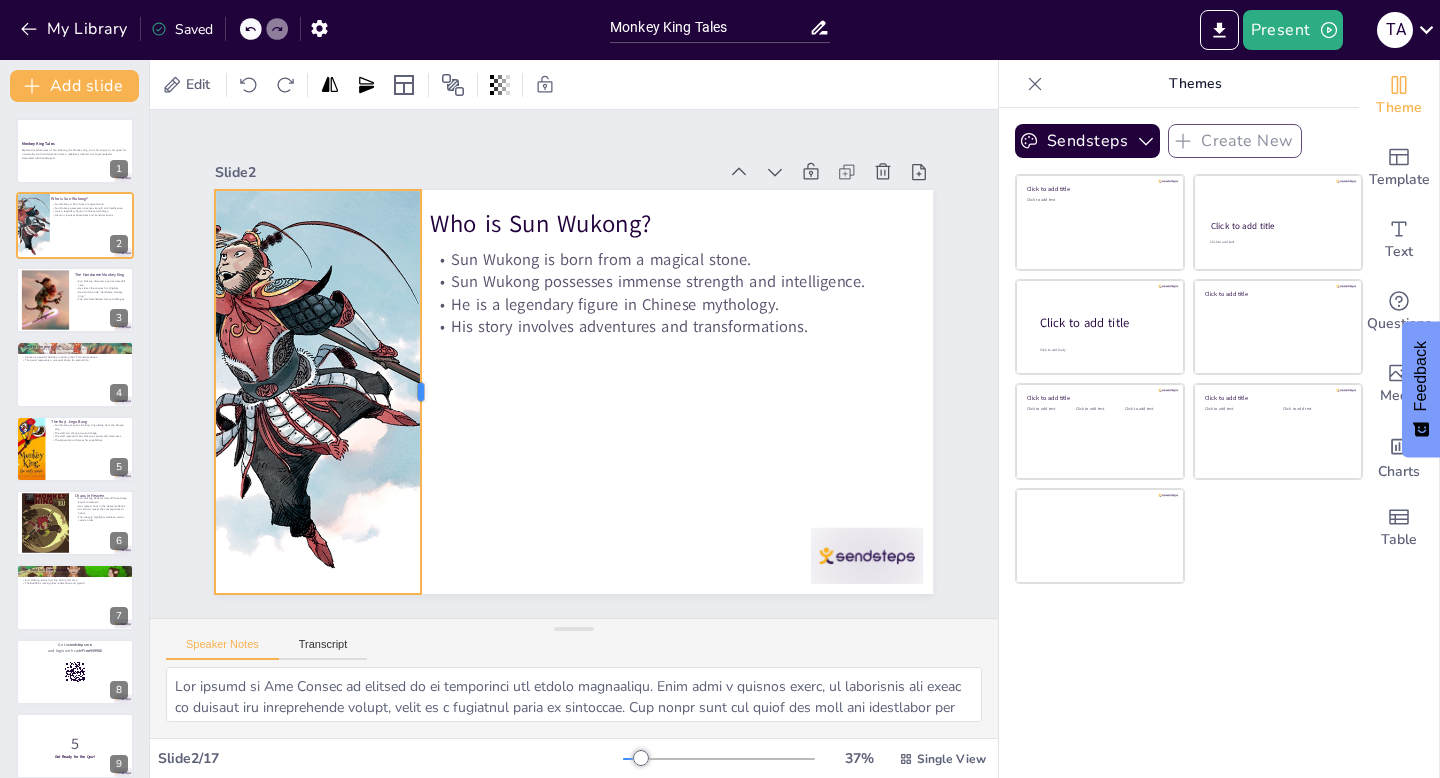 checkbox on "true" 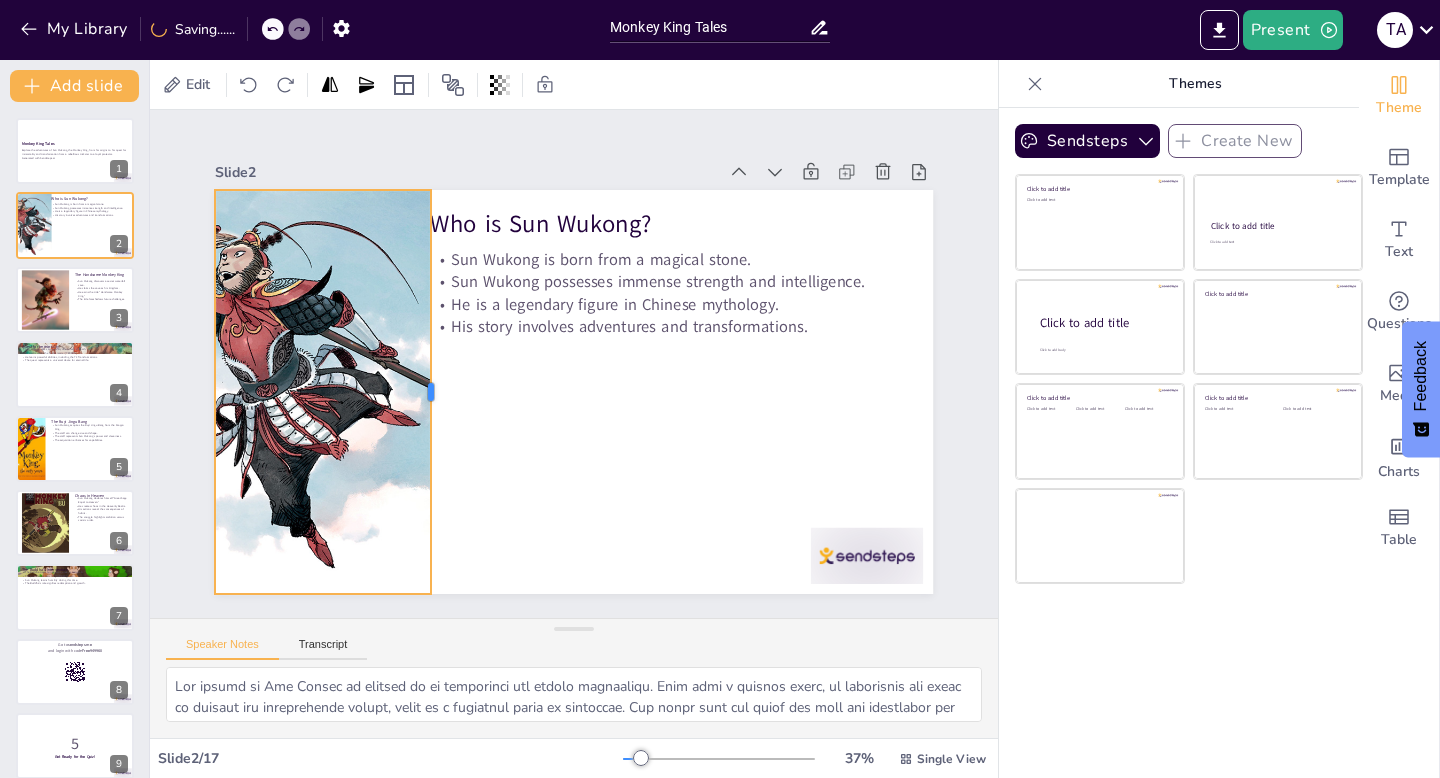 checkbox on "true" 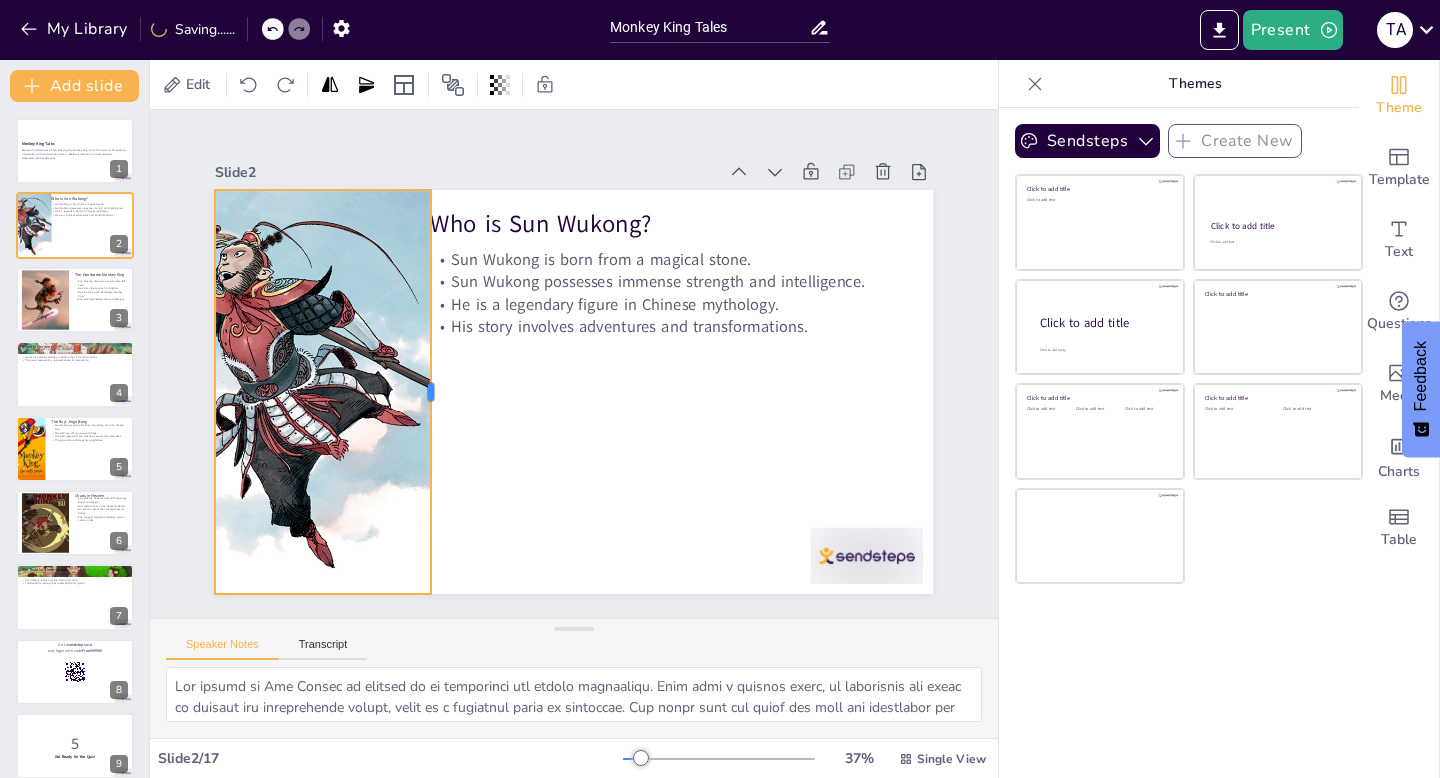 checkbox on "true" 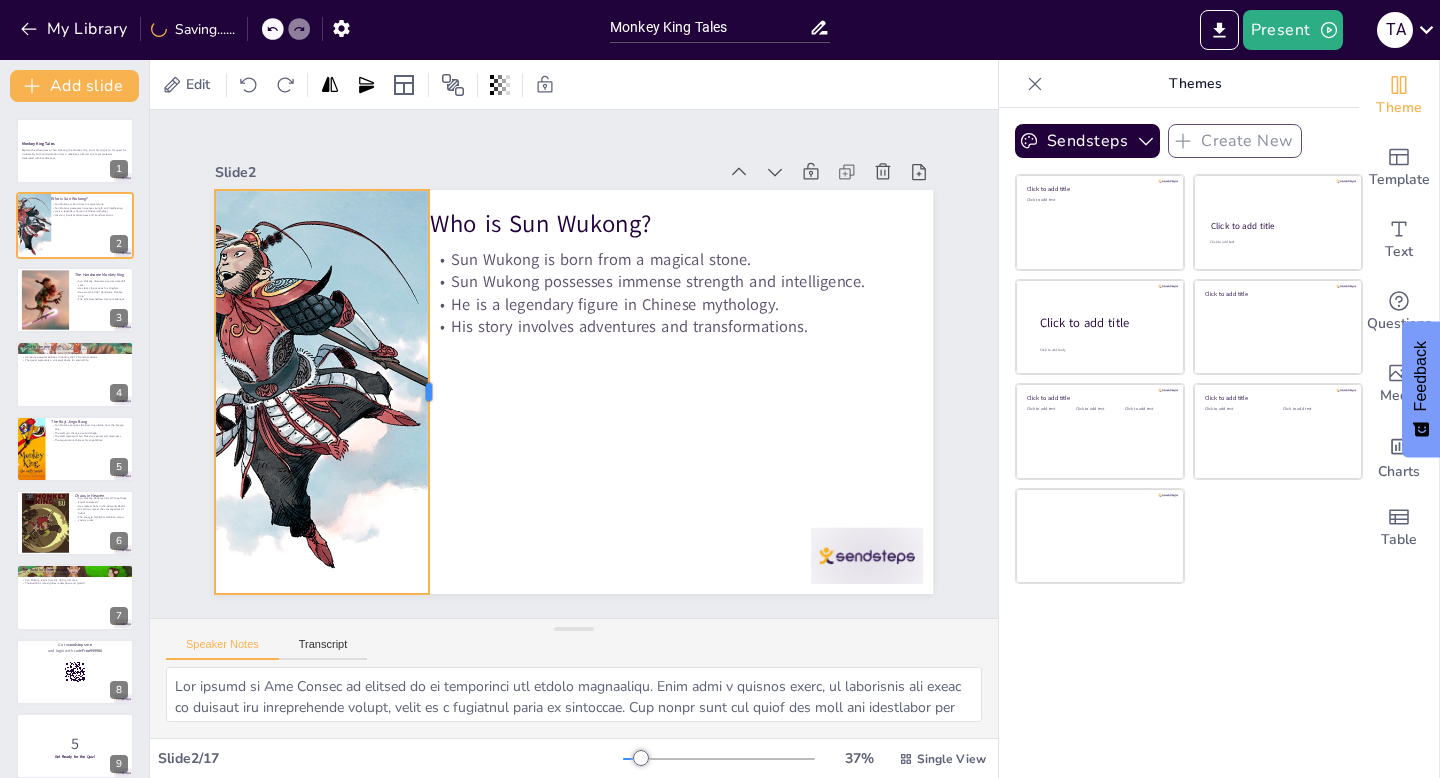 drag, startPoint x: 395, startPoint y: 394, endPoint x: 430, endPoint y: 395, distance: 35.014282 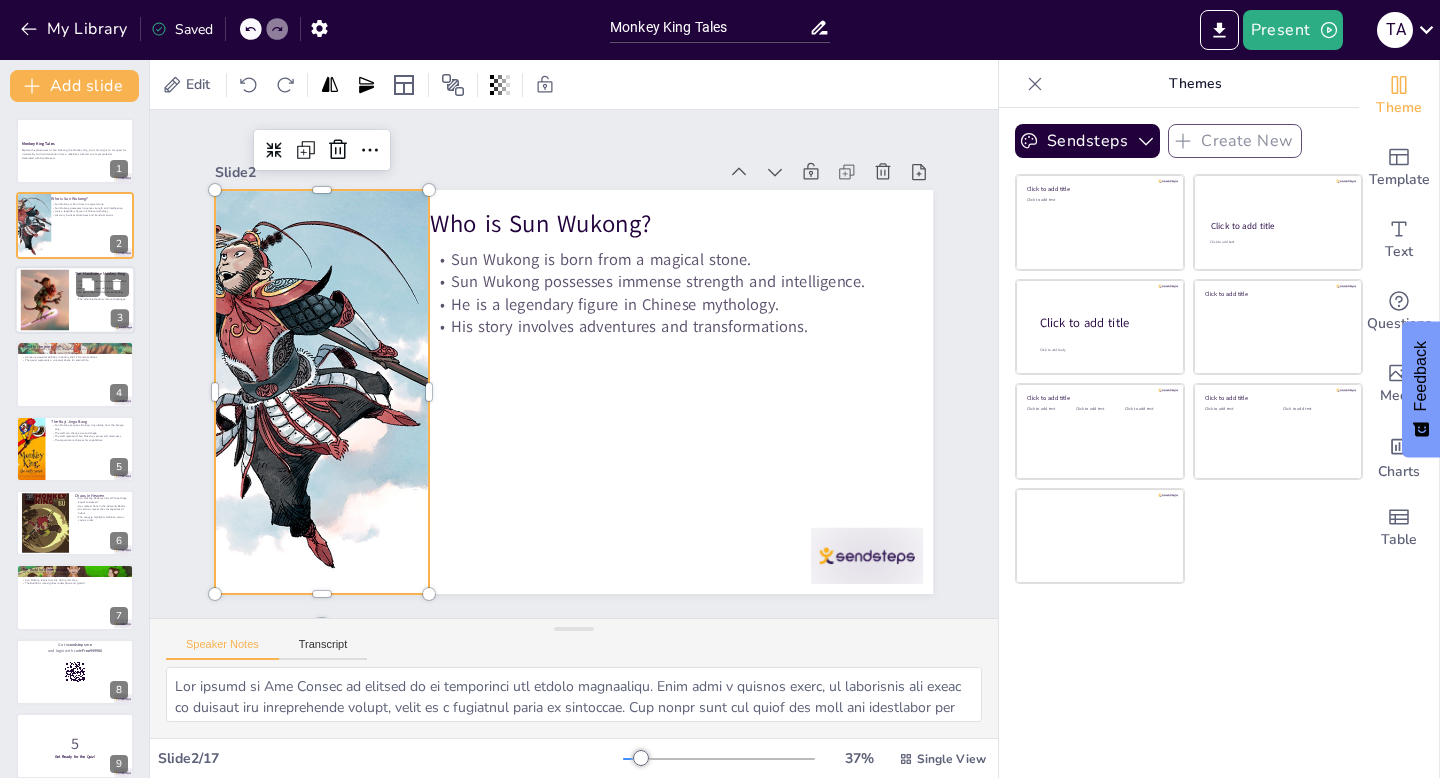 click at bounding box center [44, 299] 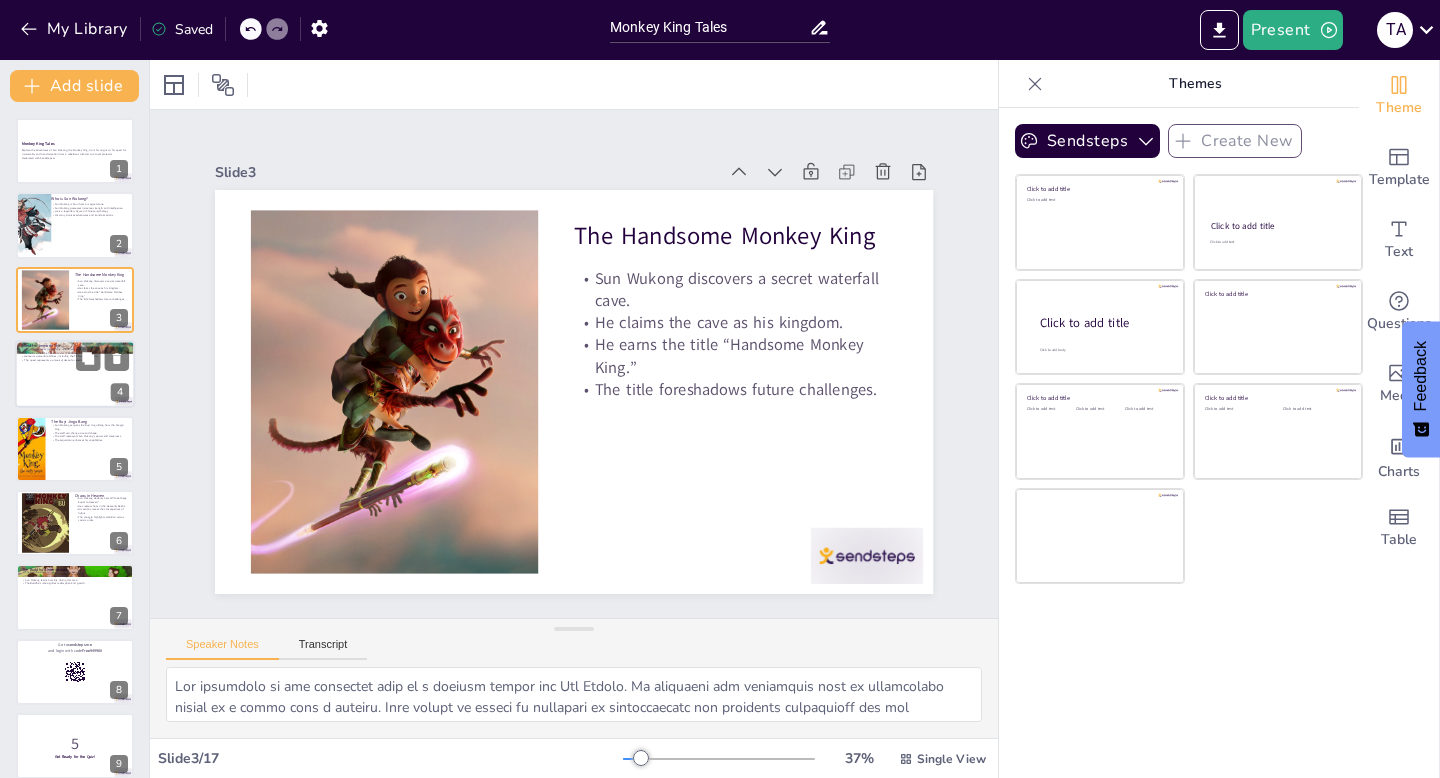 click at bounding box center [75, 374] 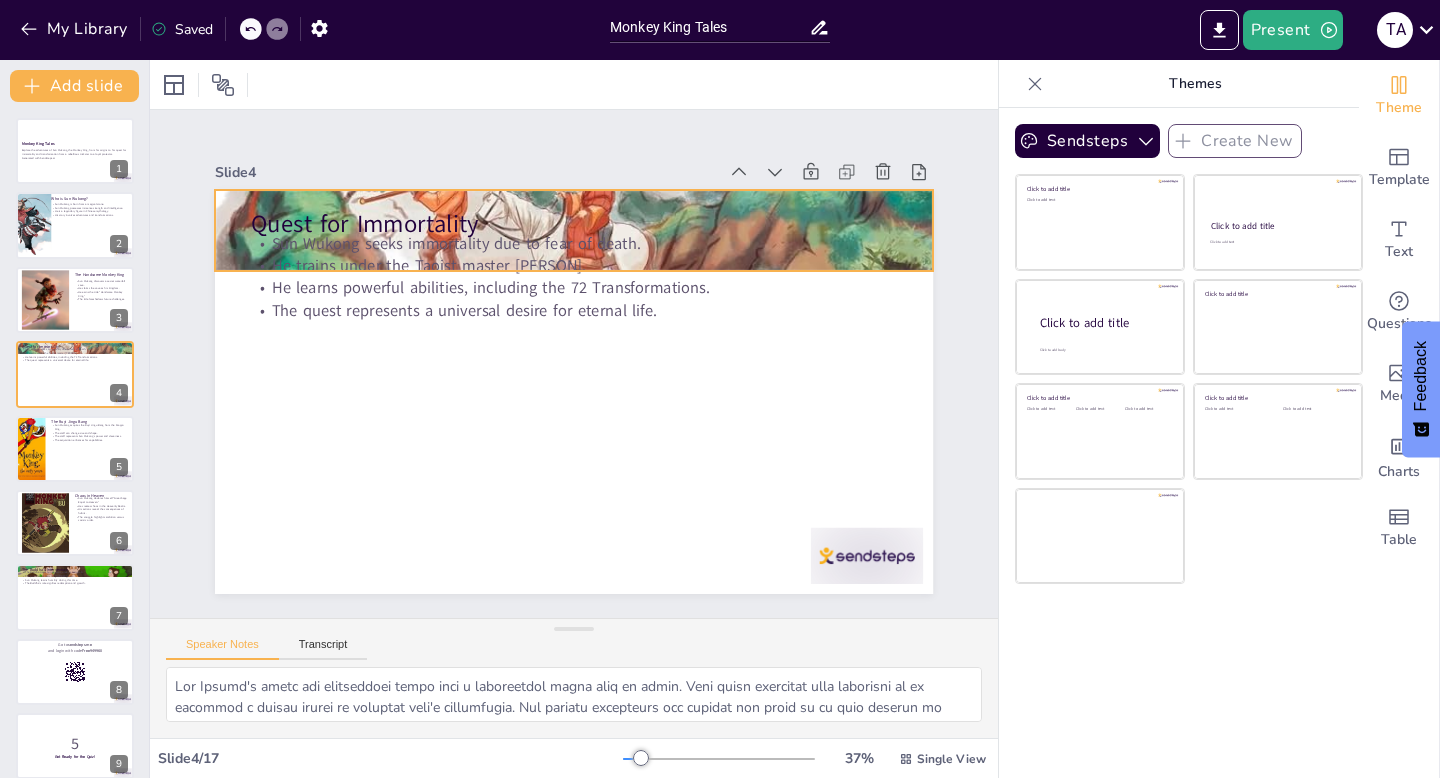 click at bounding box center [587, 231] 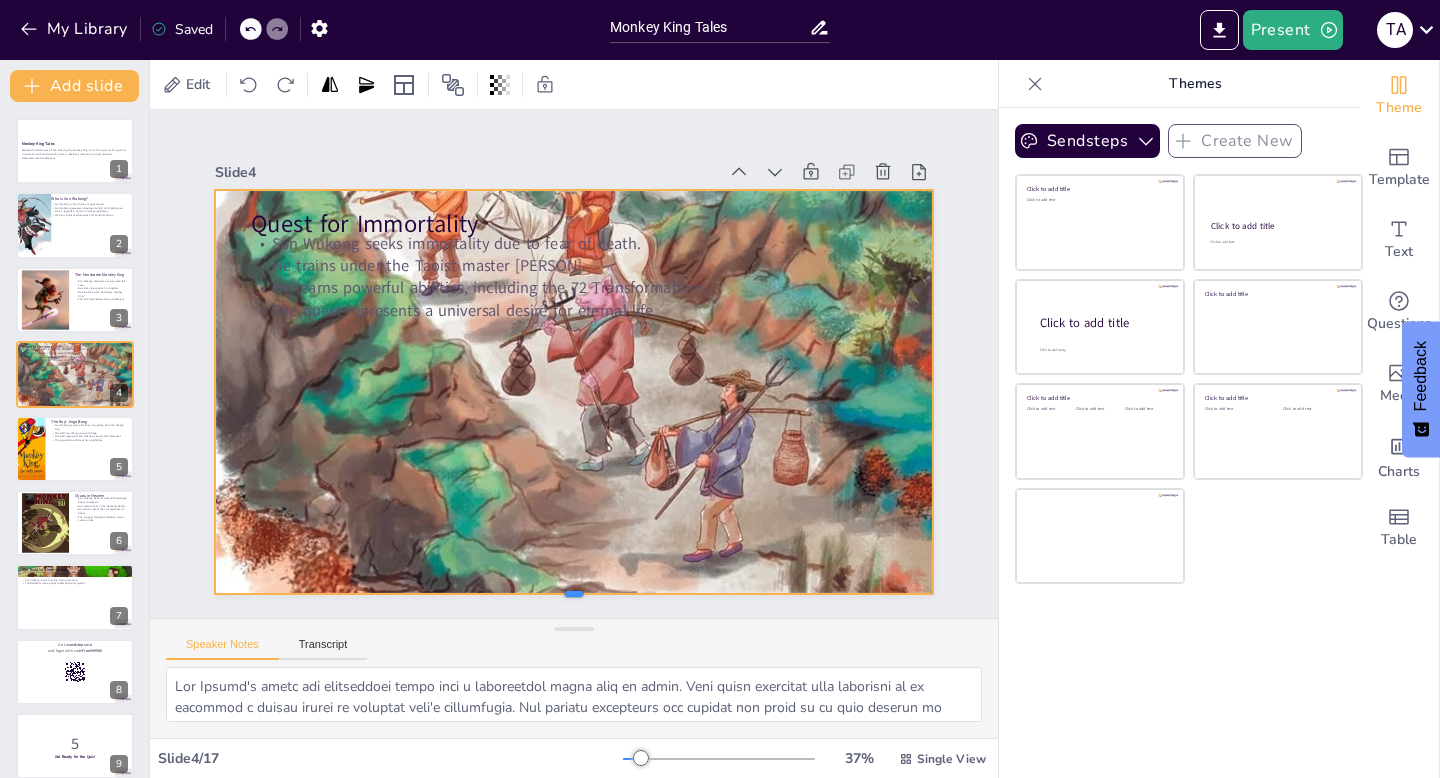 drag, startPoint x: 573, startPoint y: 271, endPoint x: 598, endPoint y: 600, distance: 329.9485 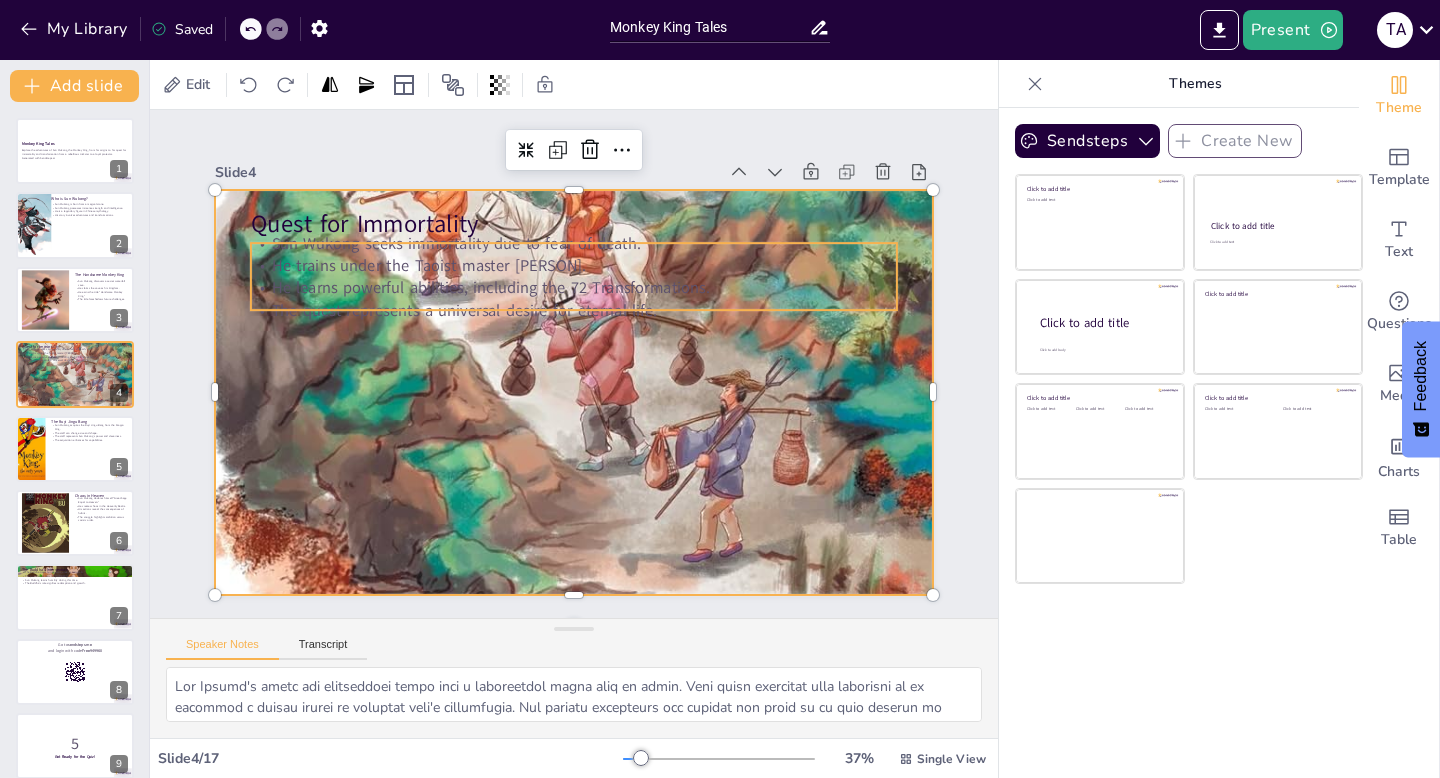 click on "He trains under the Taoist master Subodhi." at bounding box center [594, 268] 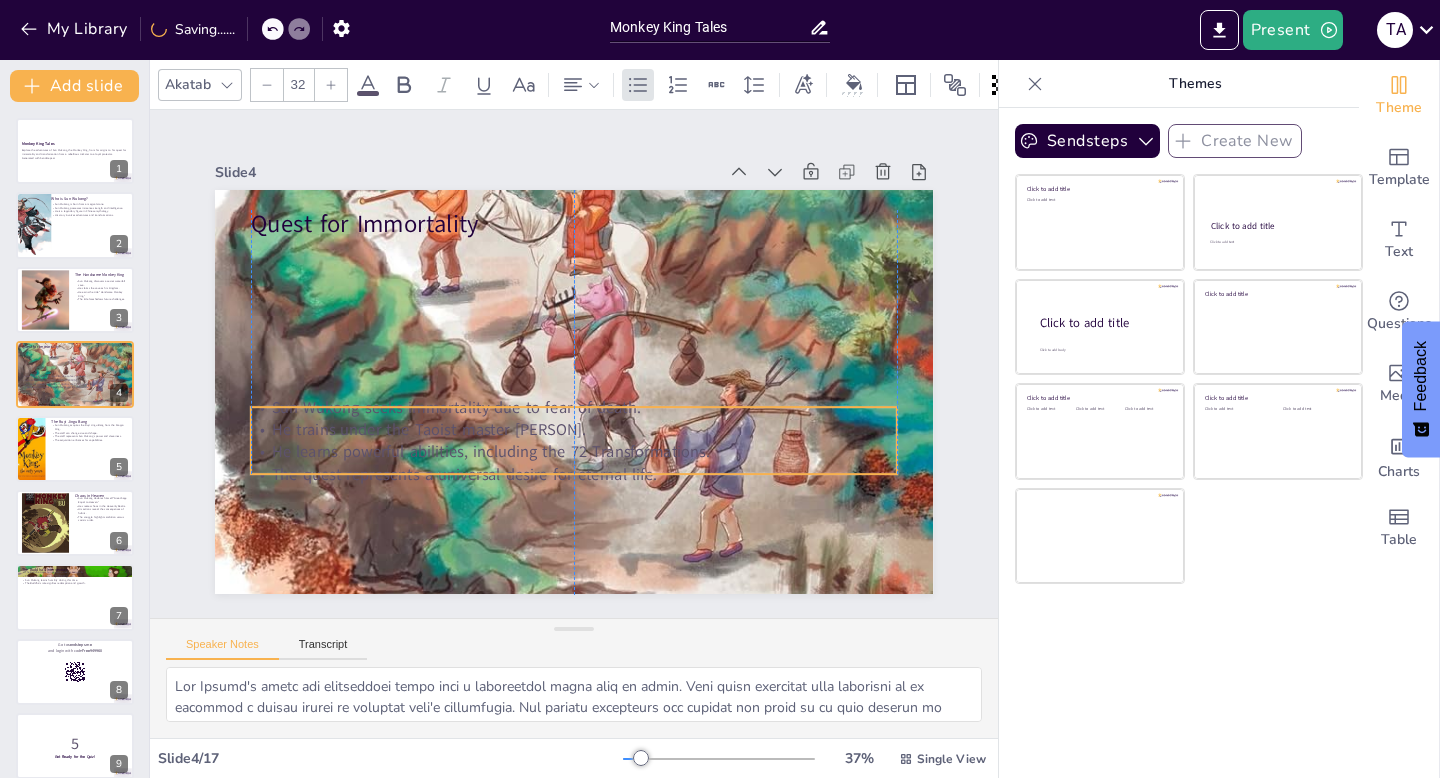 drag, startPoint x: 574, startPoint y: 245, endPoint x: 575, endPoint y: 409, distance: 164.00305 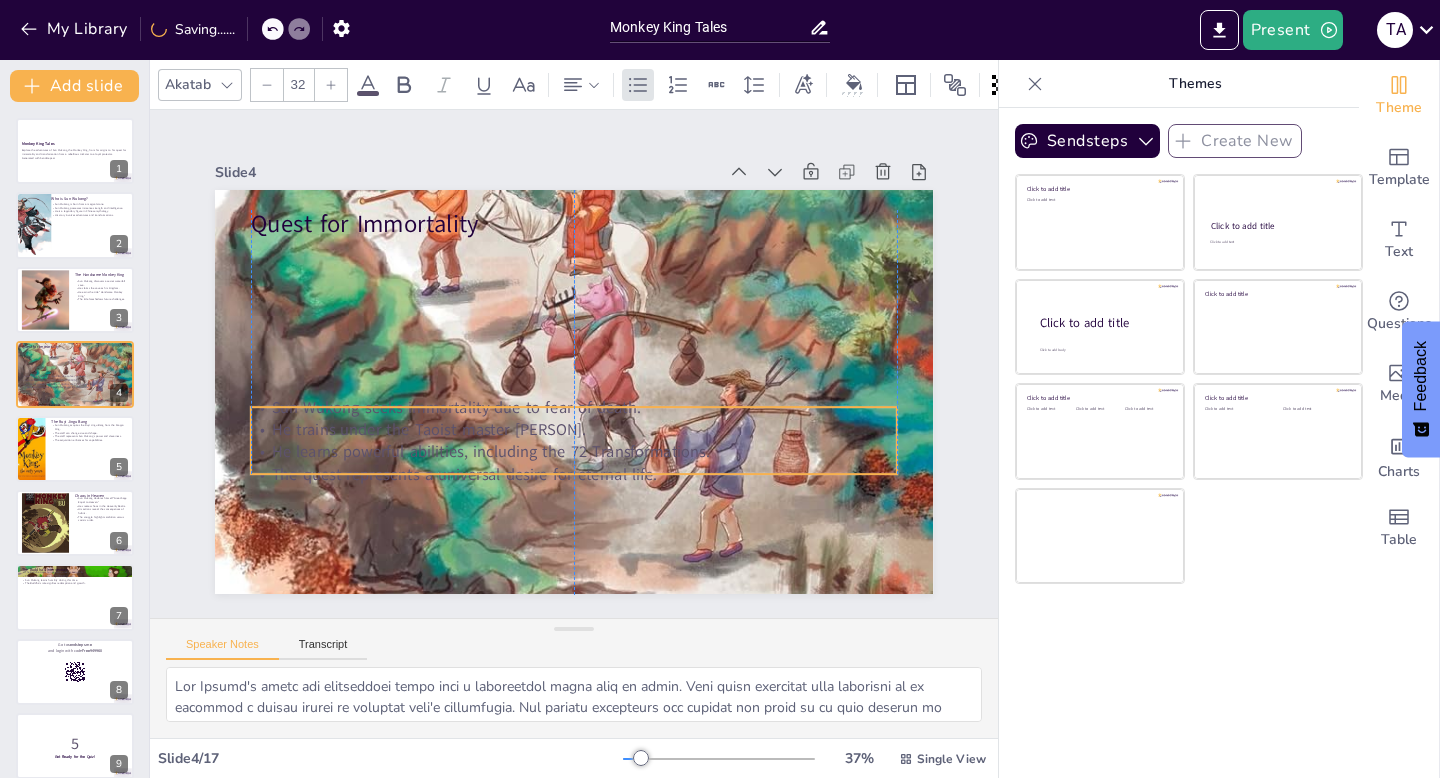 click on "Sun Wukong seeks immortality due to fear of death." at bounding box center (569, 407) 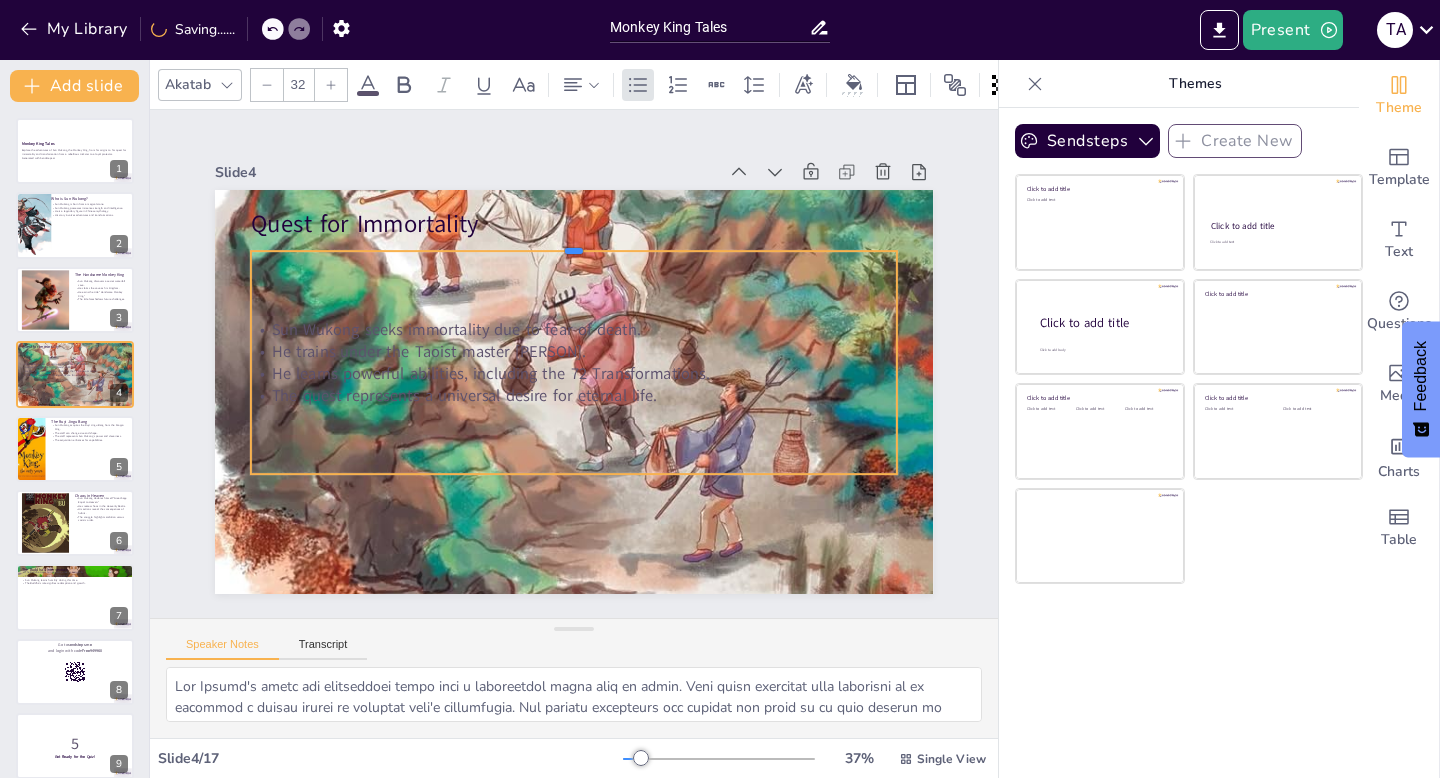 drag, startPoint x: 568, startPoint y: 404, endPoint x: 558, endPoint y: 249, distance: 155.32225 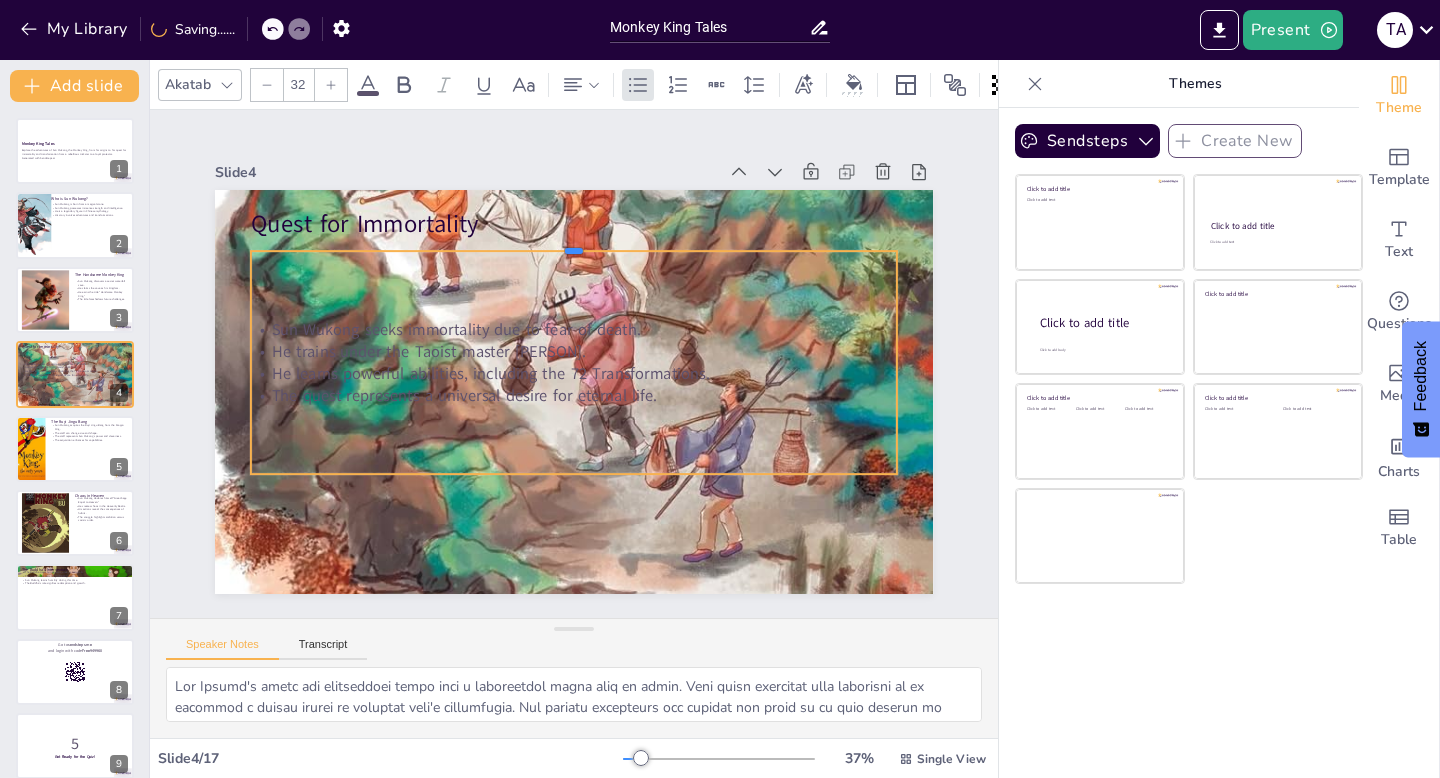 click at bounding box center [586, 244] 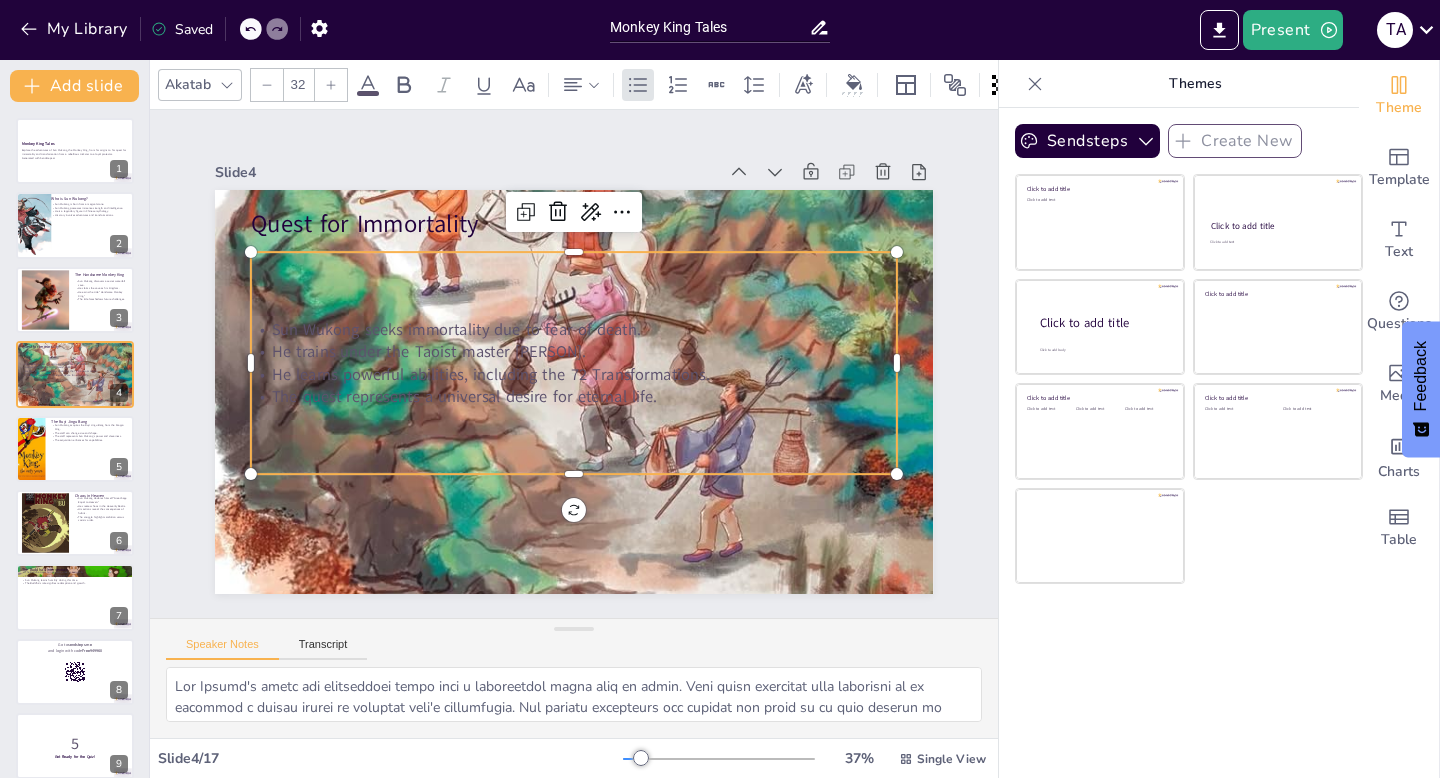 click on "Sun Wukong seeks immortality due to fear of death." at bounding box center [577, 330] 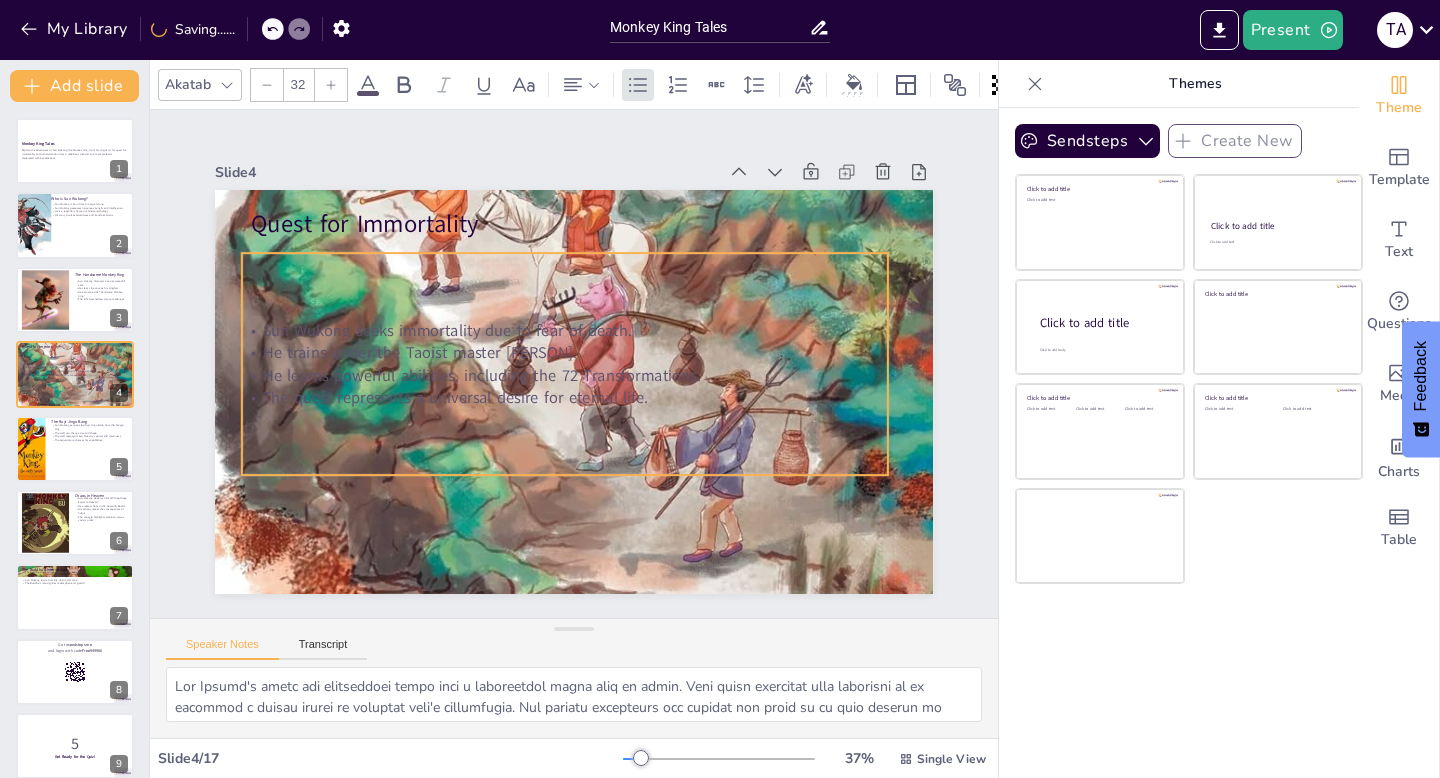 click on "Sun Wukong seeks immortality due to fear of death." at bounding box center (568, 330) 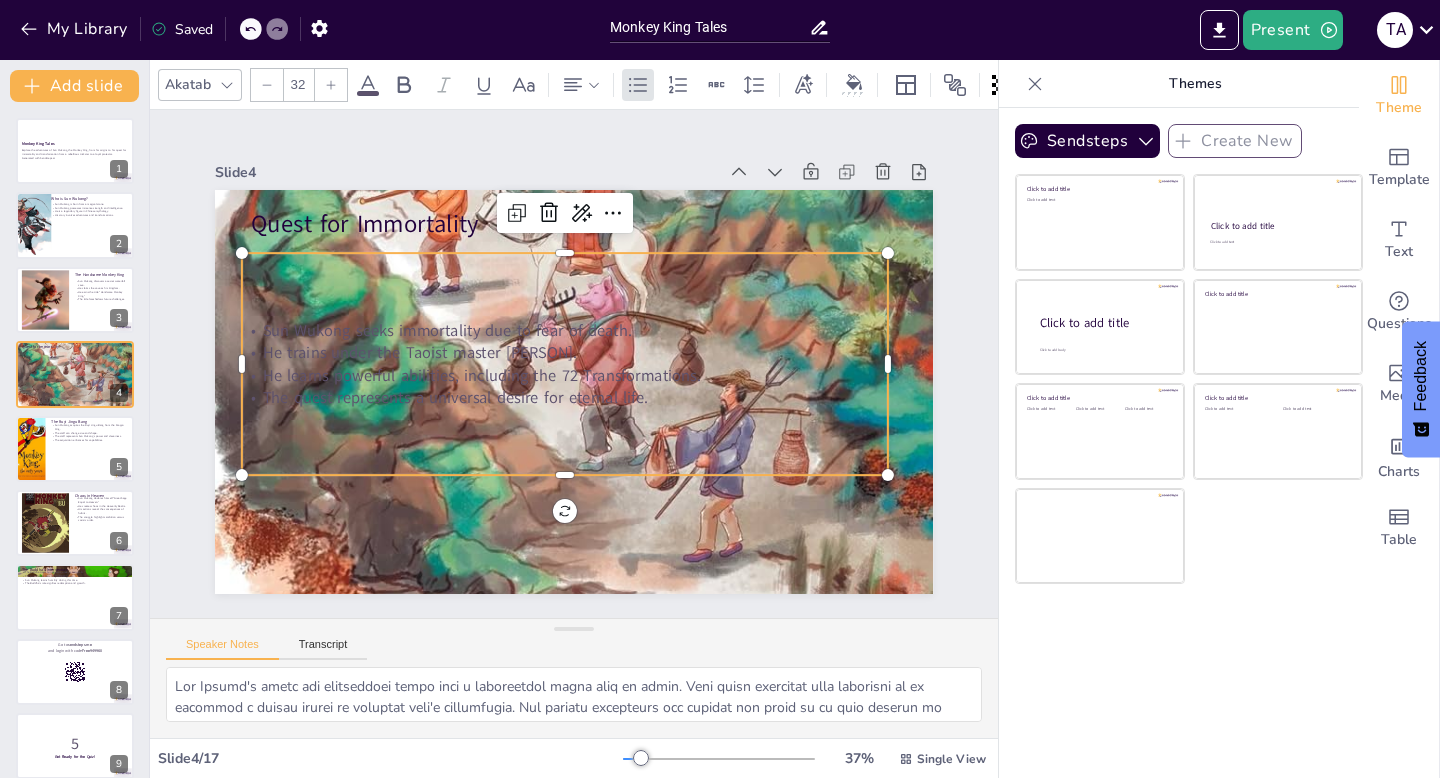 click 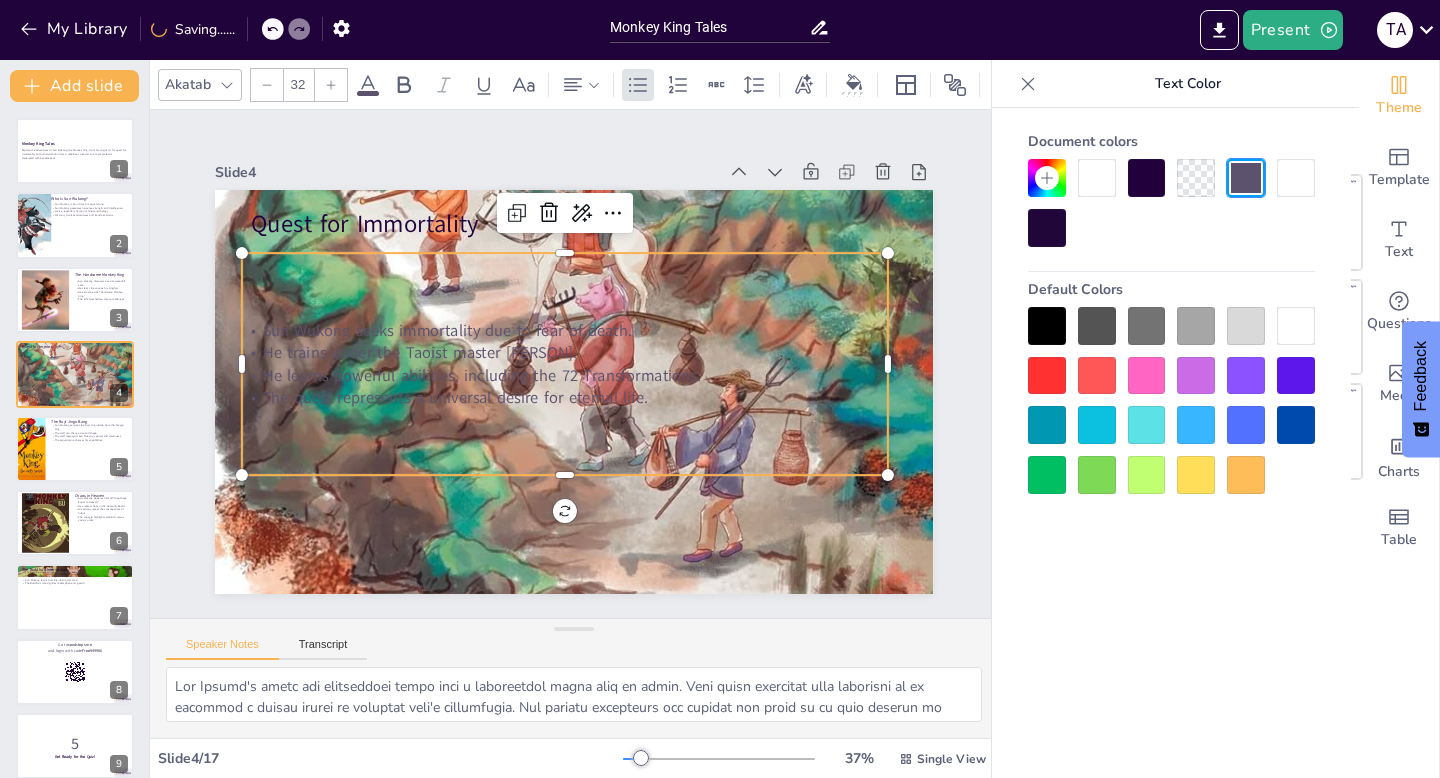 click at bounding box center [1047, 228] 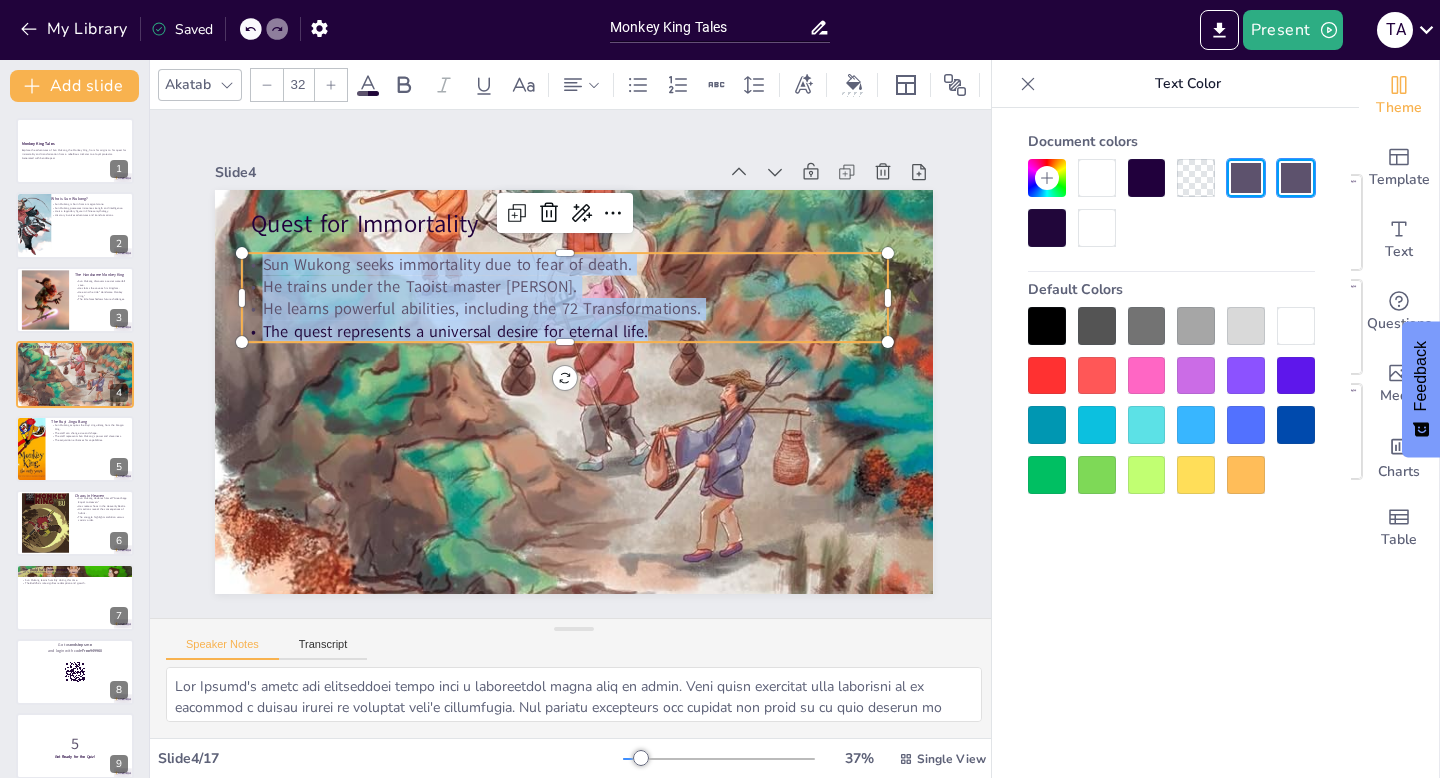 drag, startPoint x: 718, startPoint y: 327, endPoint x: 254, endPoint y: 266, distance: 467.99252 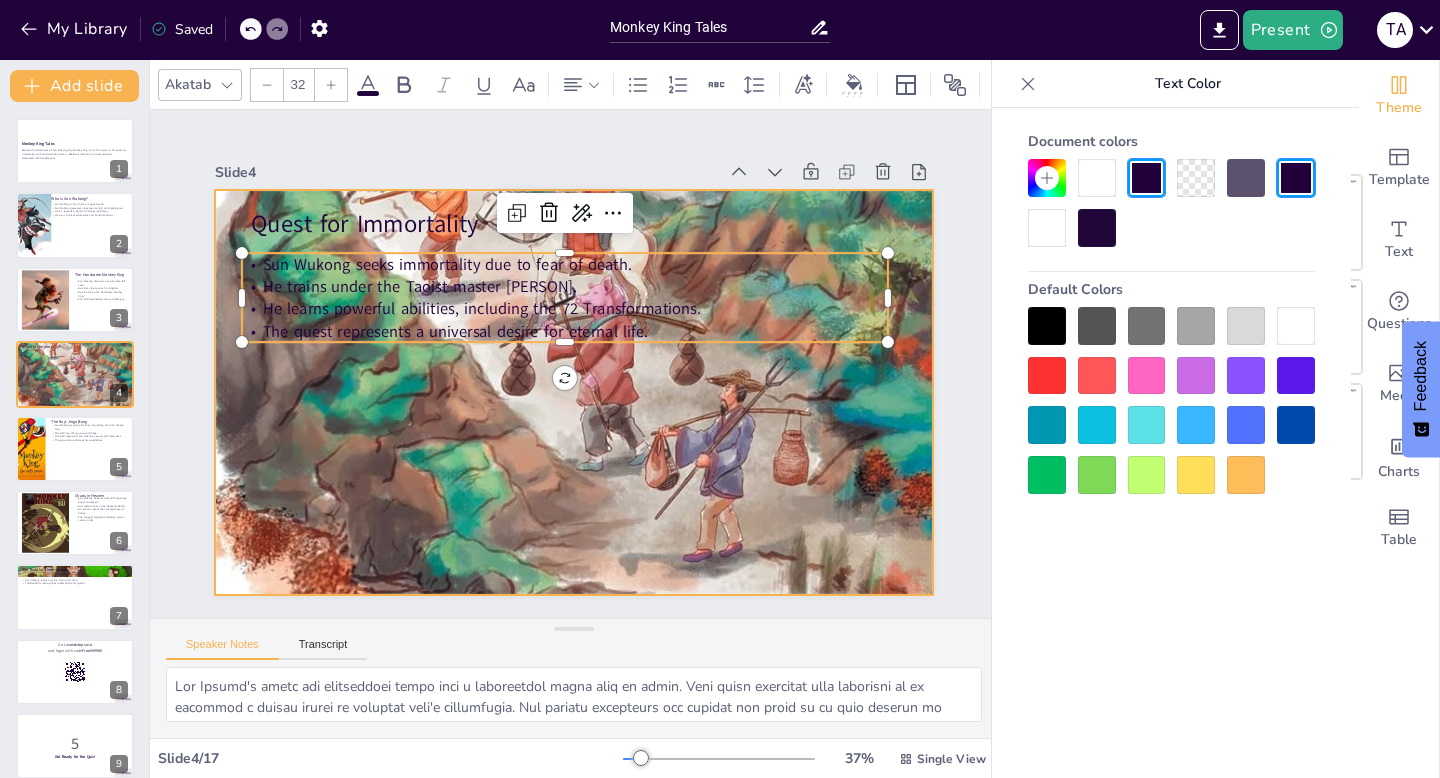 drag, startPoint x: 564, startPoint y: 341, endPoint x: 575, endPoint y: 431, distance: 90.66973 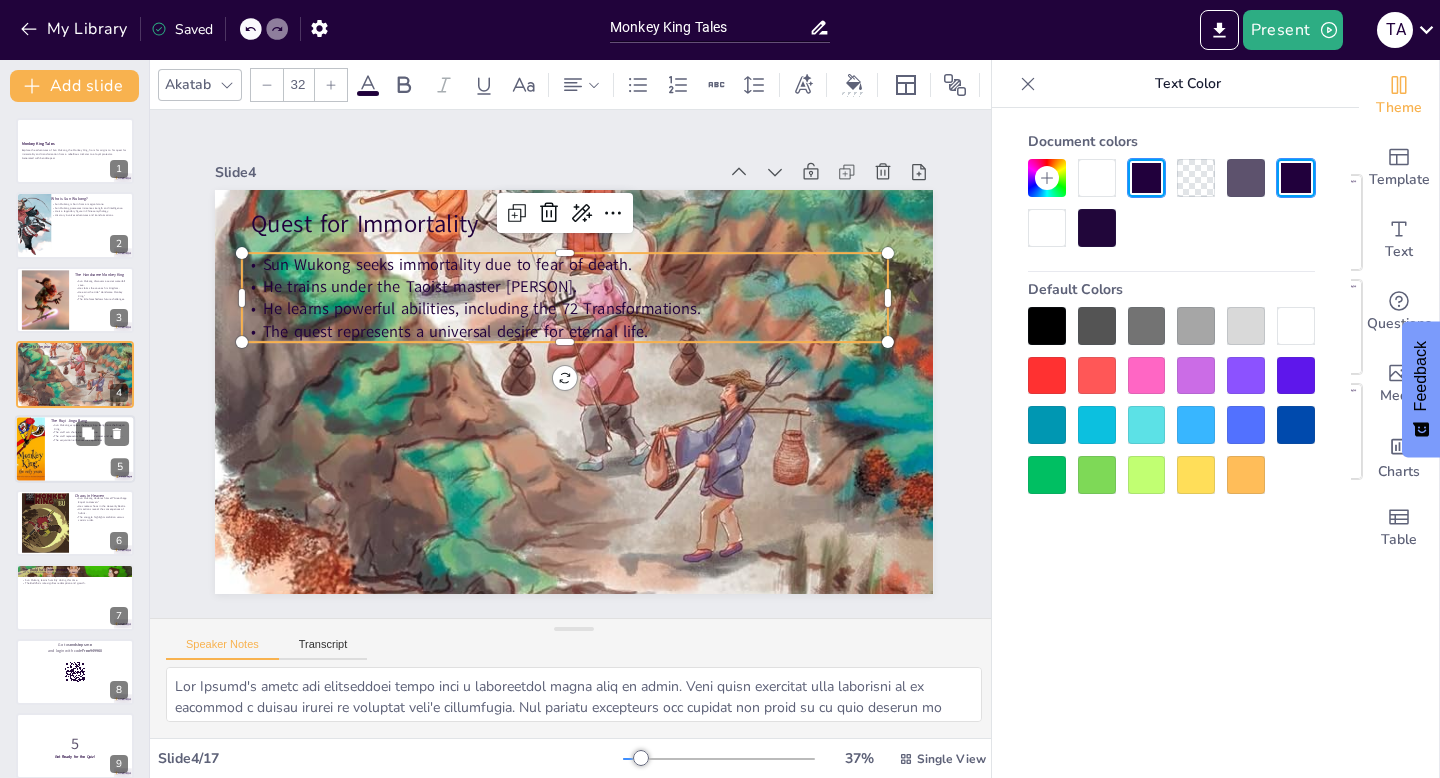 click at bounding box center [75, 449] 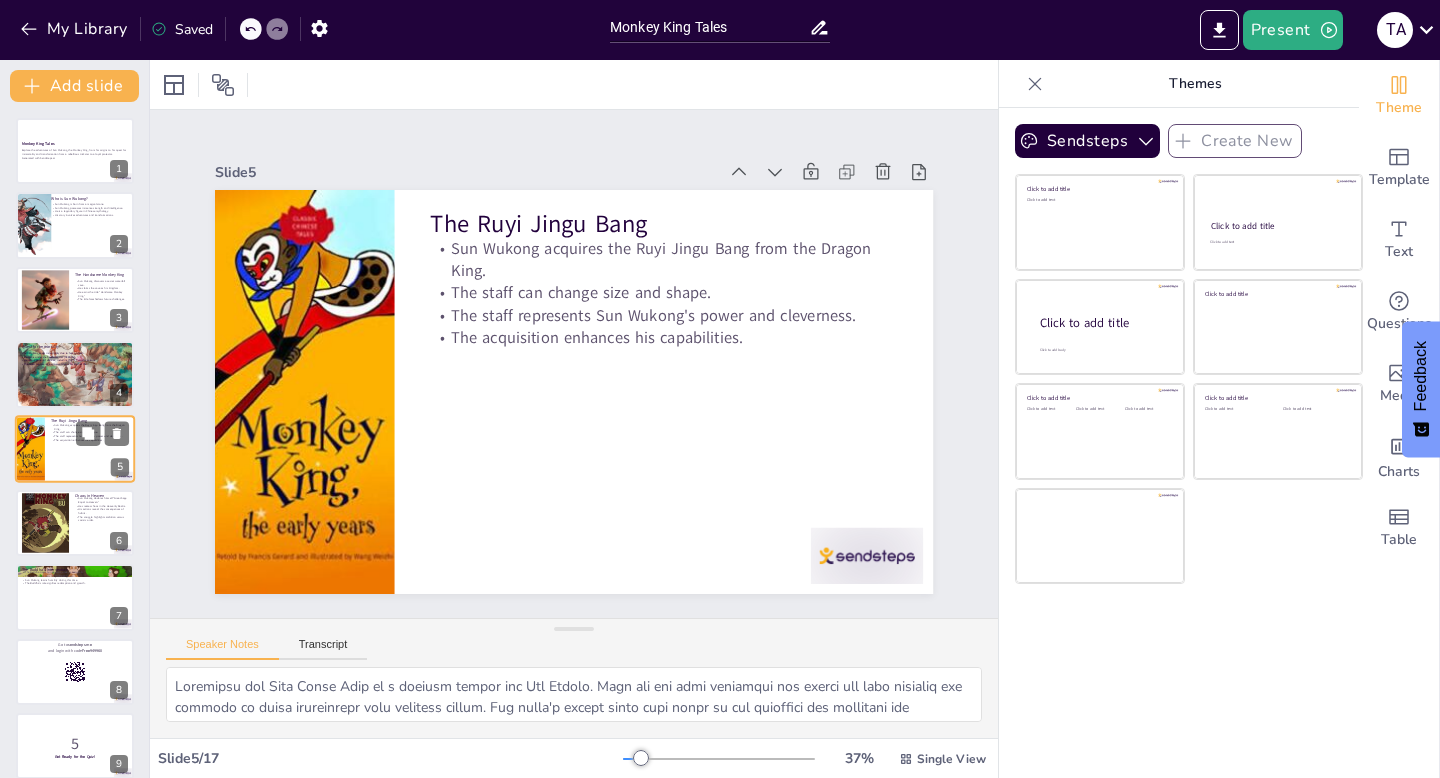 scroll, scrollTop: 9, scrollLeft: 0, axis: vertical 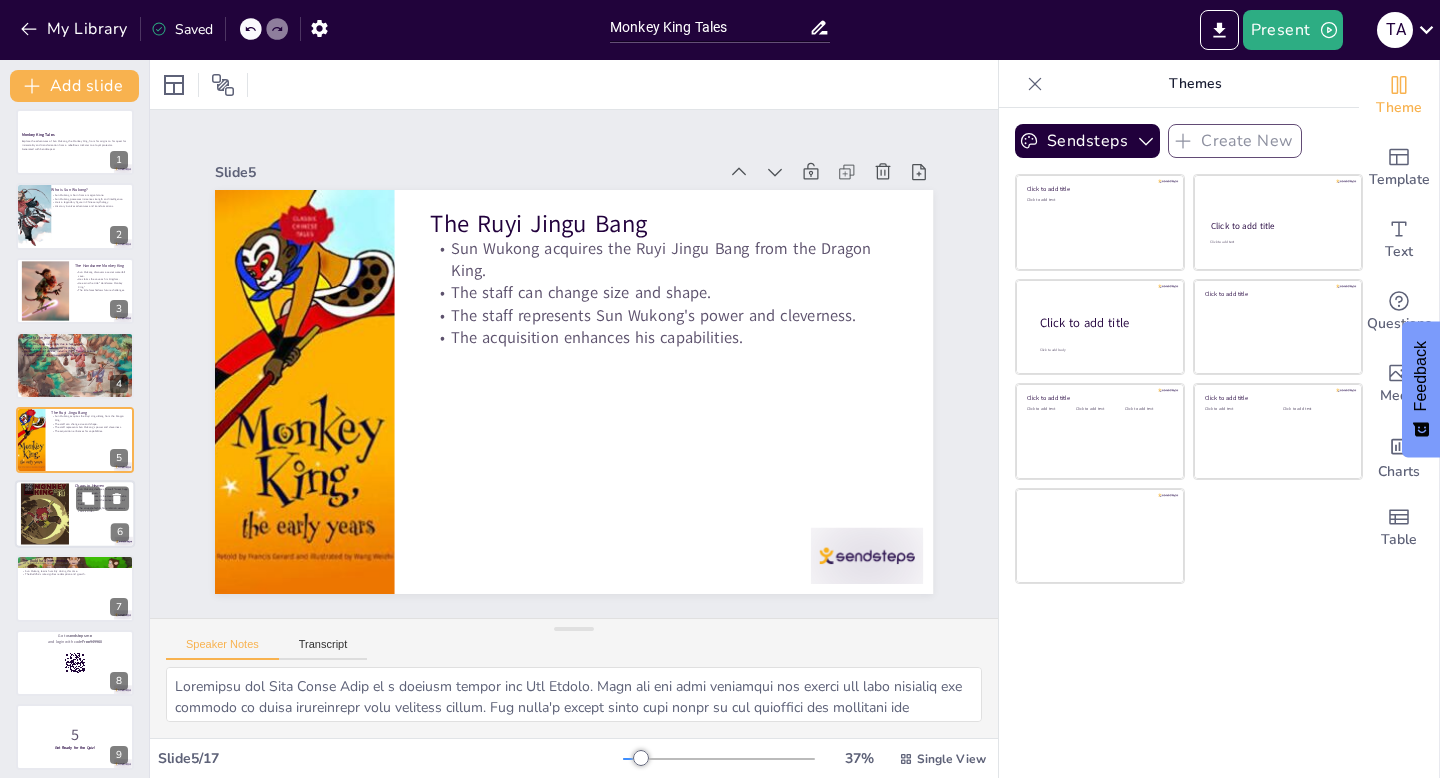 click at bounding box center [45, 514] 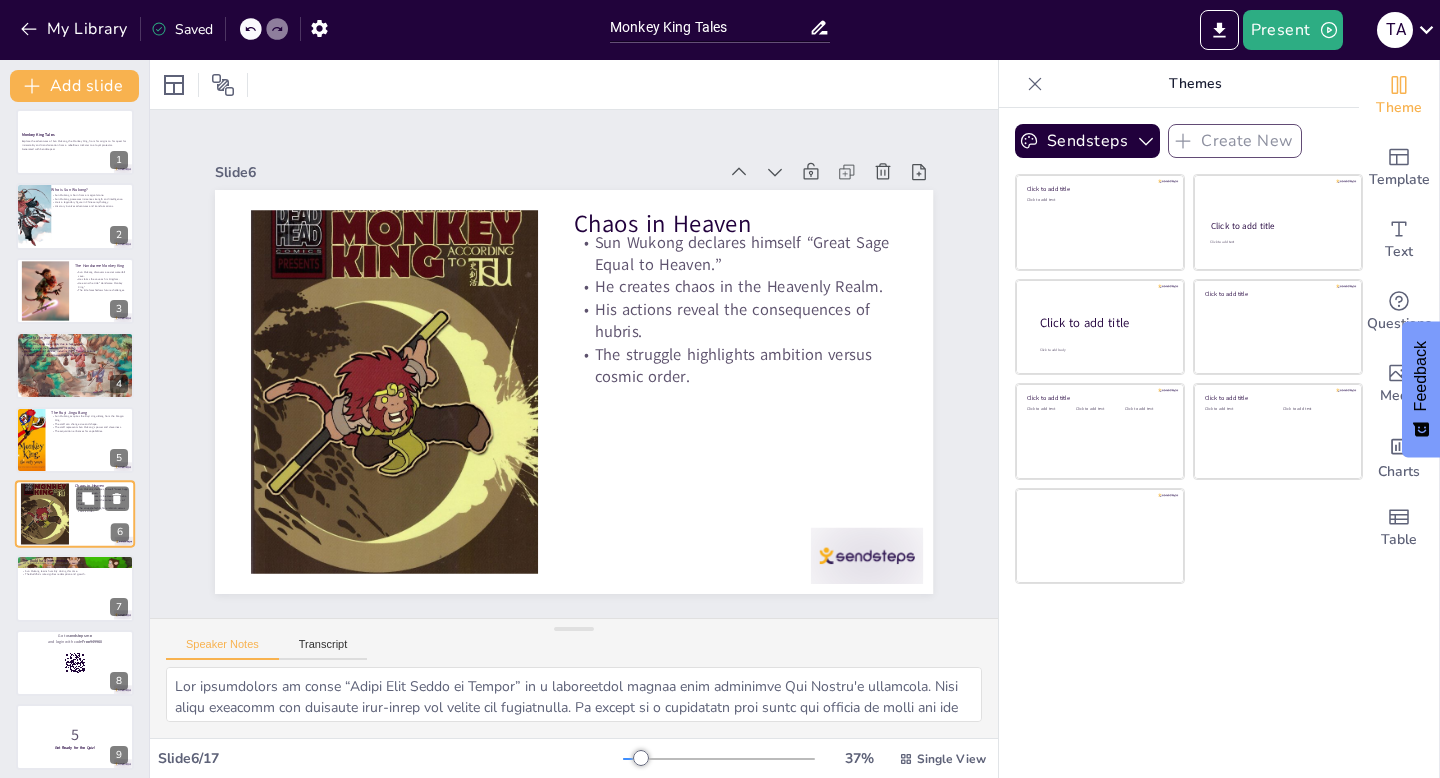 scroll, scrollTop: 83, scrollLeft: 0, axis: vertical 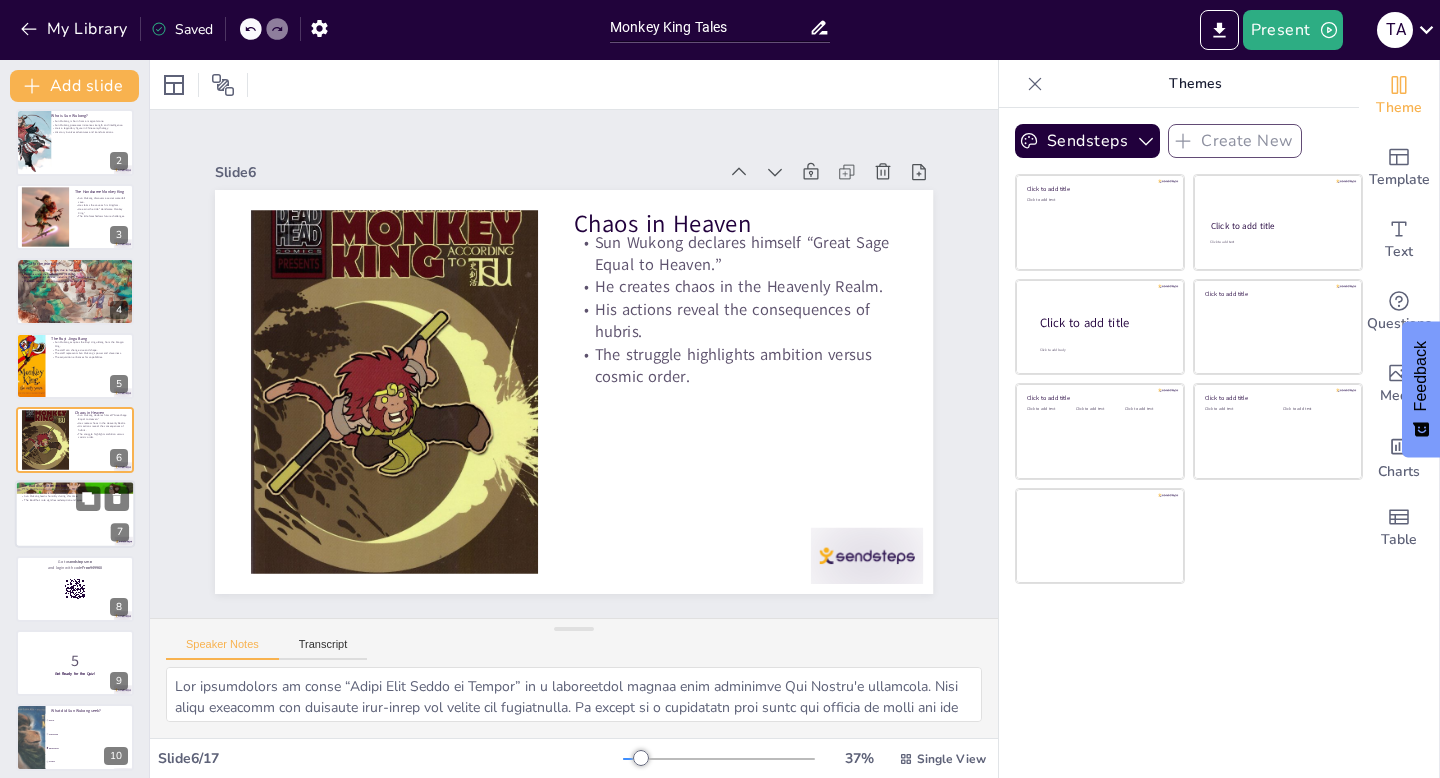 click on "The Buddha's role signifies redemption and growth." at bounding box center [75, 501] 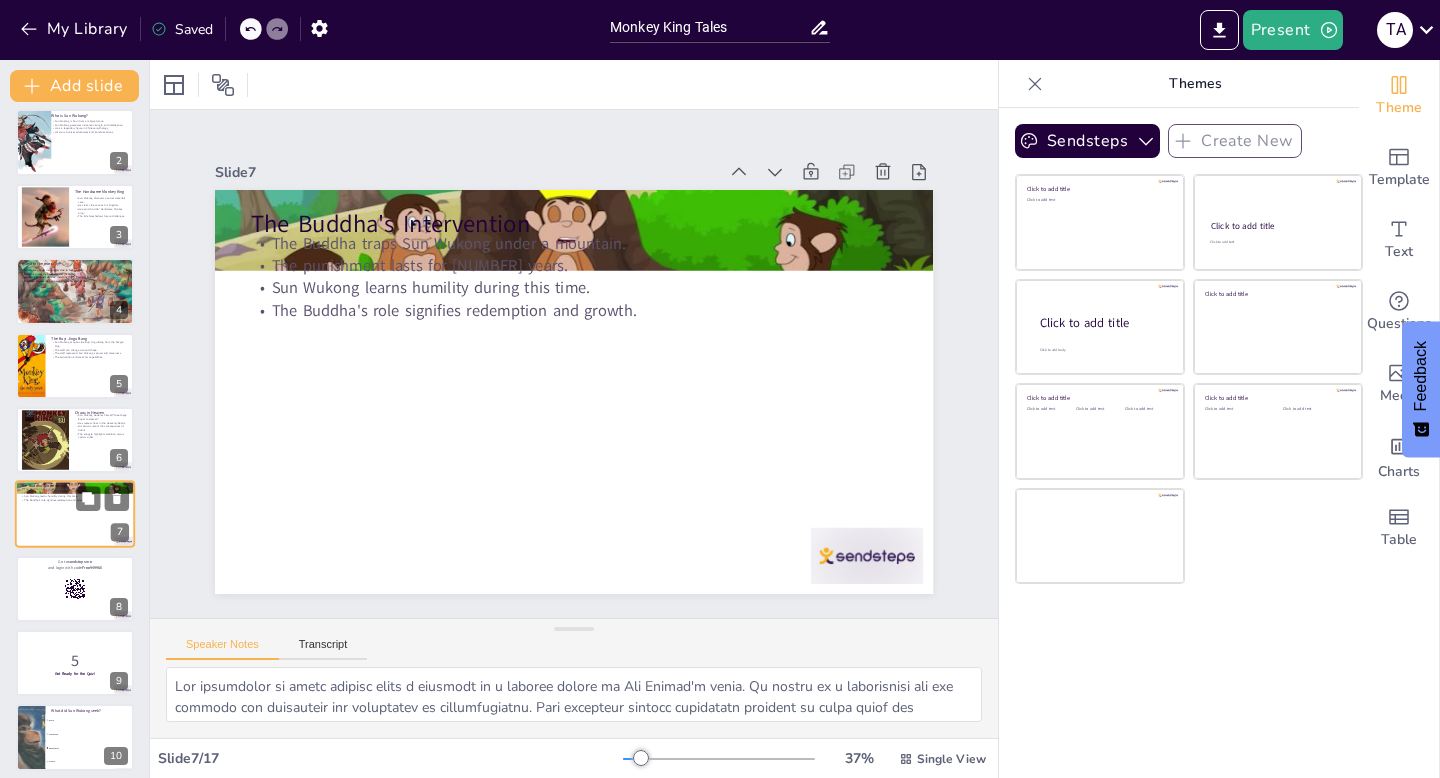 scroll, scrollTop: 157, scrollLeft: 0, axis: vertical 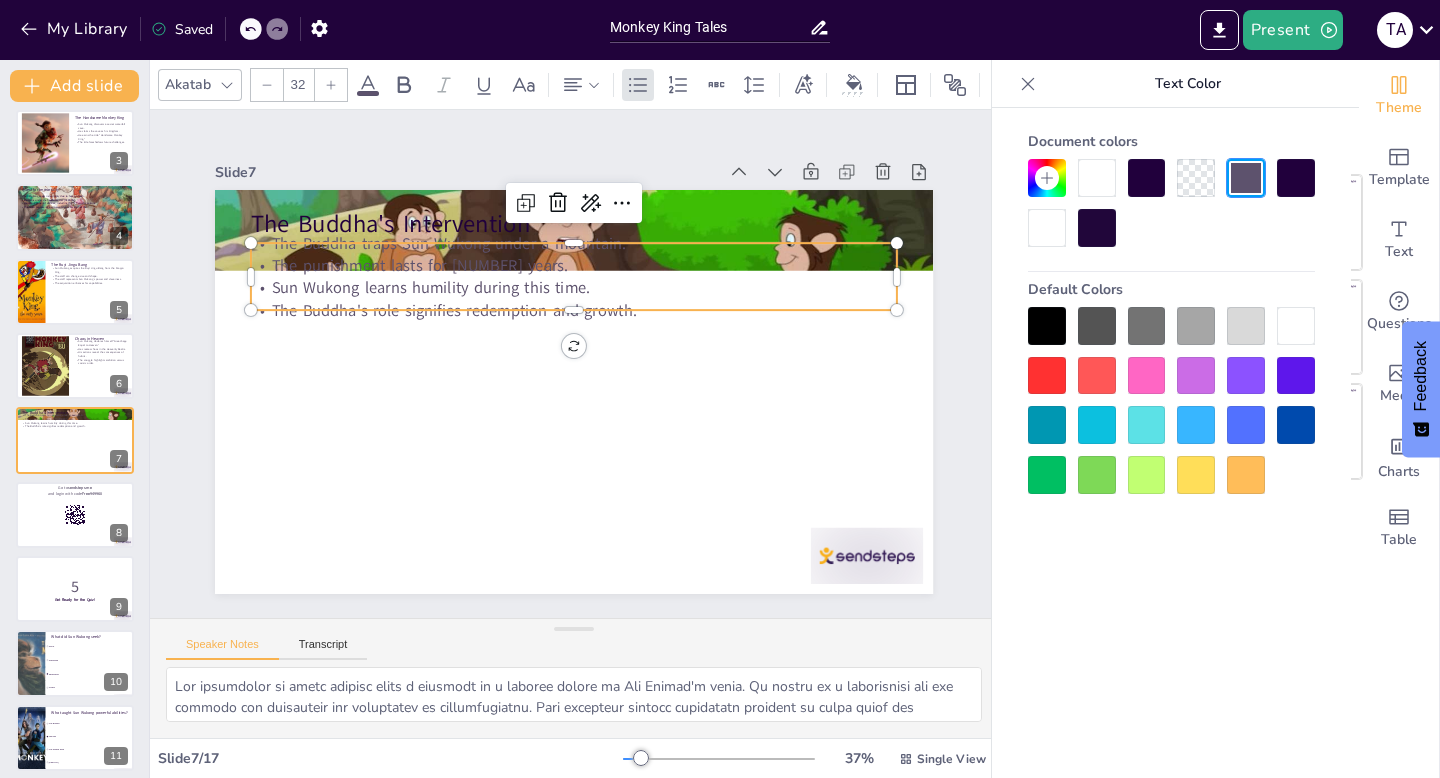 click on "Sun Wukong learns humility during this time." at bounding box center [581, 289] 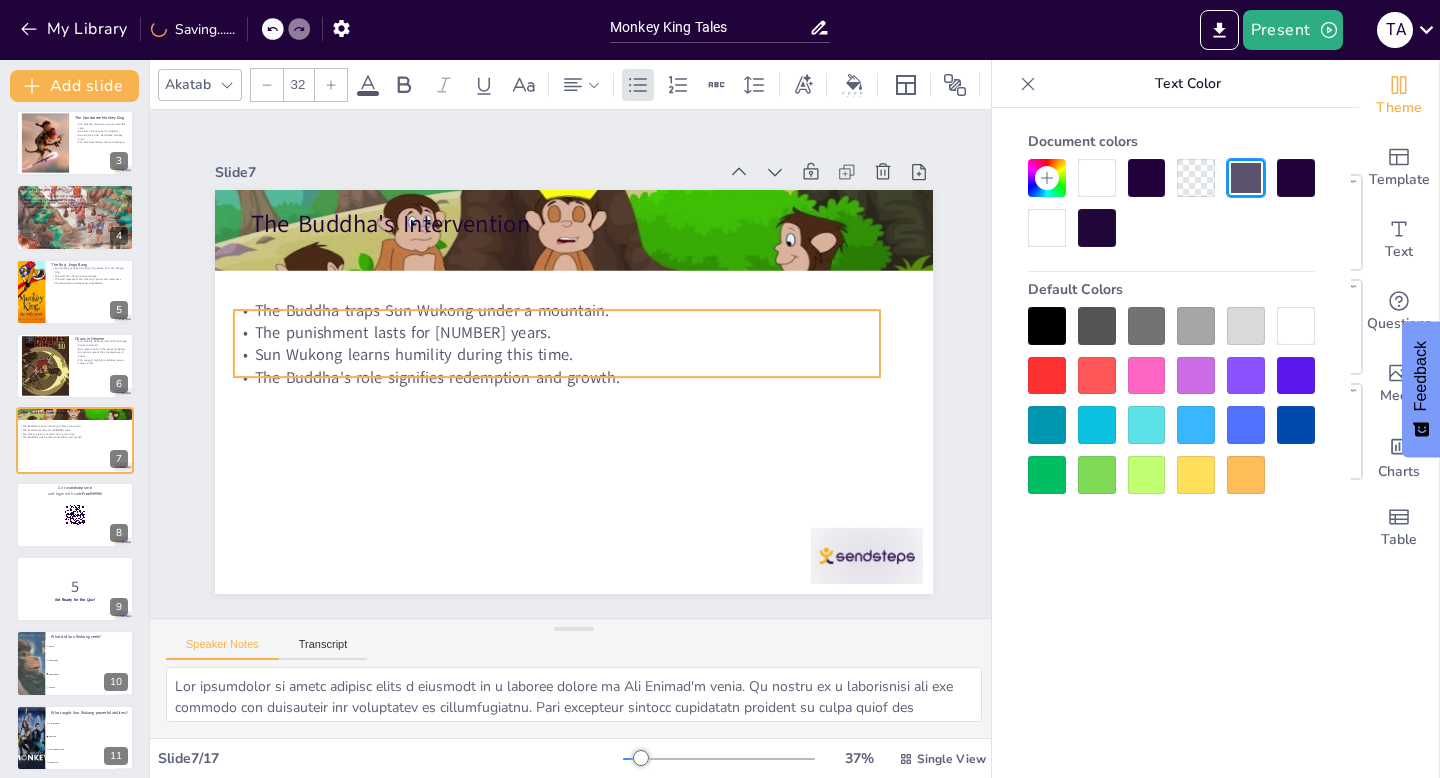 drag, startPoint x: 616, startPoint y: 247, endPoint x: 599, endPoint y: 317, distance: 72.03471 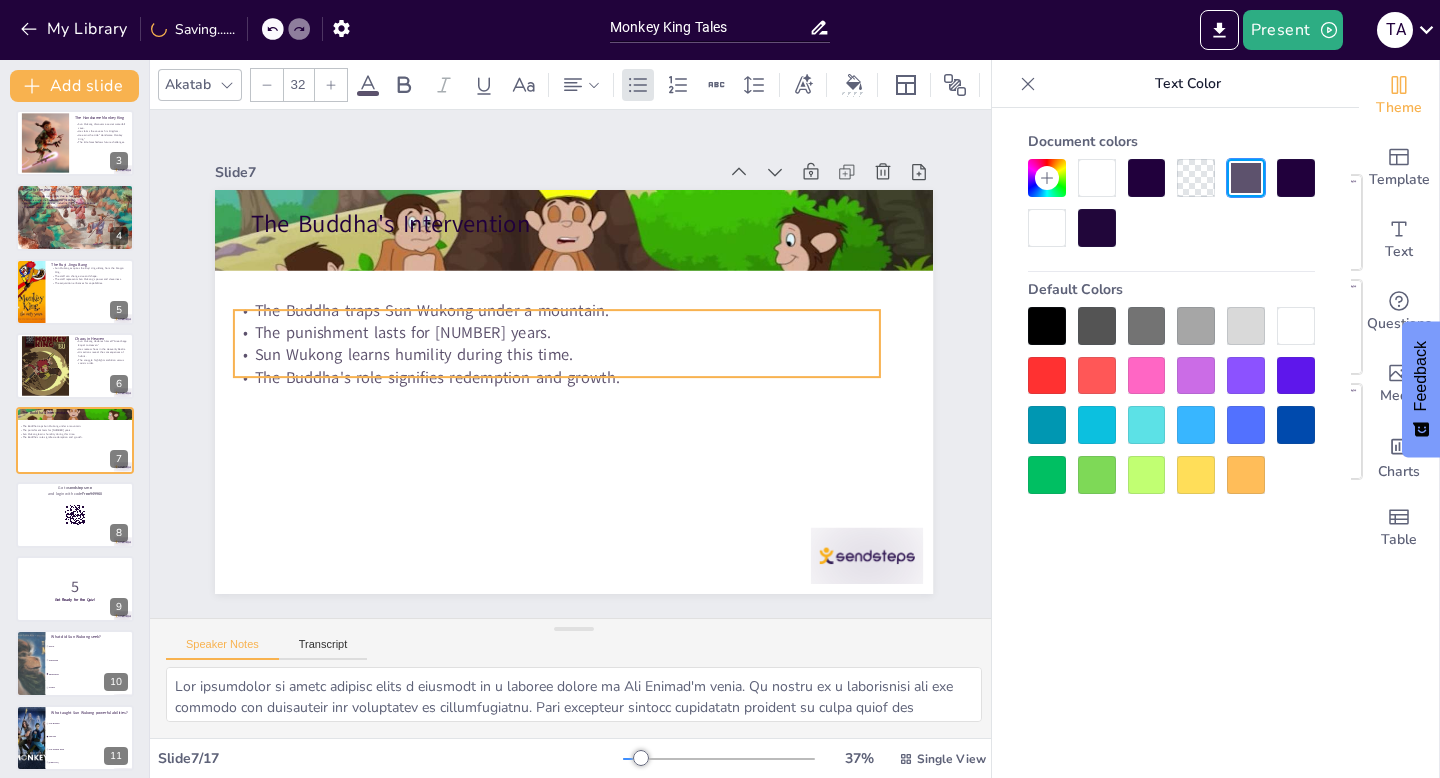 click on "The Buddha traps Sun Wukong under a mountain." at bounding box center [557, 310] 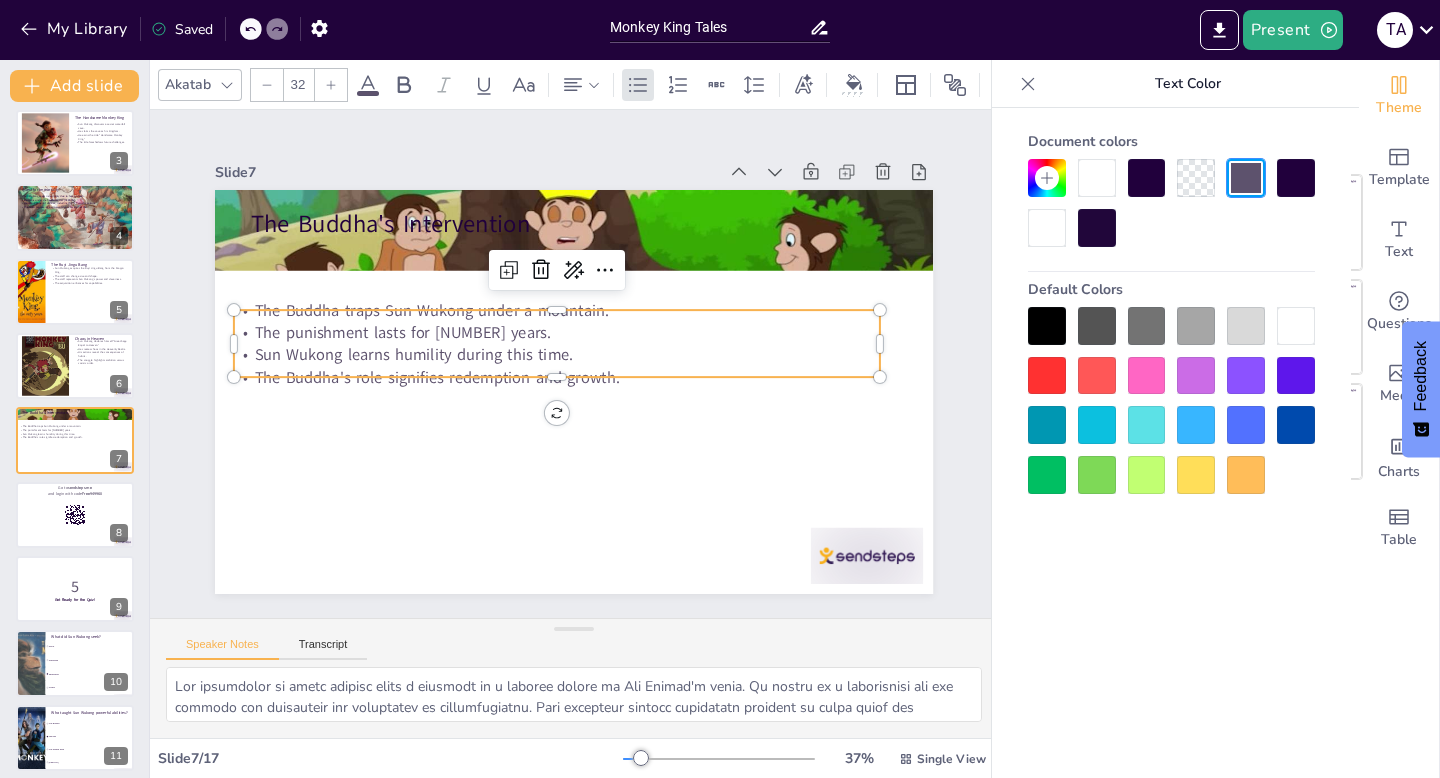 click on "Sun Wukong learns humility during this time." at bounding box center [557, 353] 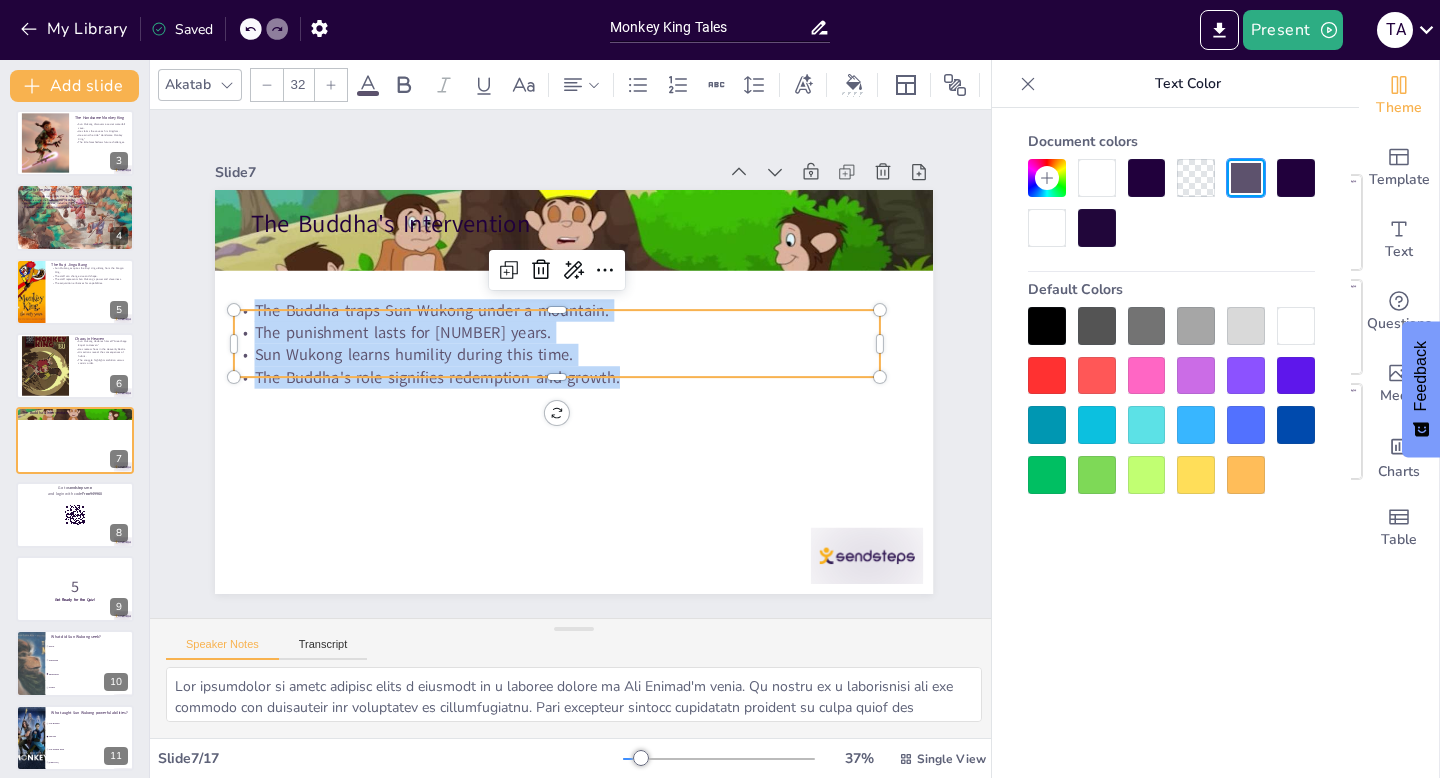 drag, startPoint x: 626, startPoint y: 370, endPoint x: 245, endPoint y: 310, distance: 385.69547 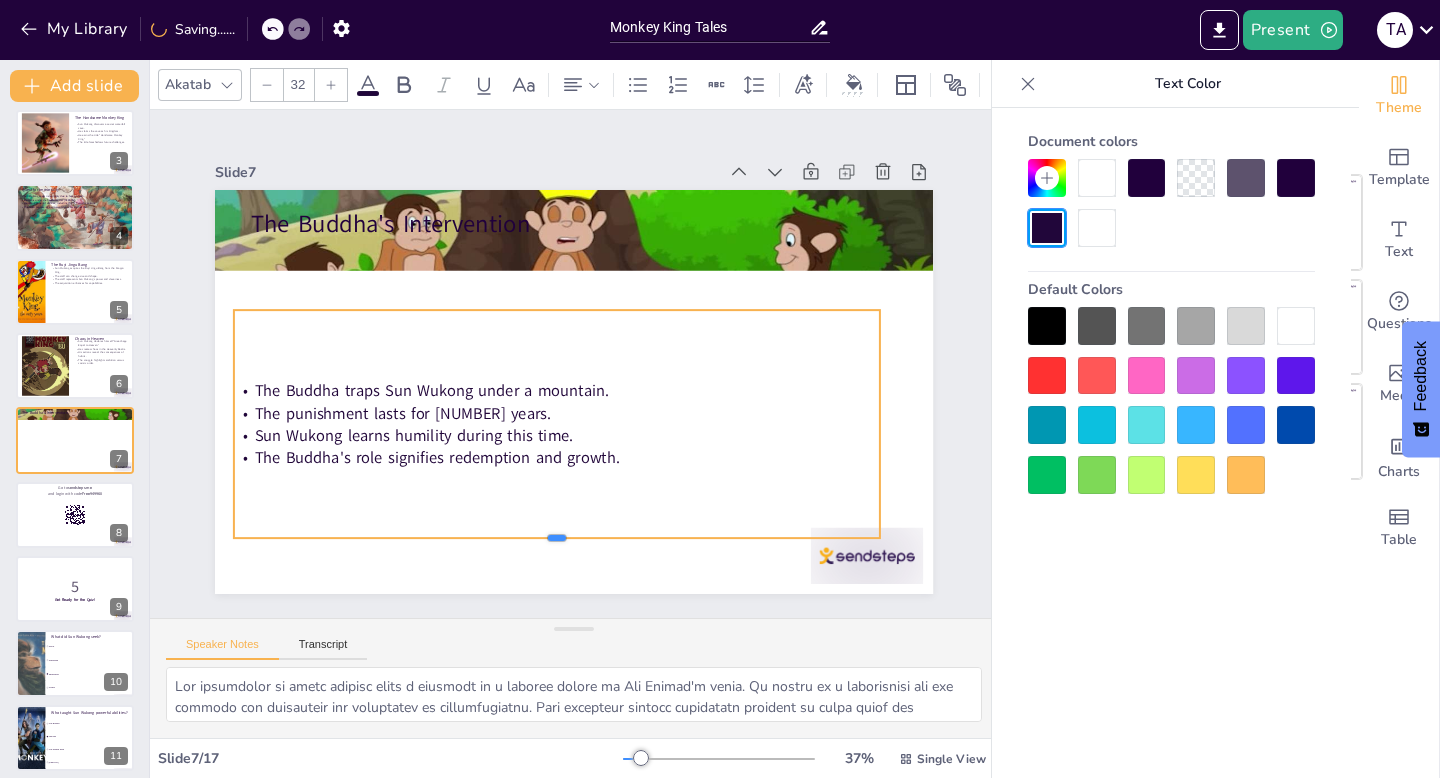 click at bounding box center (520, 539) 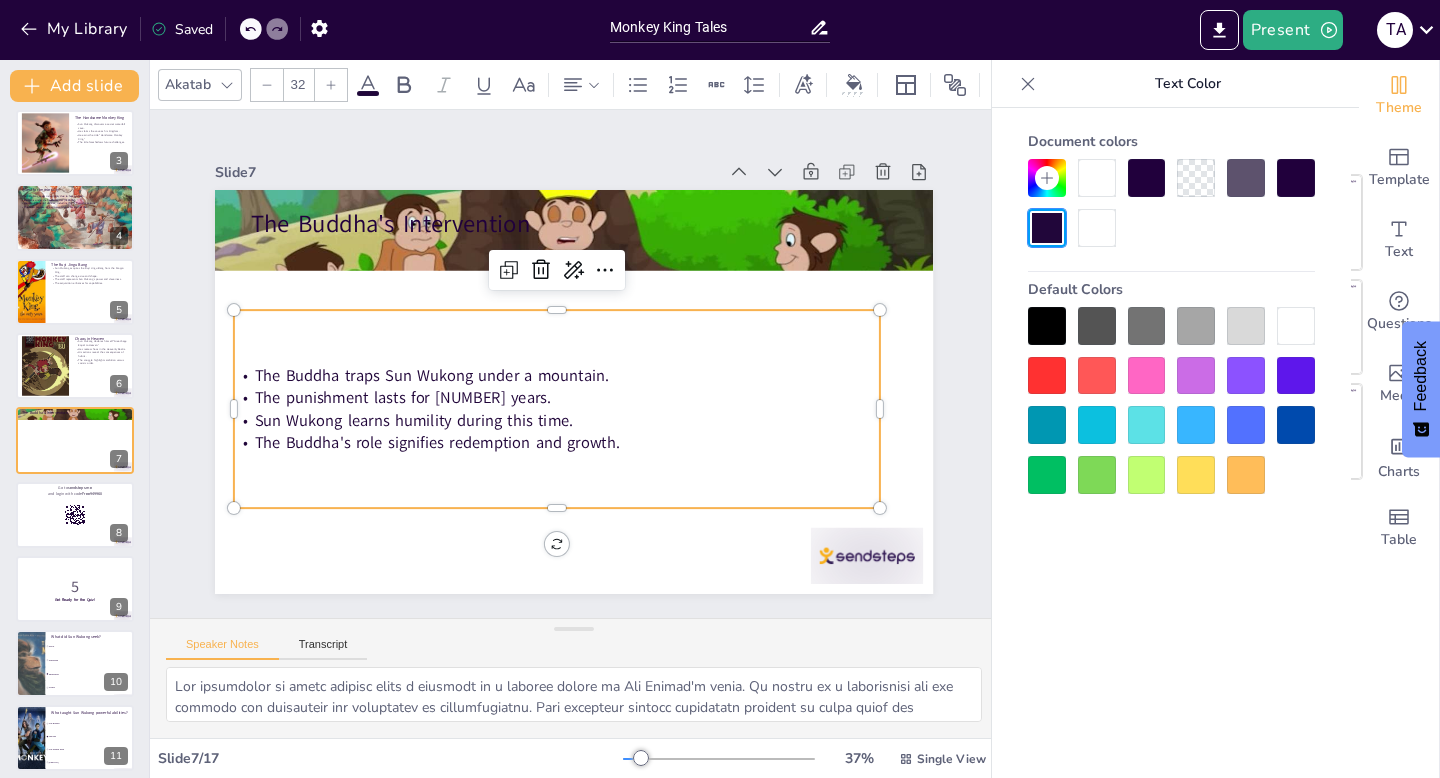 click on "The Buddha traps Sun Wukong under a mountain." at bounding box center (574, 343) 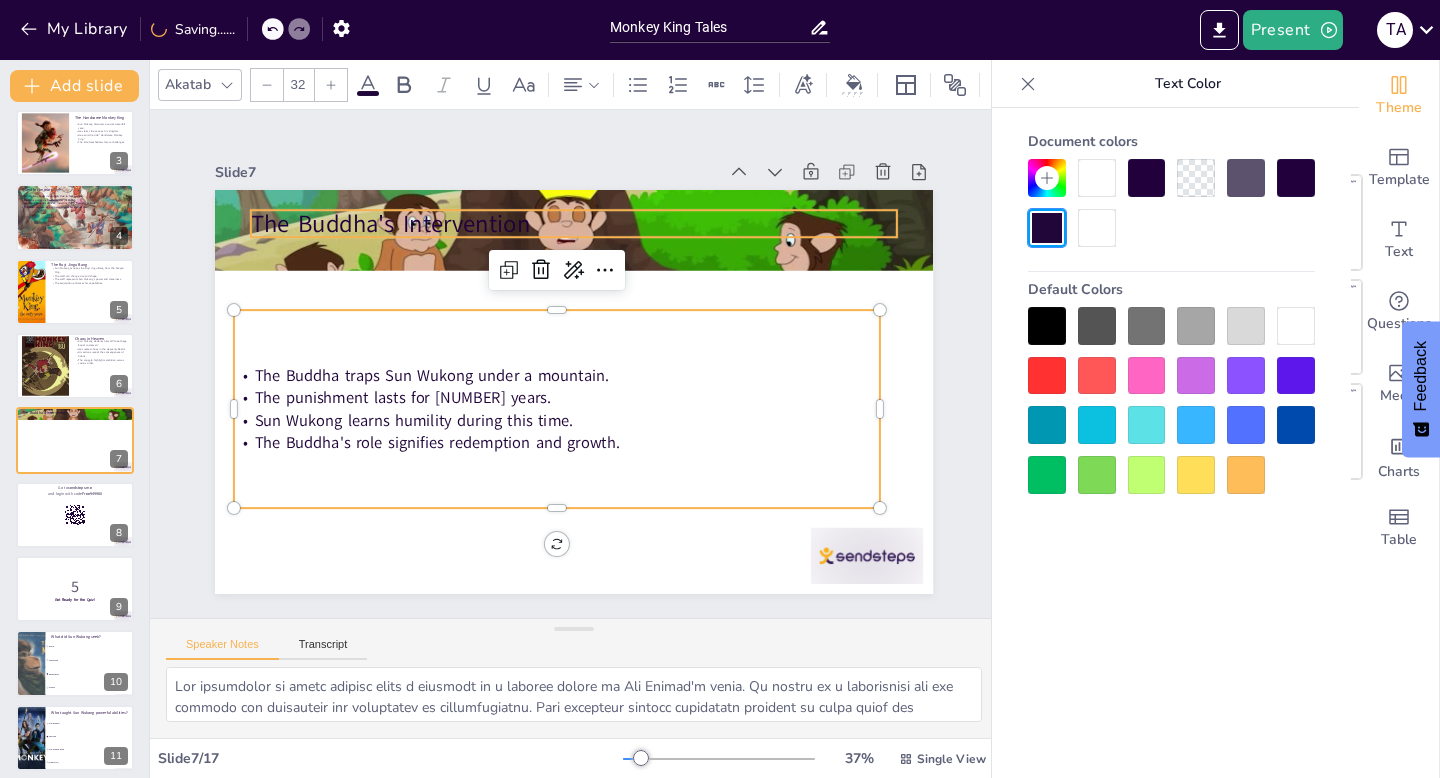 click on "The Buddha's Intervention" at bounding box center [589, 224] 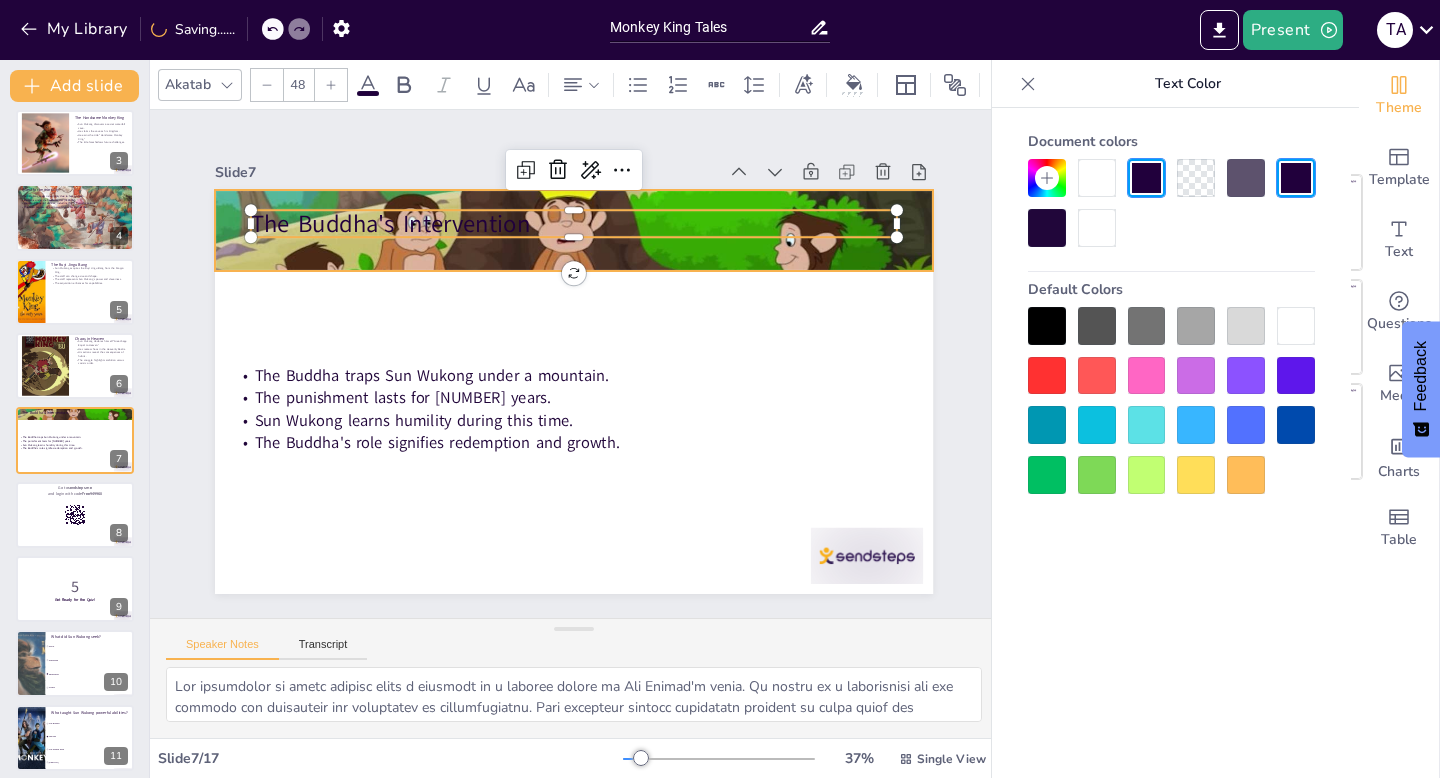 click at bounding box center (588, 231) 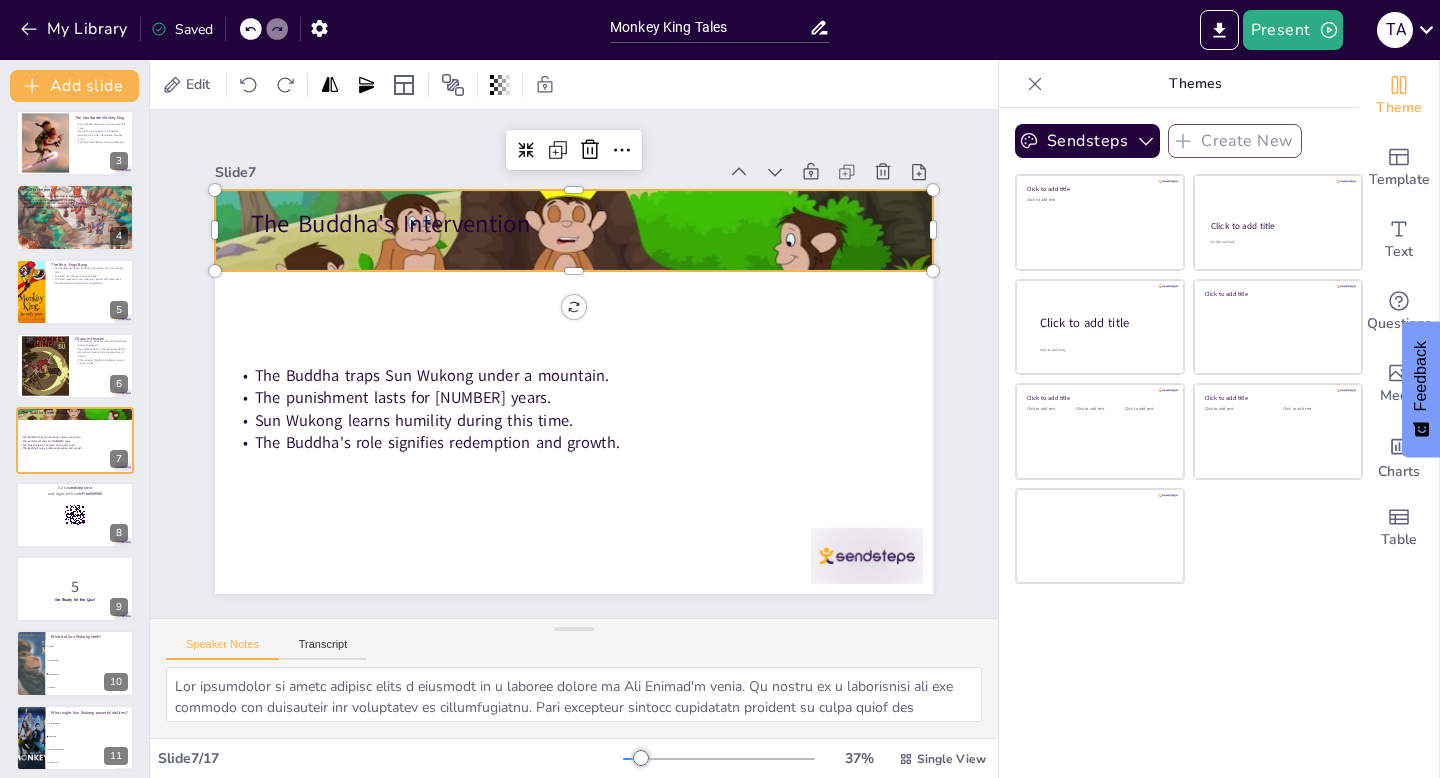 click at bounding box center (588, 231) 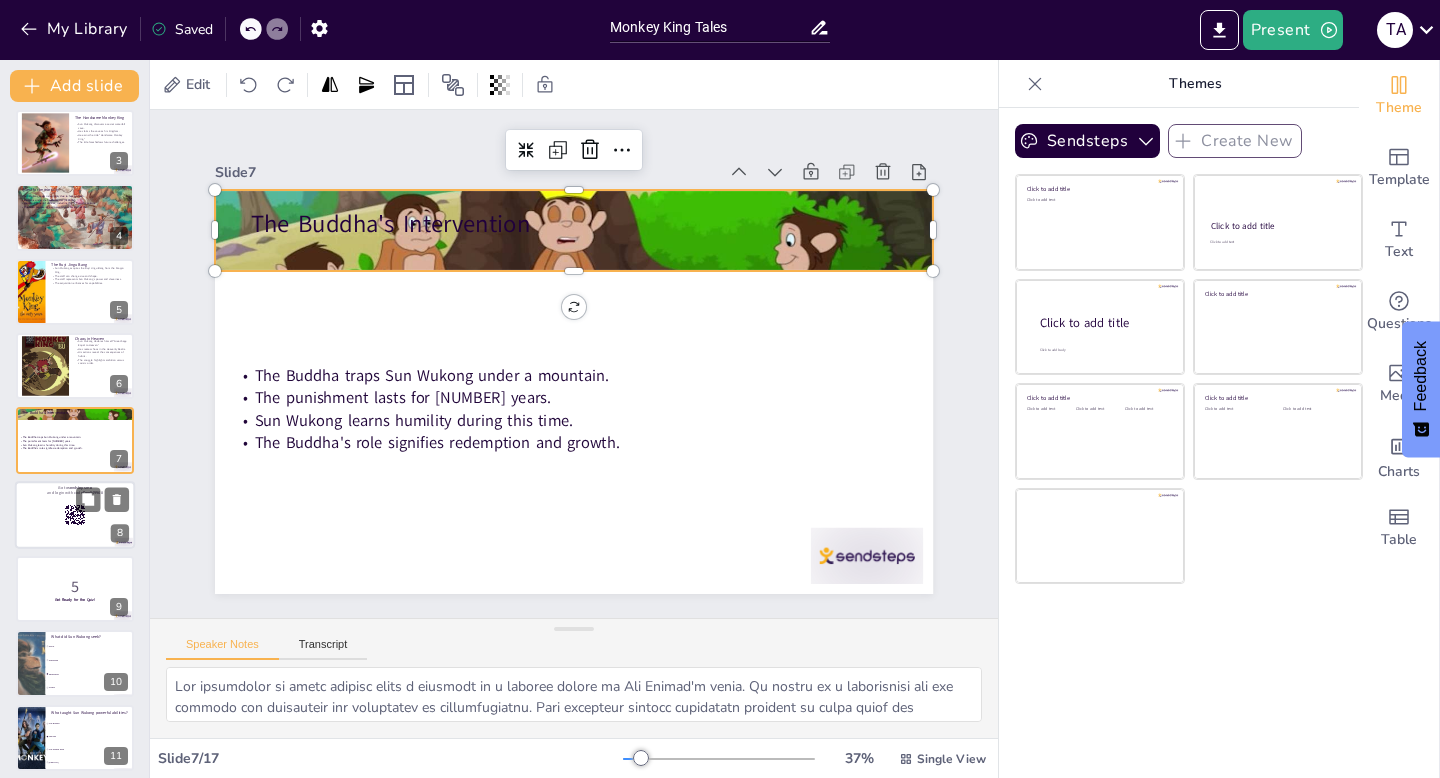 click at bounding box center (75, 515) 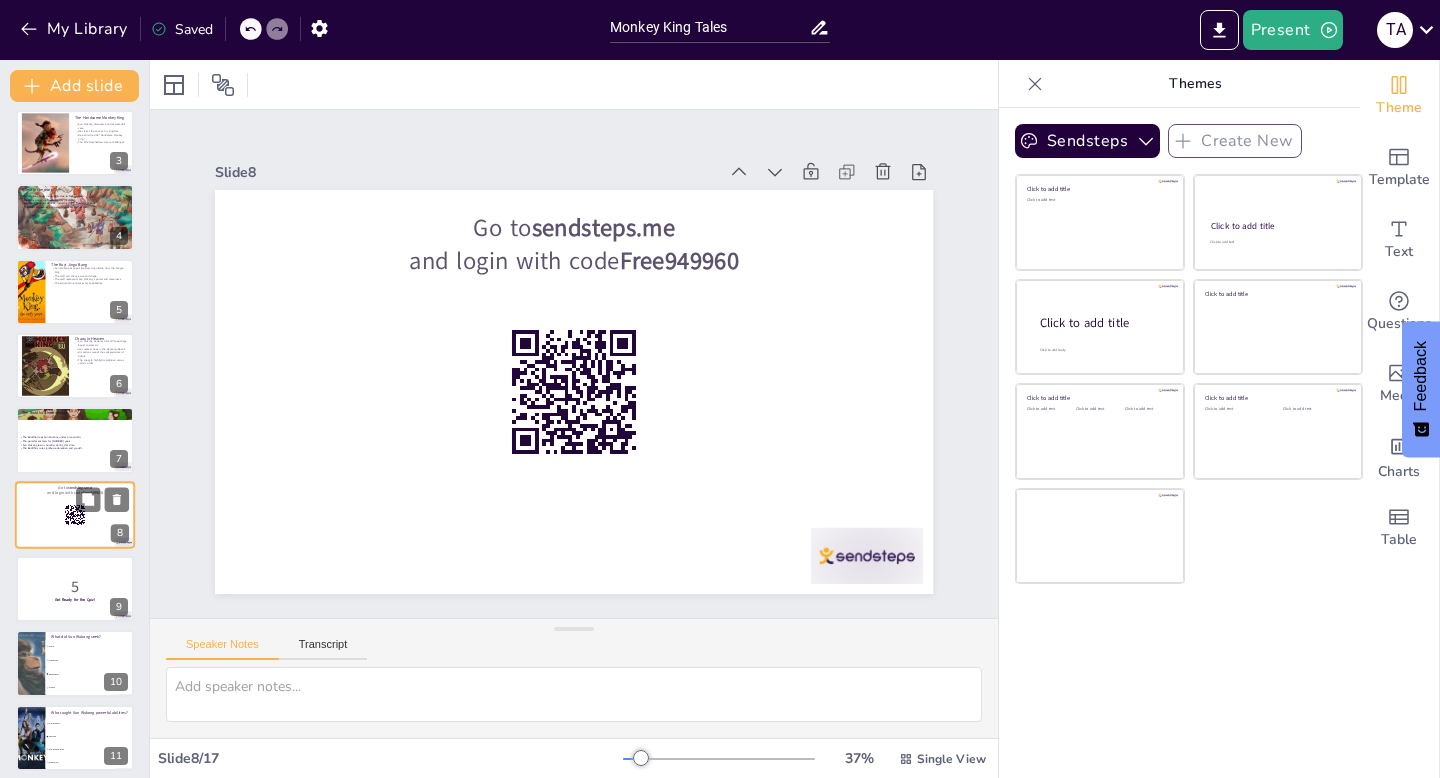 scroll, scrollTop: 232, scrollLeft: 0, axis: vertical 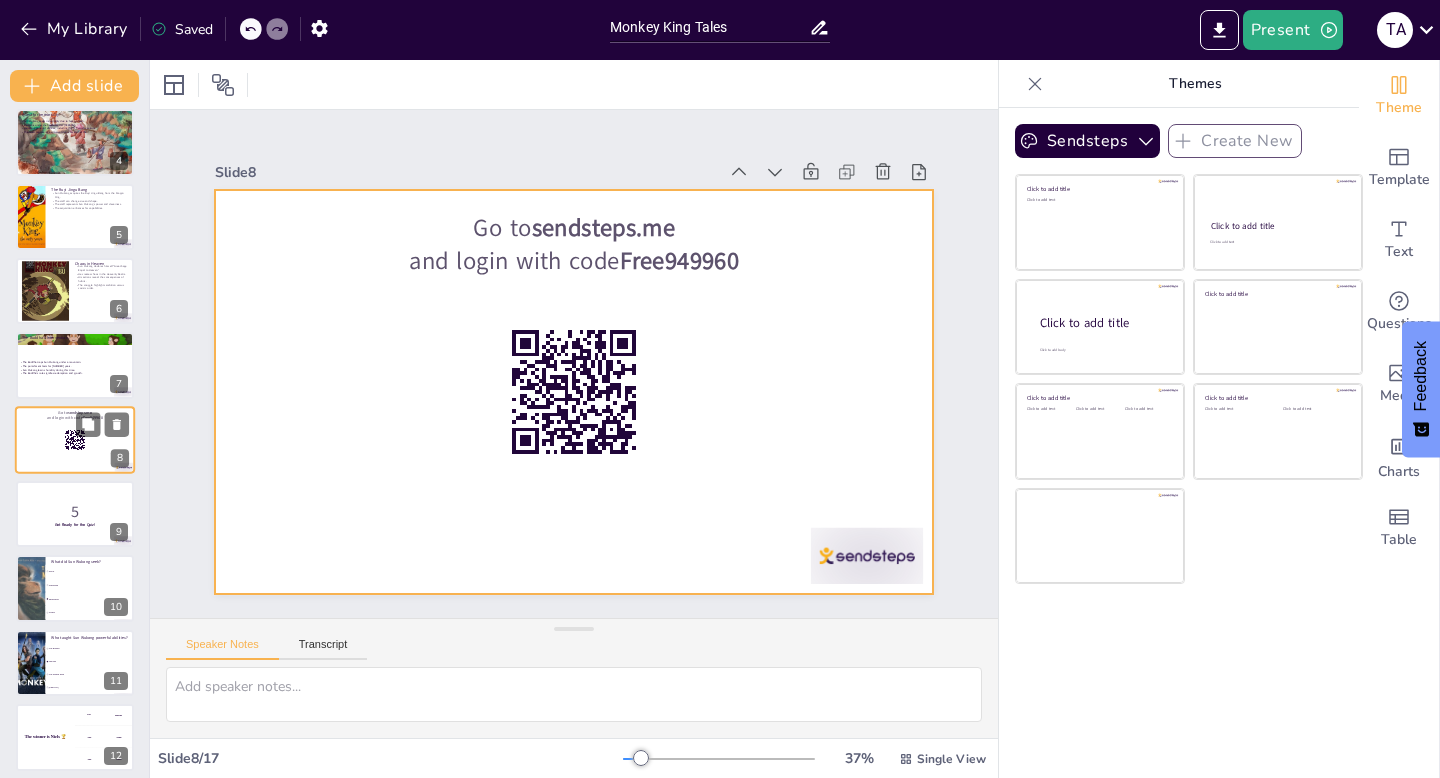 click at bounding box center [75, 440] 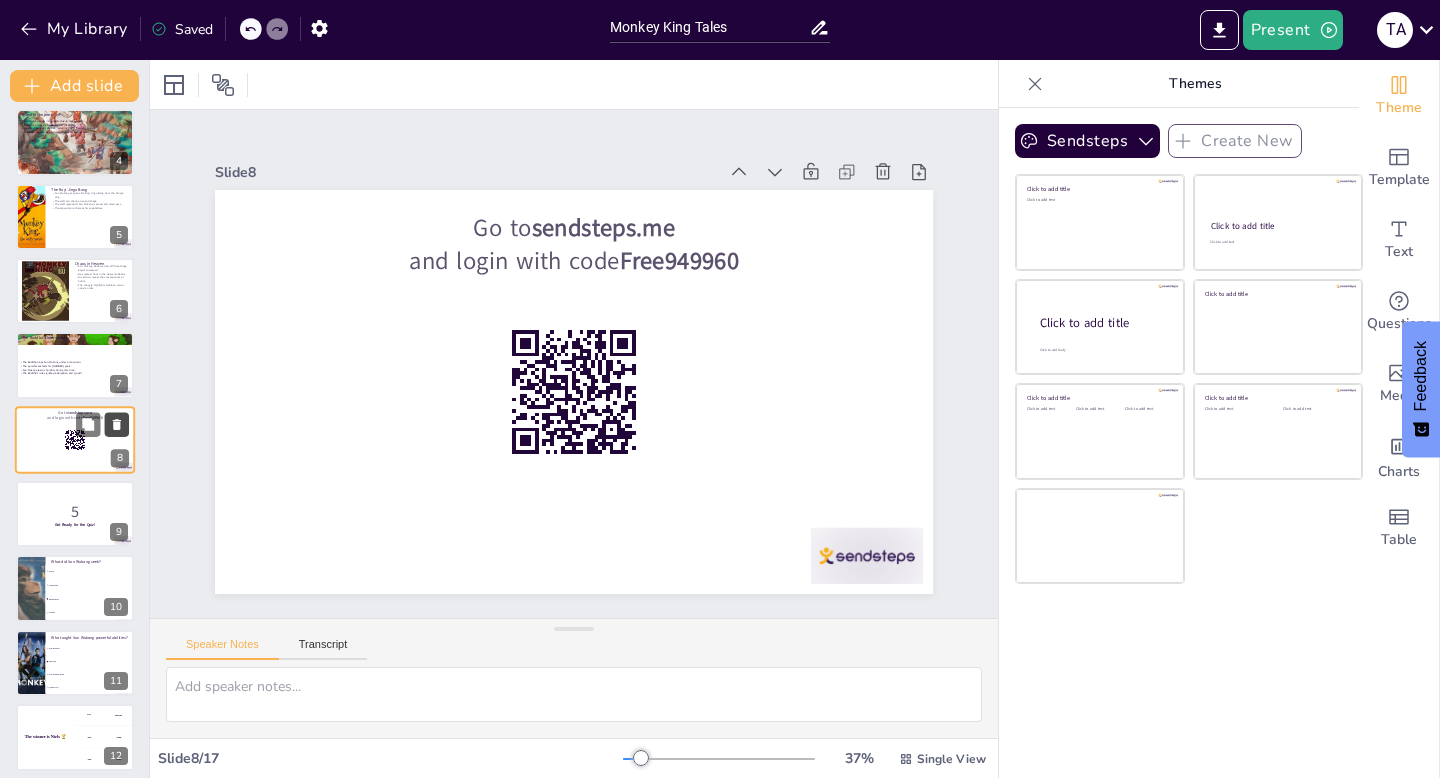 click 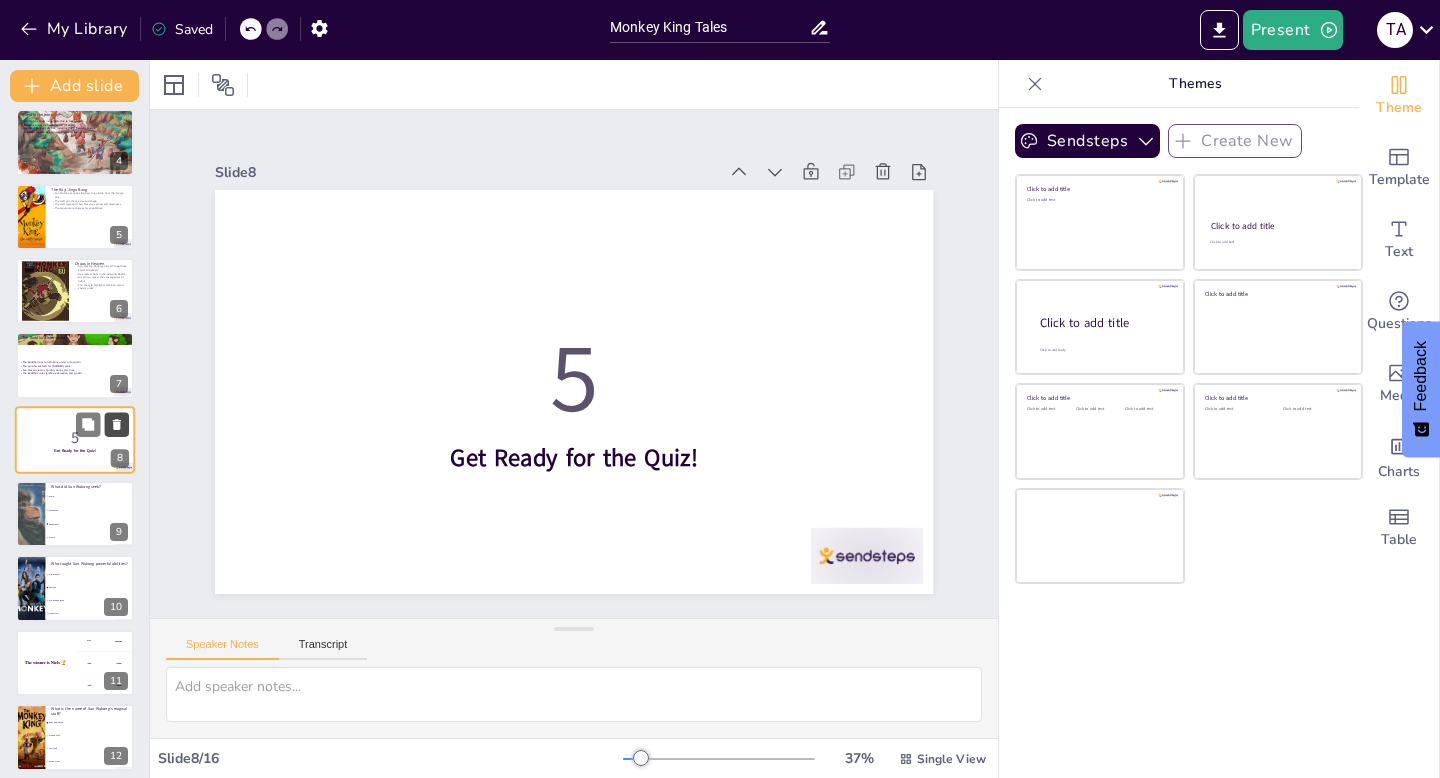 click 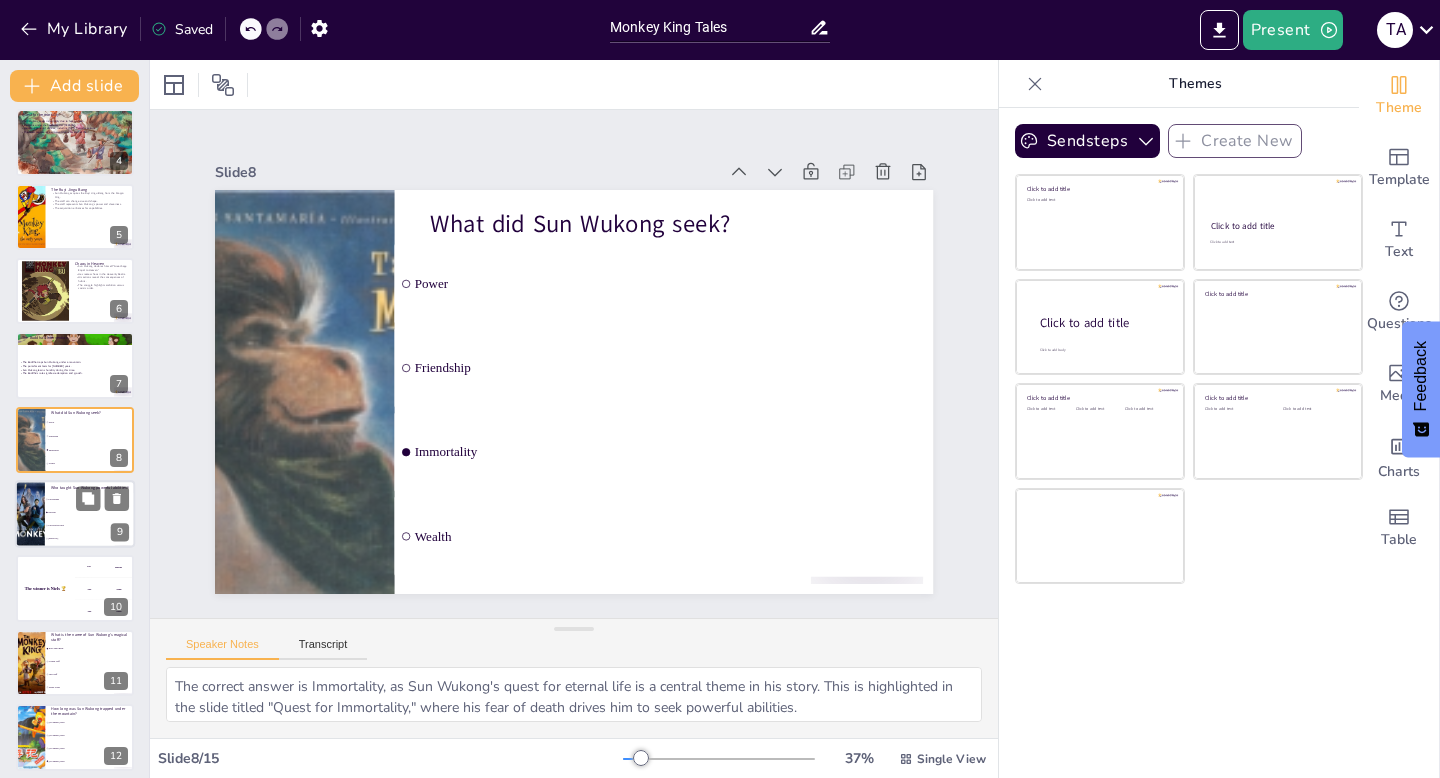 click on "The Dragon King" at bounding box center (90, 525) 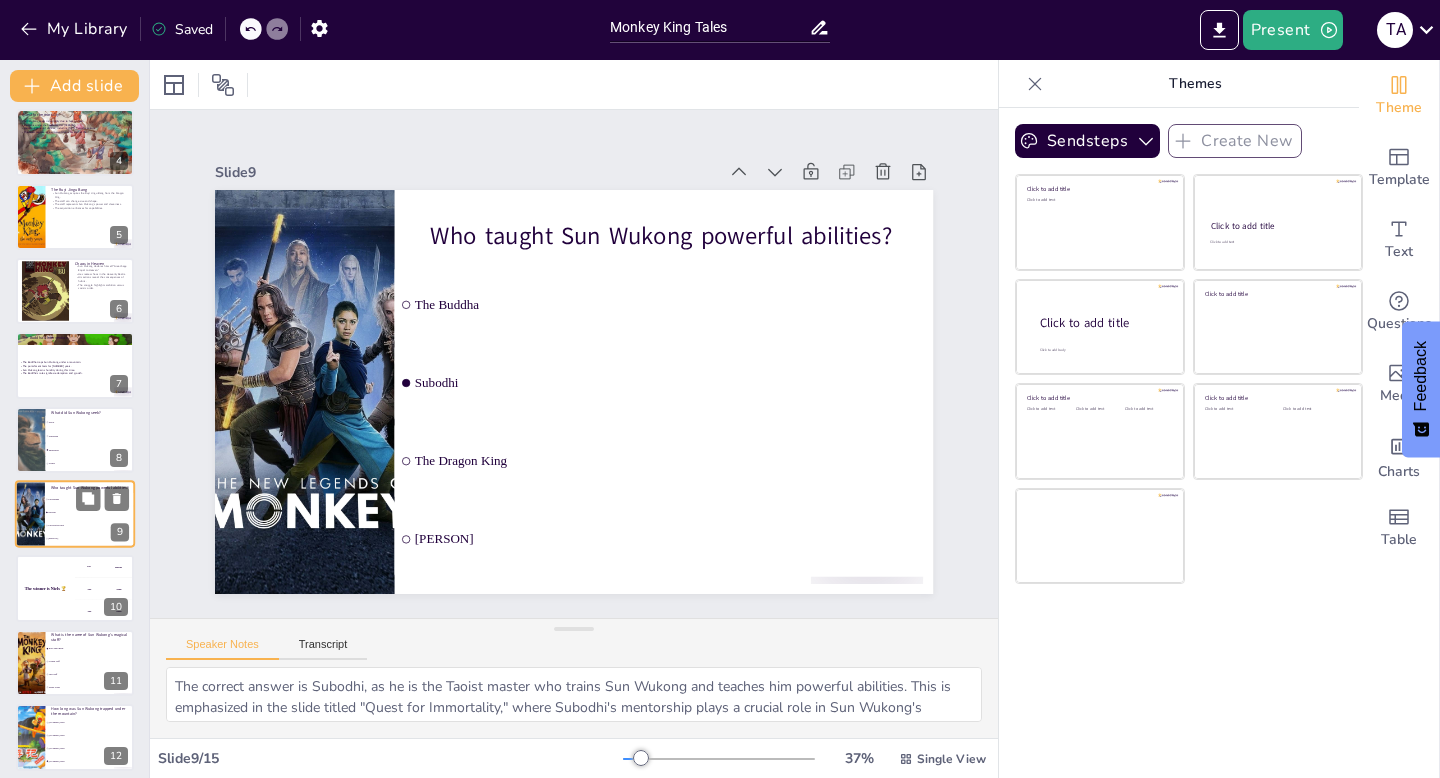 scroll, scrollTop: 306, scrollLeft: 0, axis: vertical 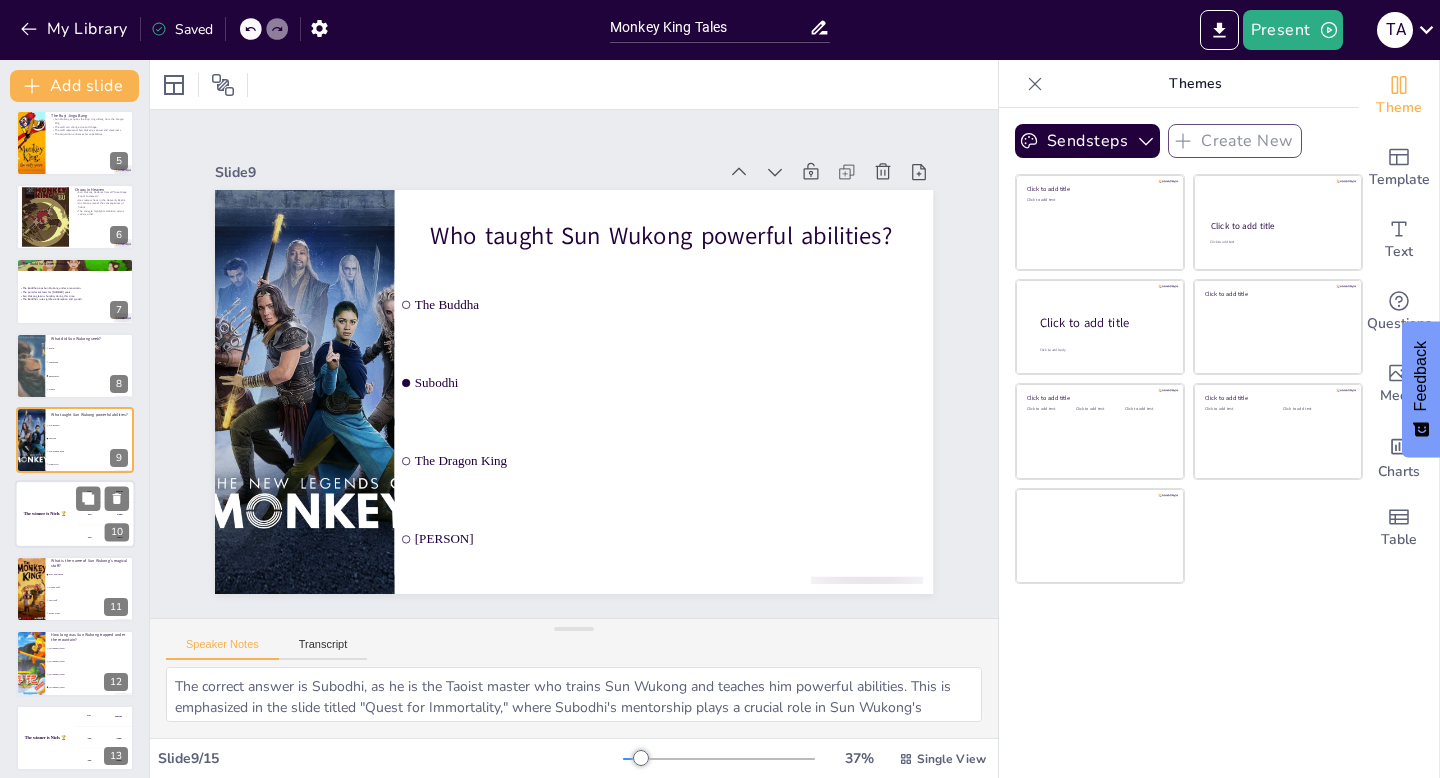 click on "The winner is   Niels 🏆" at bounding box center (45, 515) 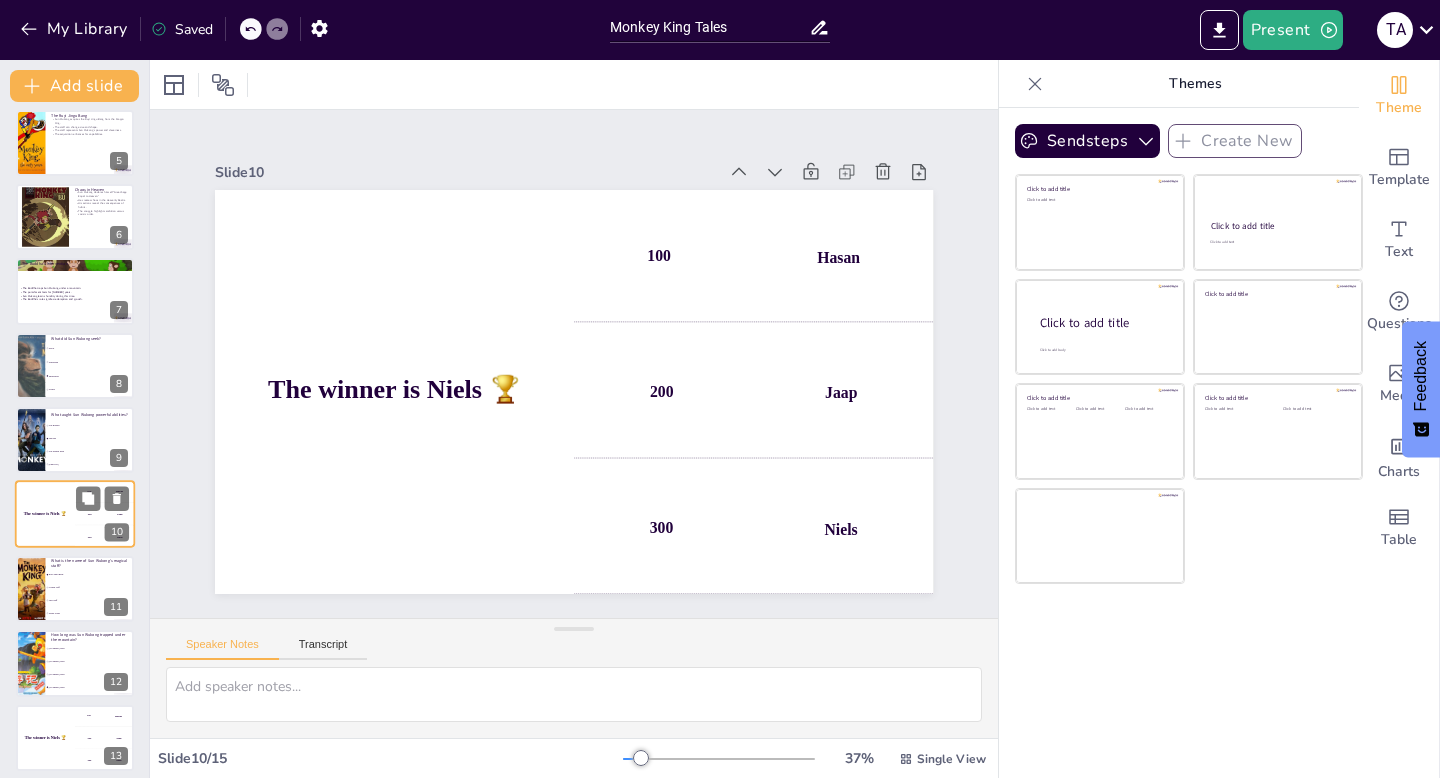 scroll, scrollTop: 381, scrollLeft: 0, axis: vertical 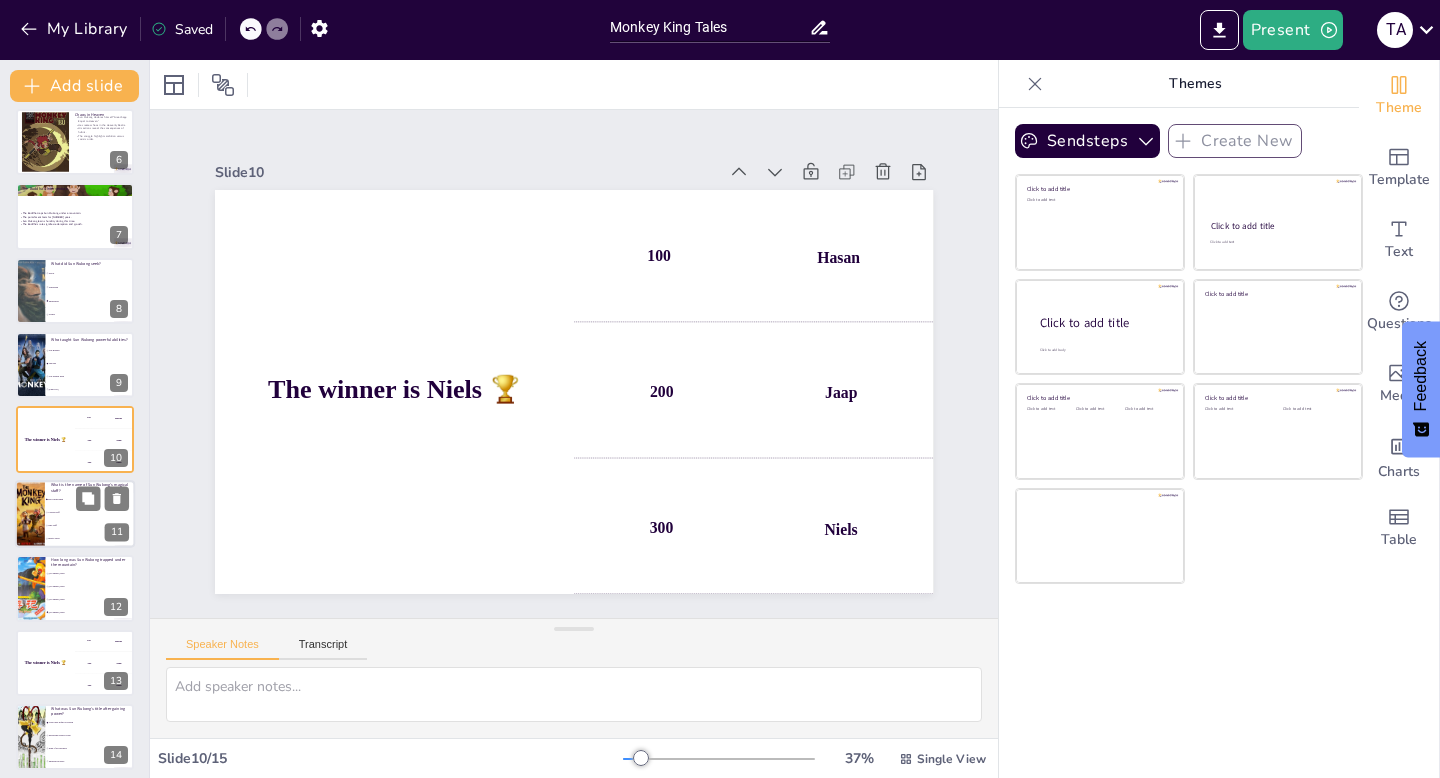 click on "Ruyi Jingu Bang" at bounding box center (90, 499) 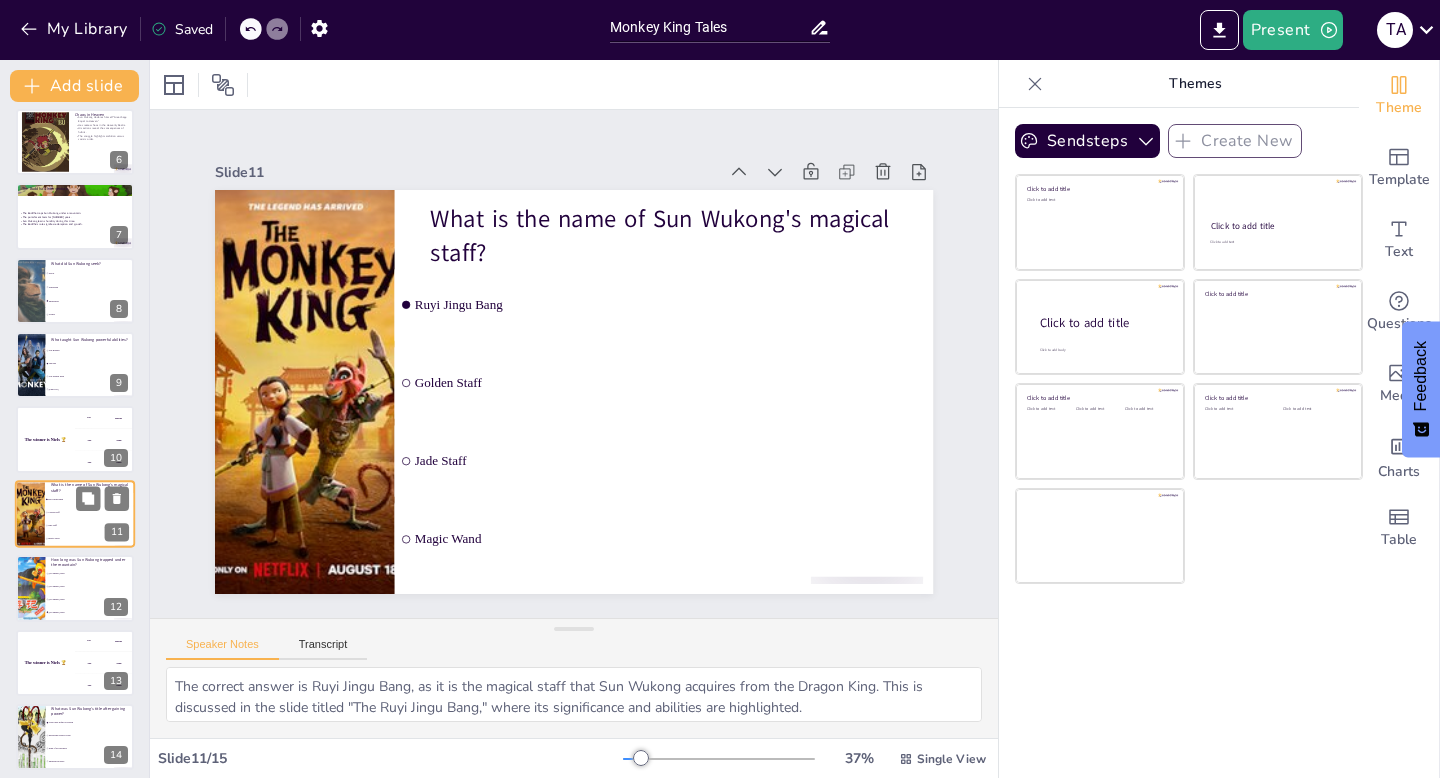 scroll, scrollTop: 455, scrollLeft: 0, axis: vertical 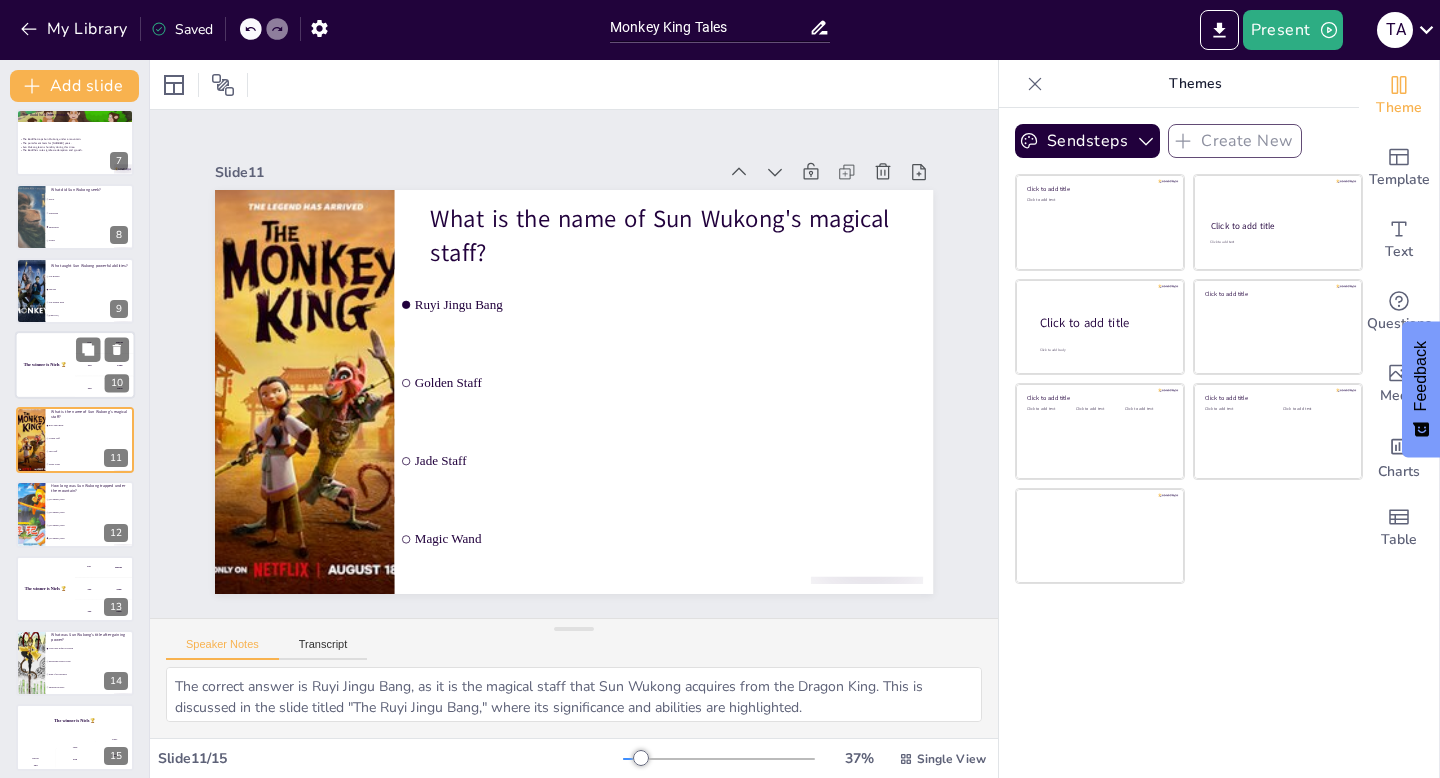 click on "The winner is   Niels 🏆" at bounding box center (45, 366) 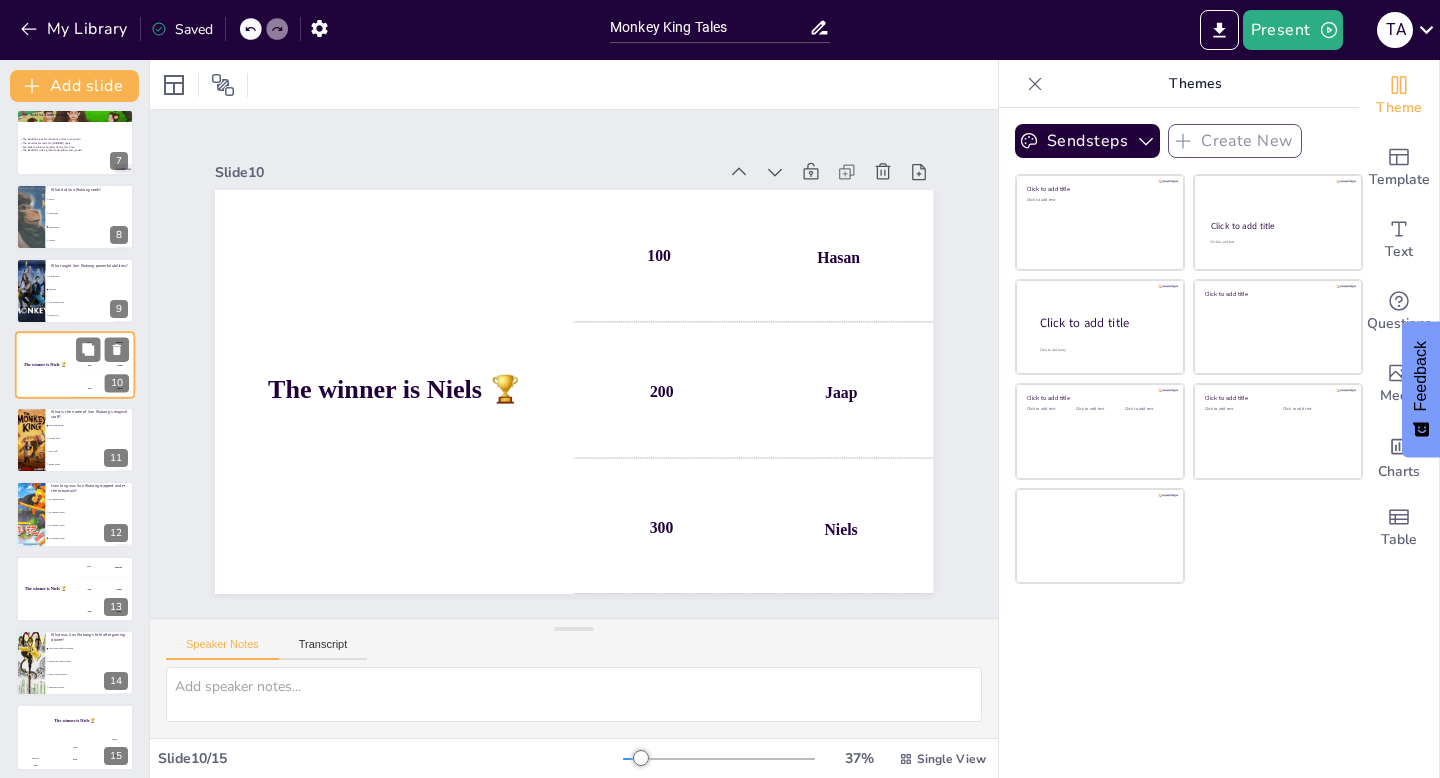 scroll, scrollTop: 381, scrollLeft: 0, axis: vertical 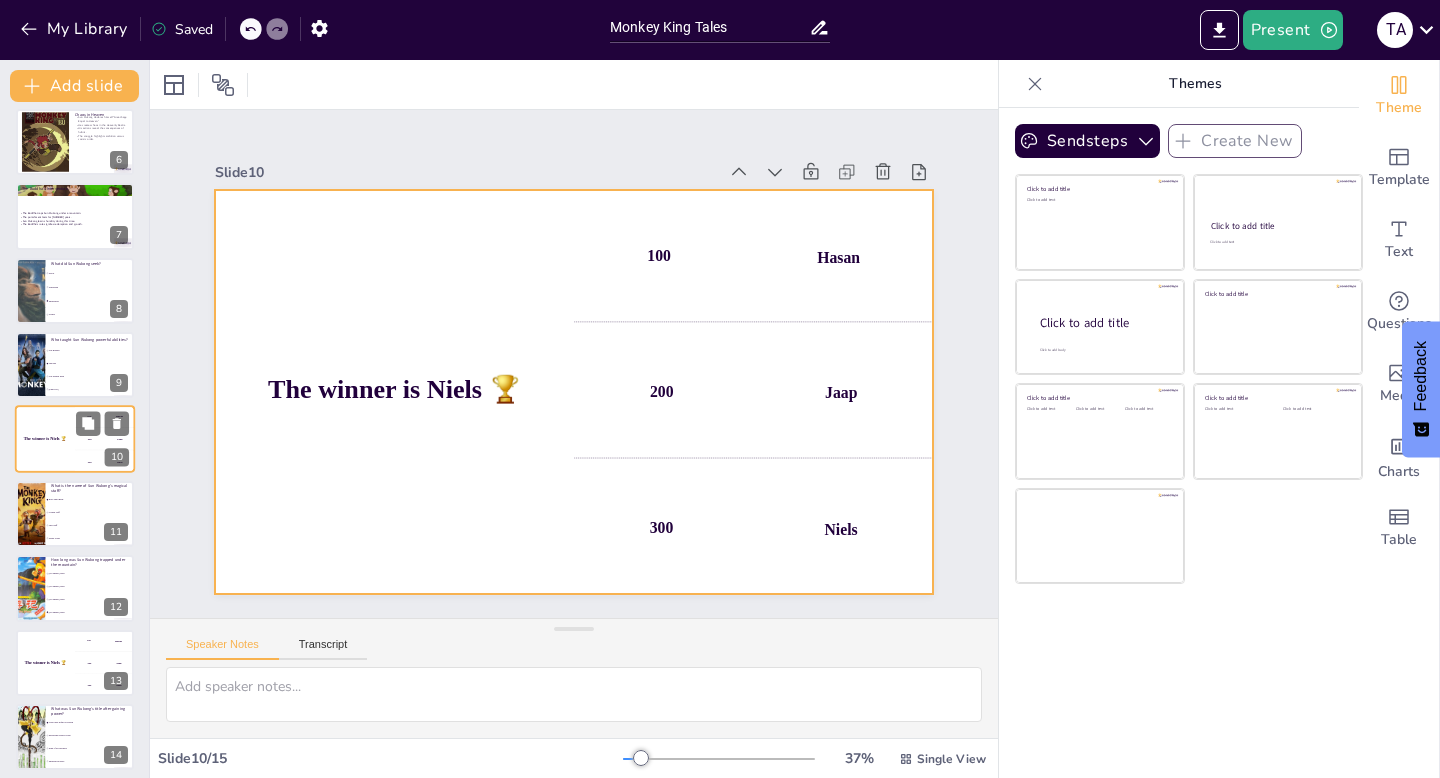 click on "The winner is   Niels 🏆" at bounding box center (45, 438) 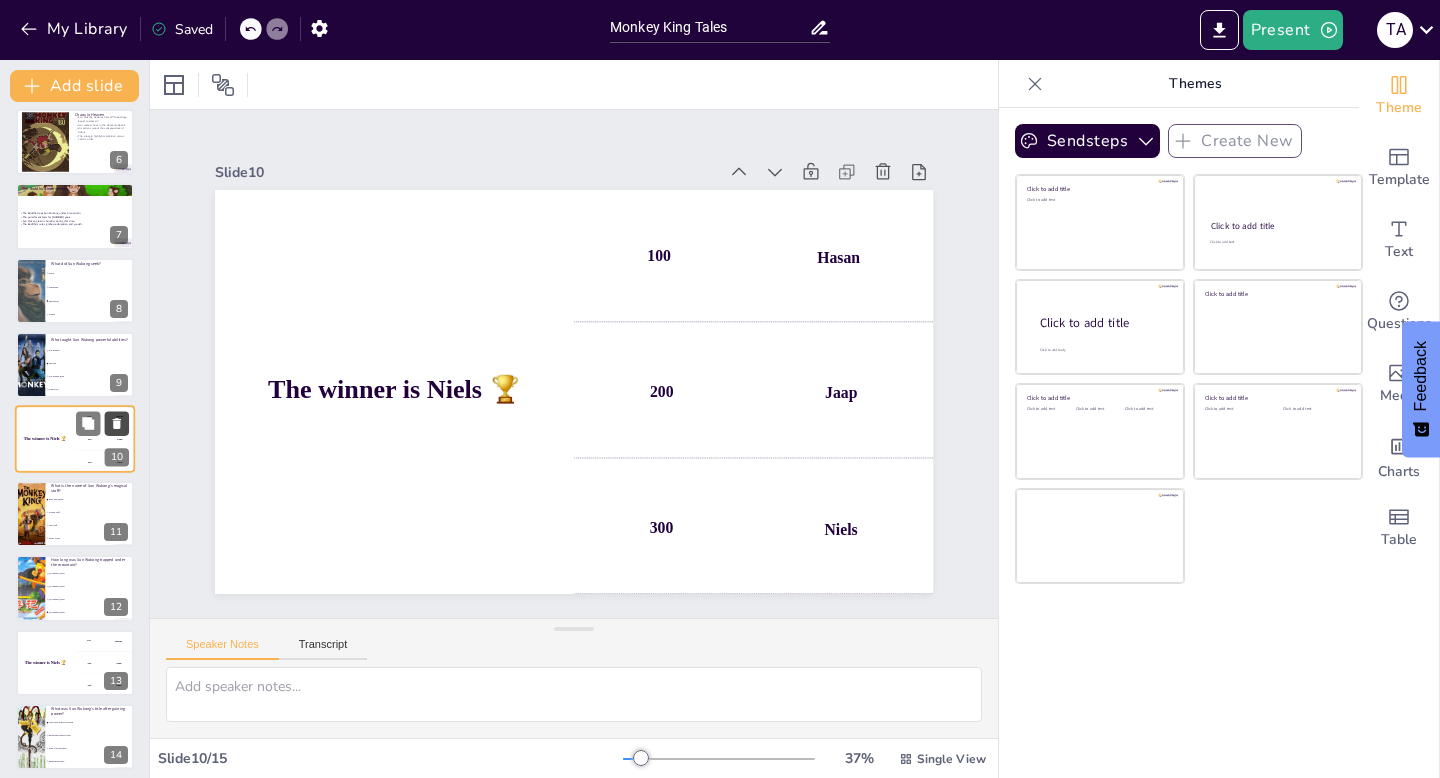 click 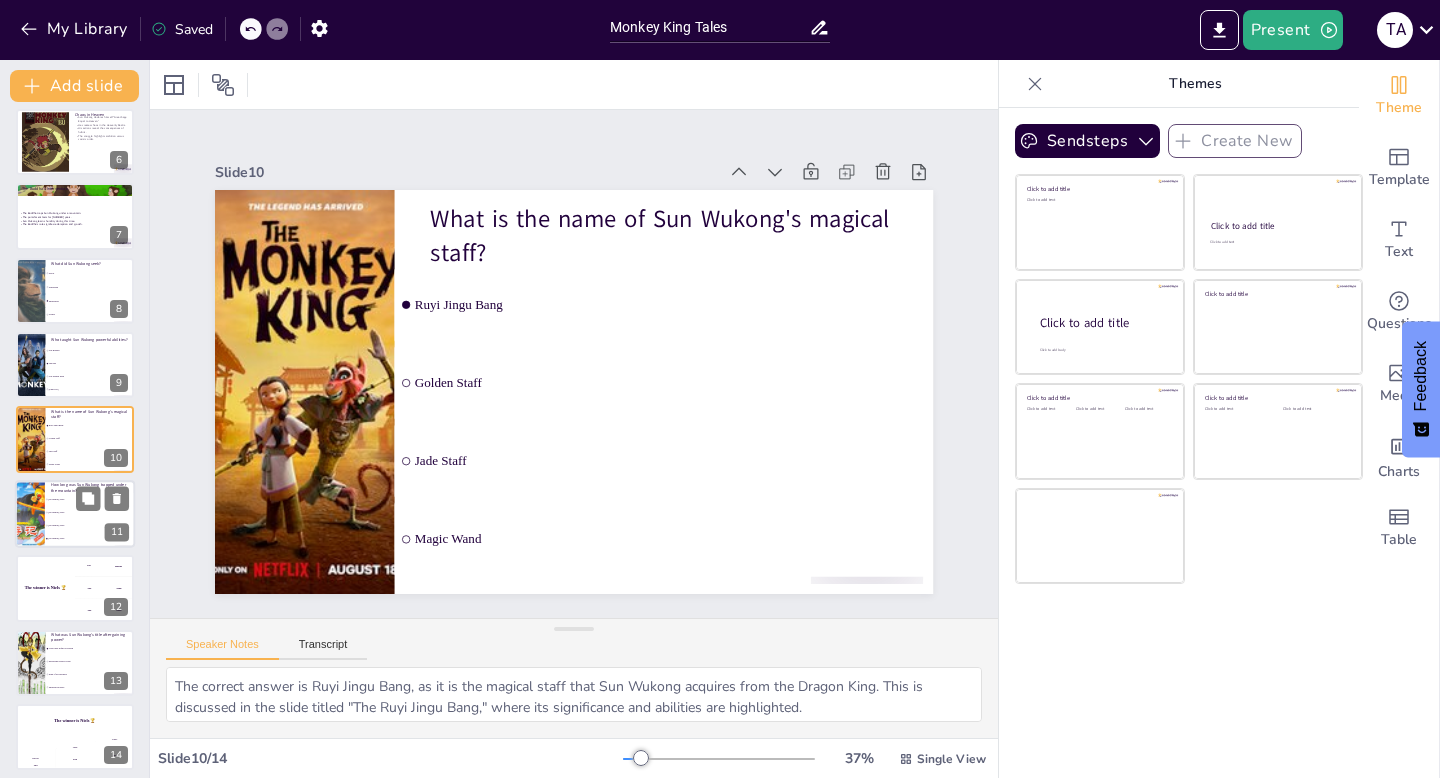 click on "200 years" at bounding box center (91, 512) 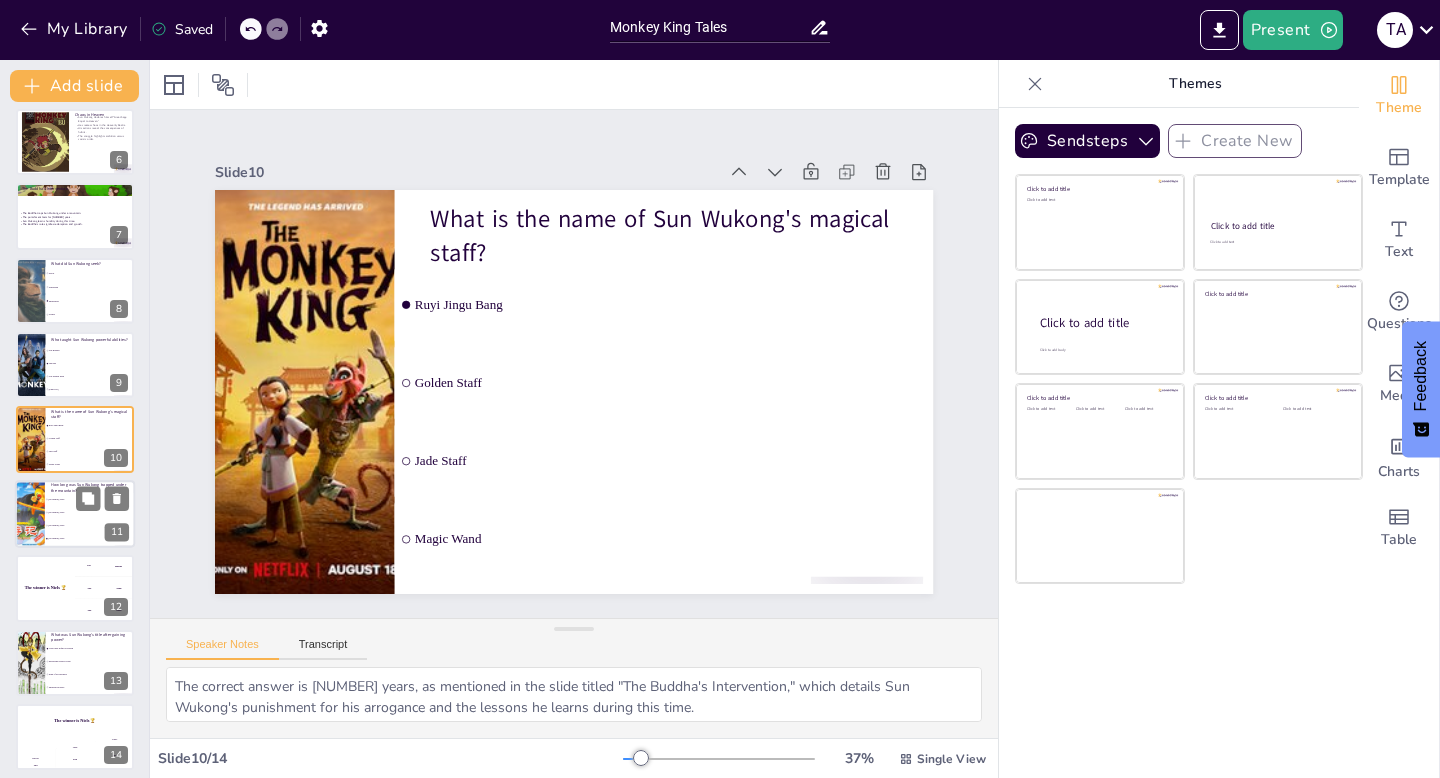 scroll, scrollTop: 389, scrollLeft: 0, axis: vertical 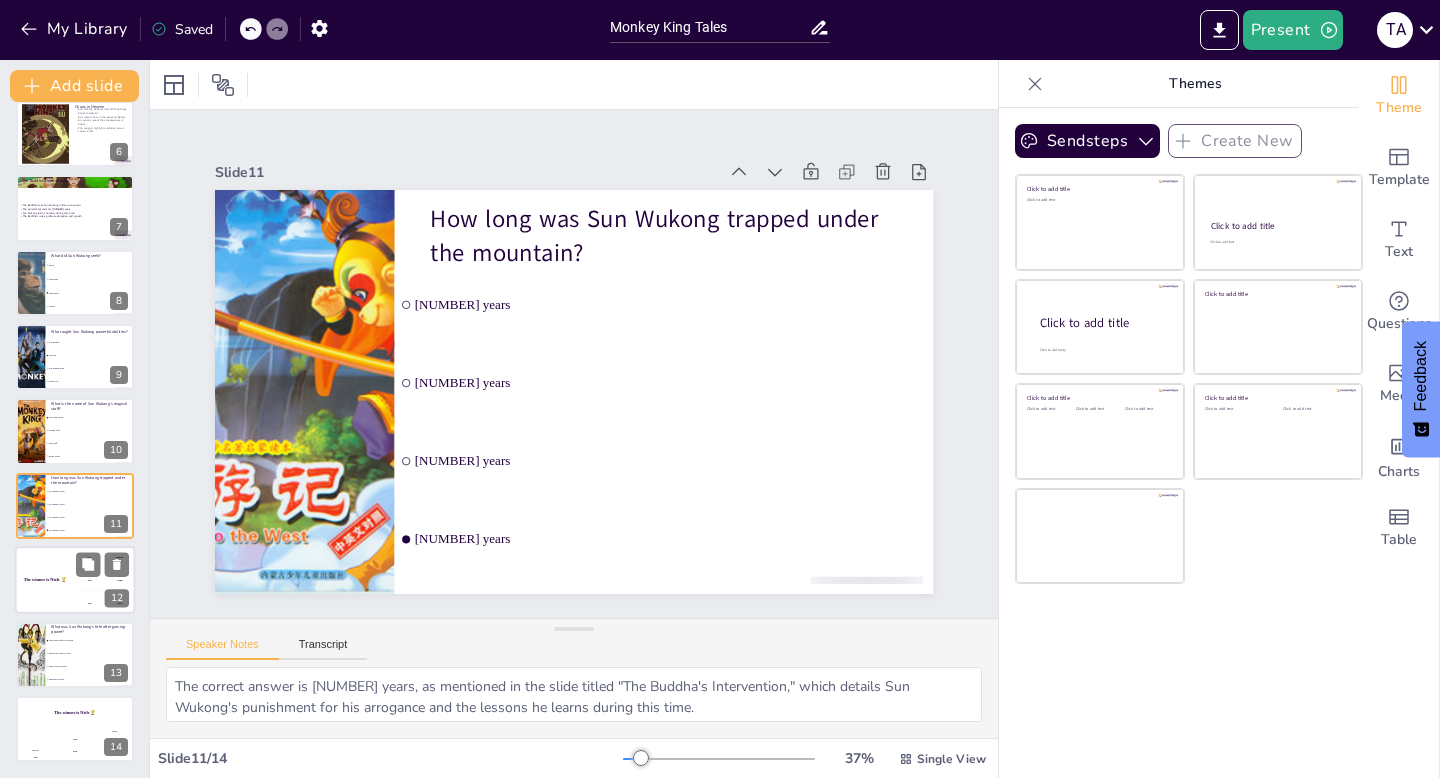click on "The winner is   Niels 🏆" at bounding box center (45, 580) 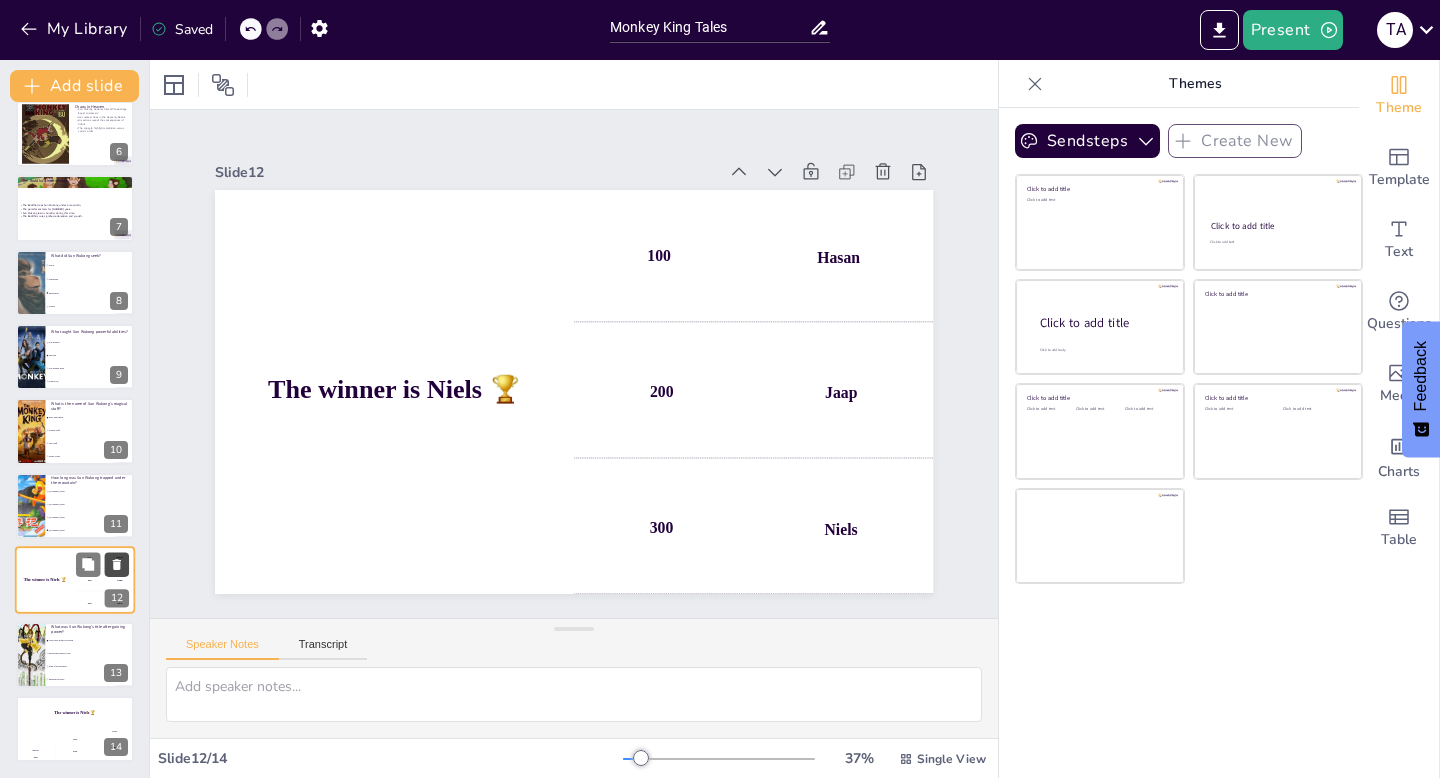 click 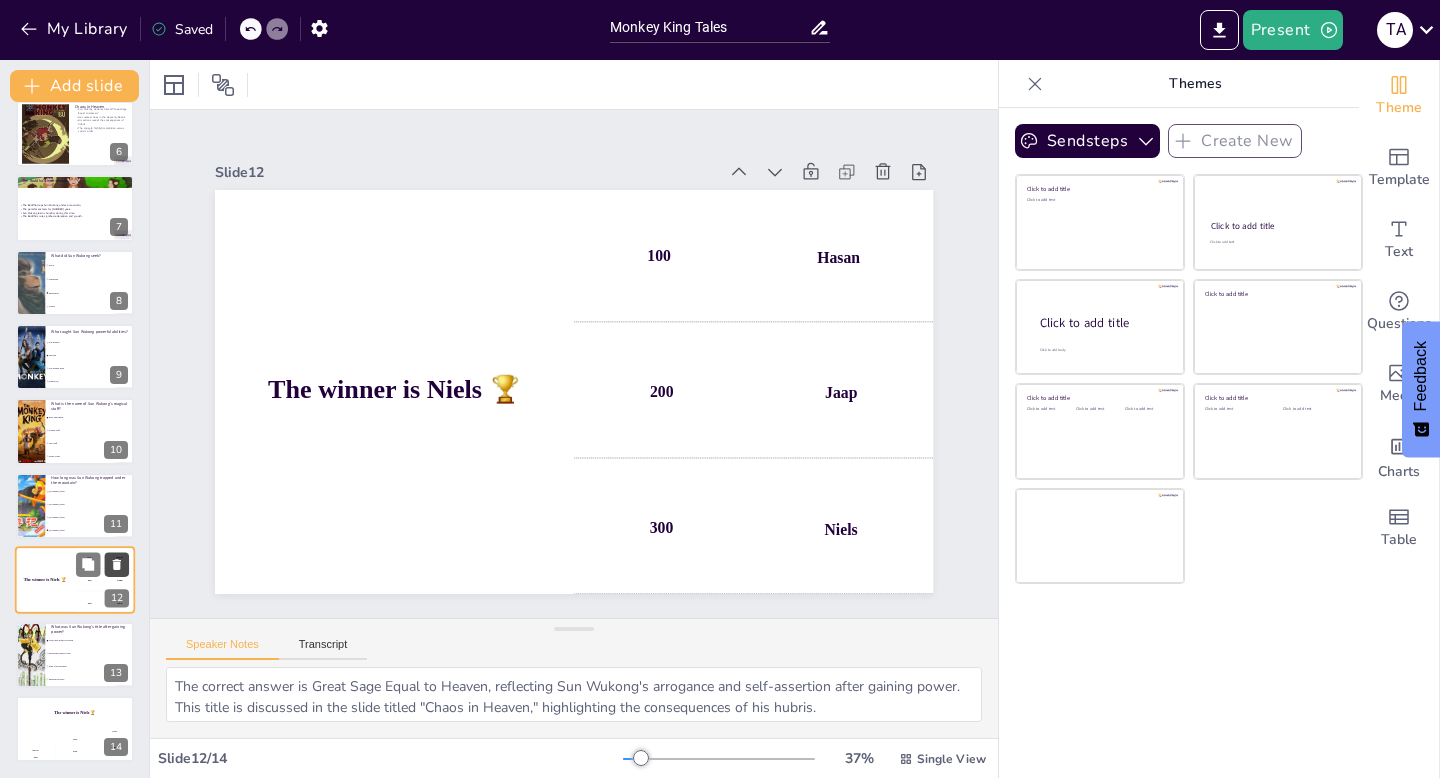 scroll, scrollTop: 315, scrollLeft: 0, axis: vertical 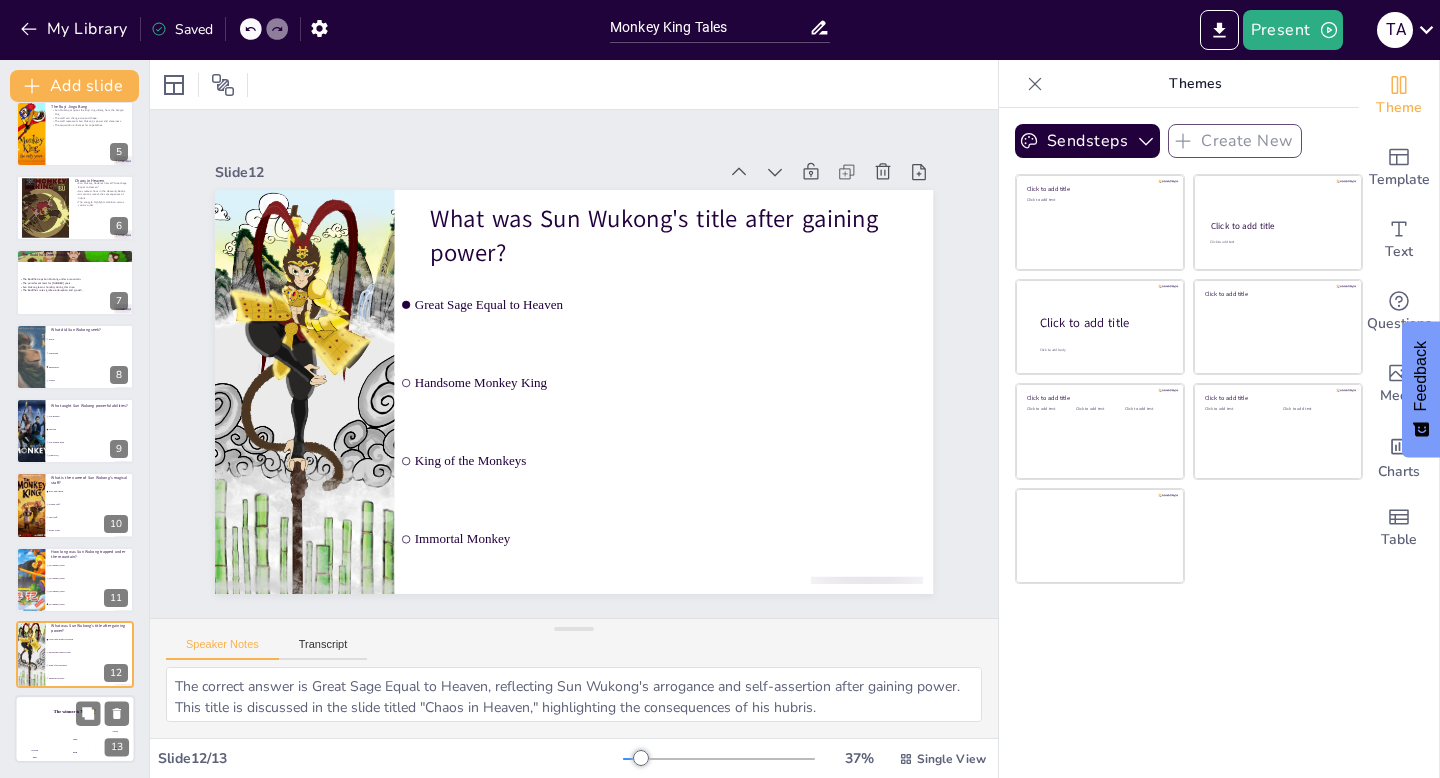 click on "The winner is   Niels 🏆" at bounding box center [75, 711] 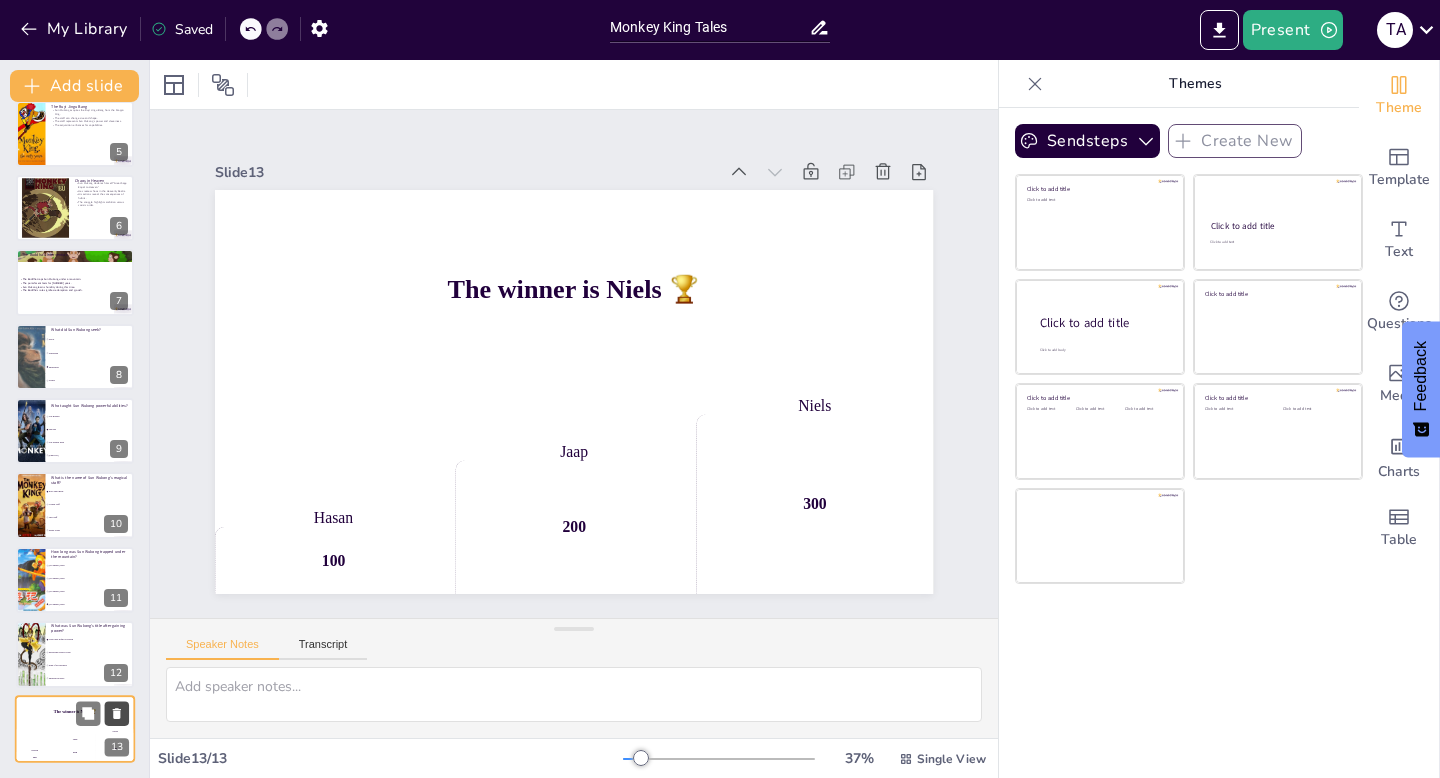 click at bounding box center [117, 713] 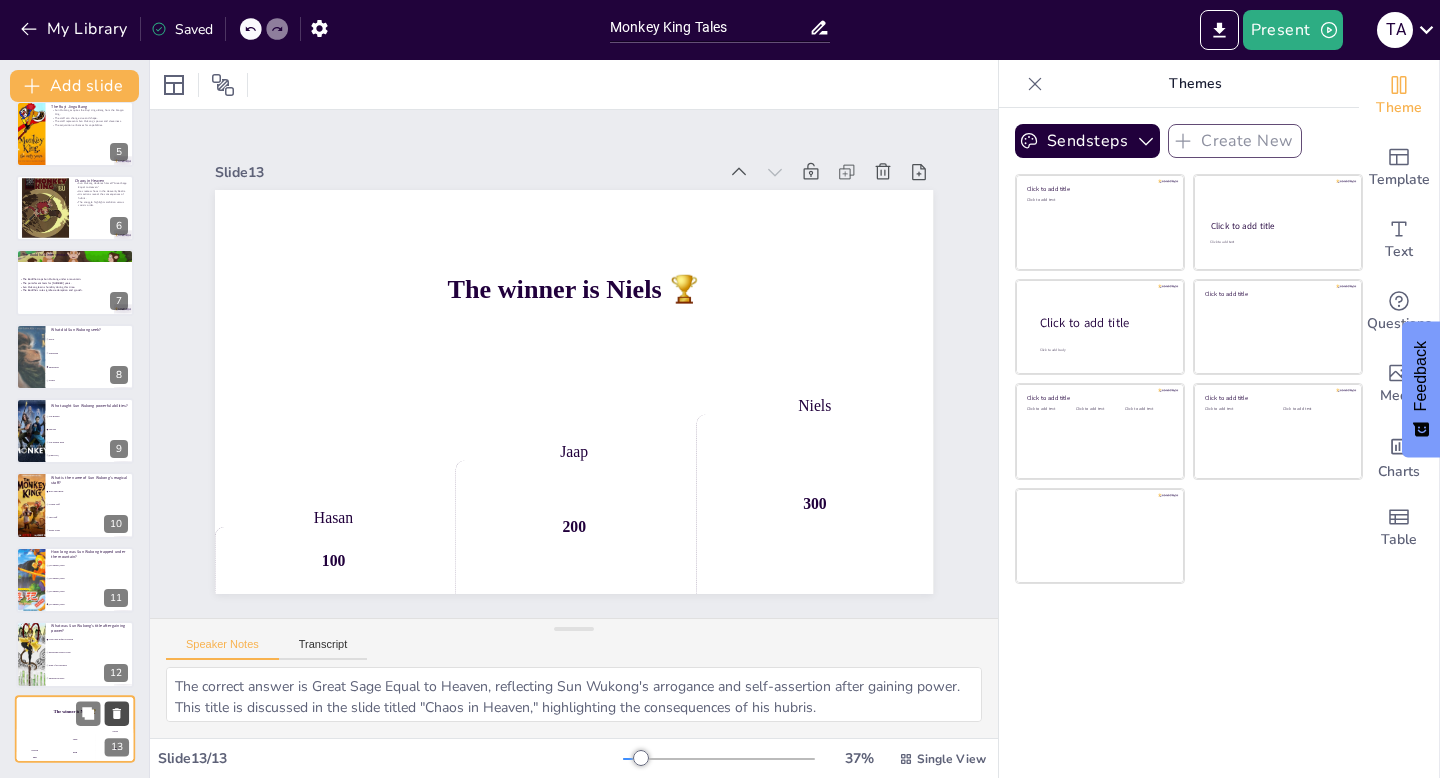 scroll, scrollTop: 241, scrollLeft: 0, axis: vertical 